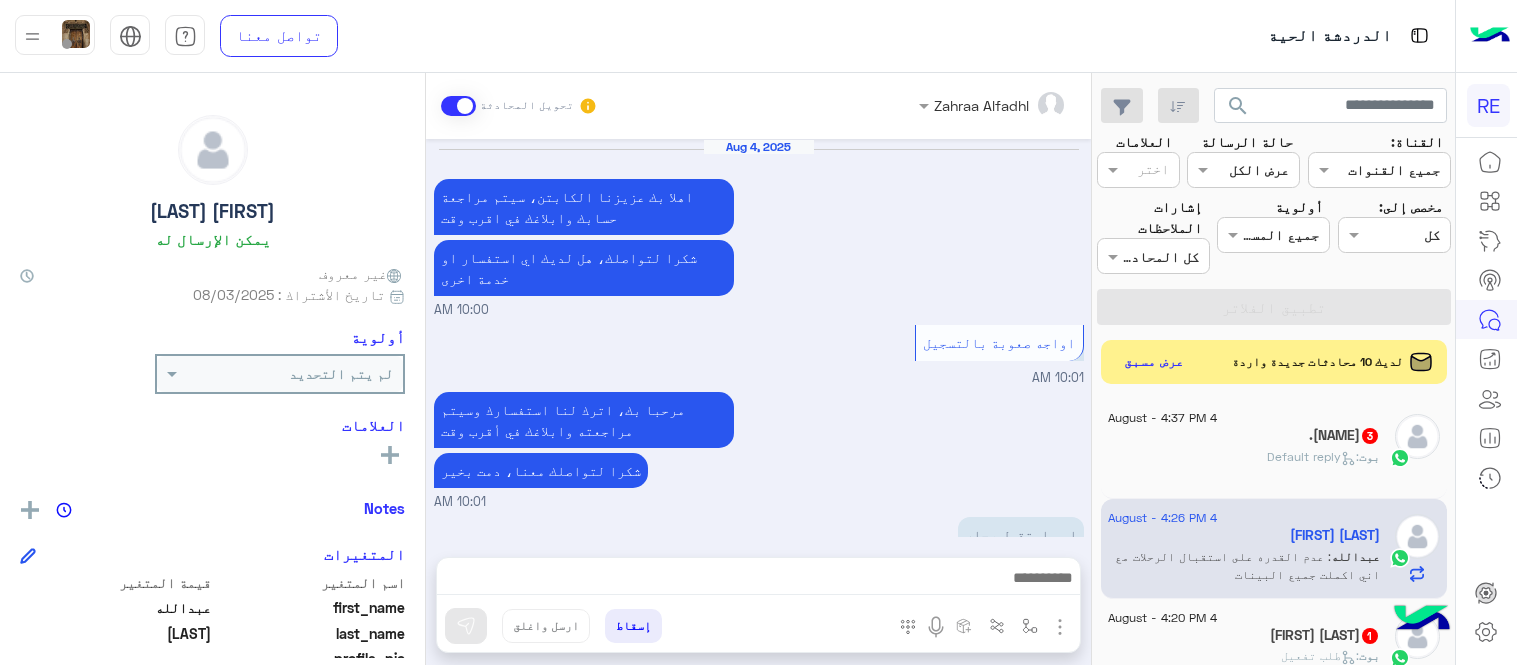 scroll, scrollTop: 0, scrollLeft: 0, axis: both 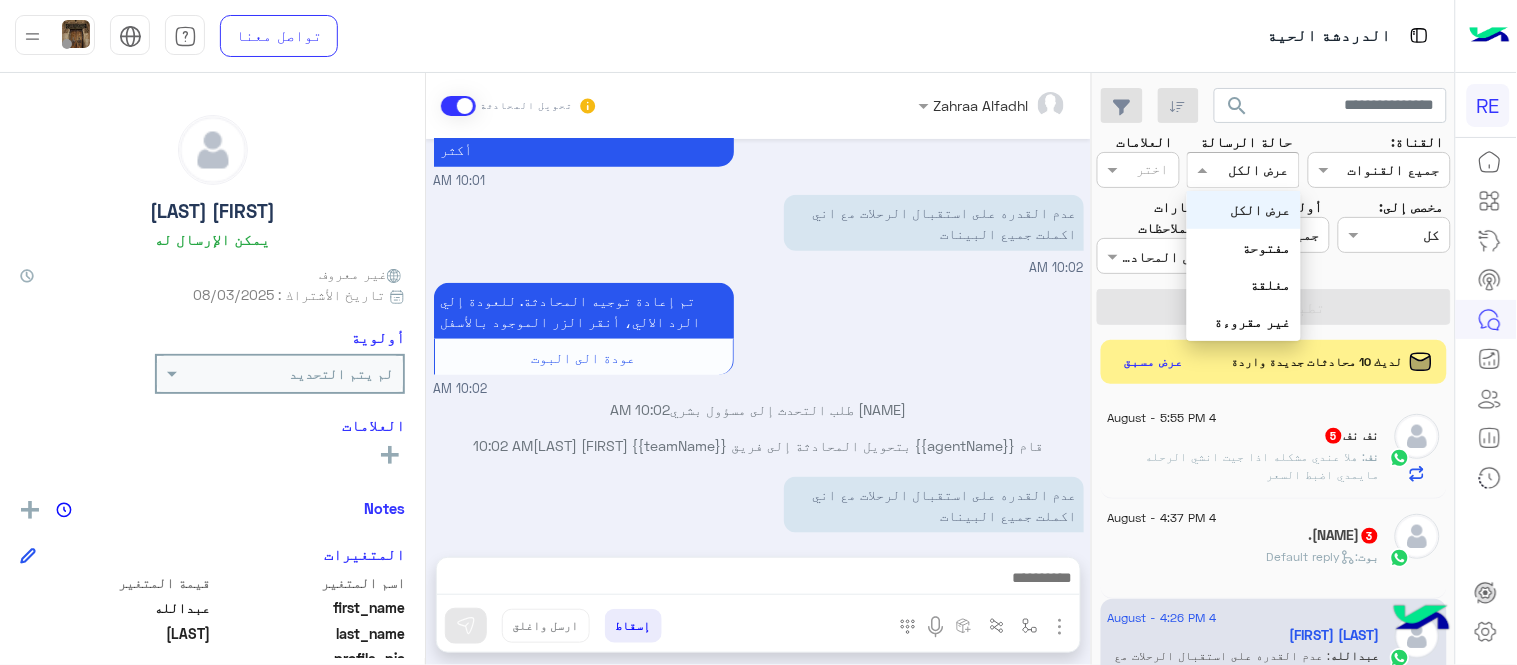 click on "القناه عرض الكل" at bounding box center (1243, 170) 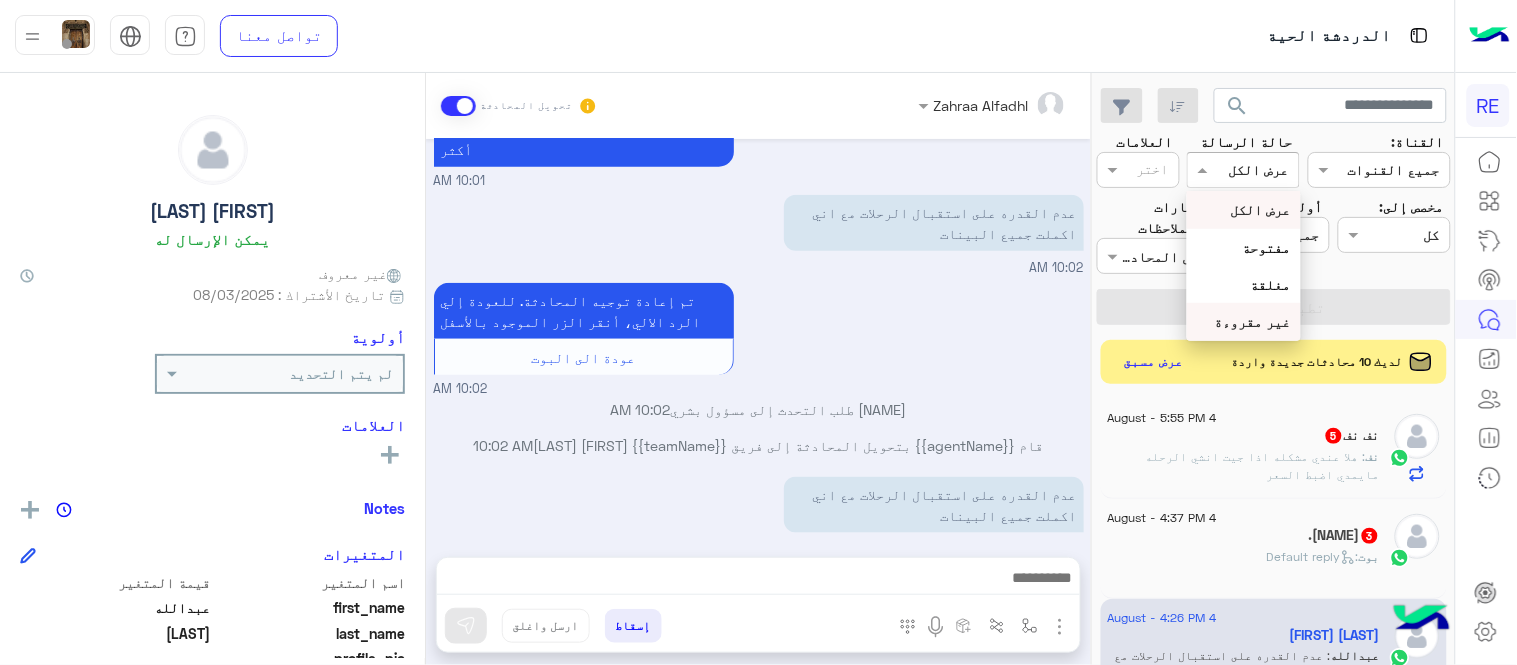 click on "غير مقروءة" at bounding box center [1243, 321] 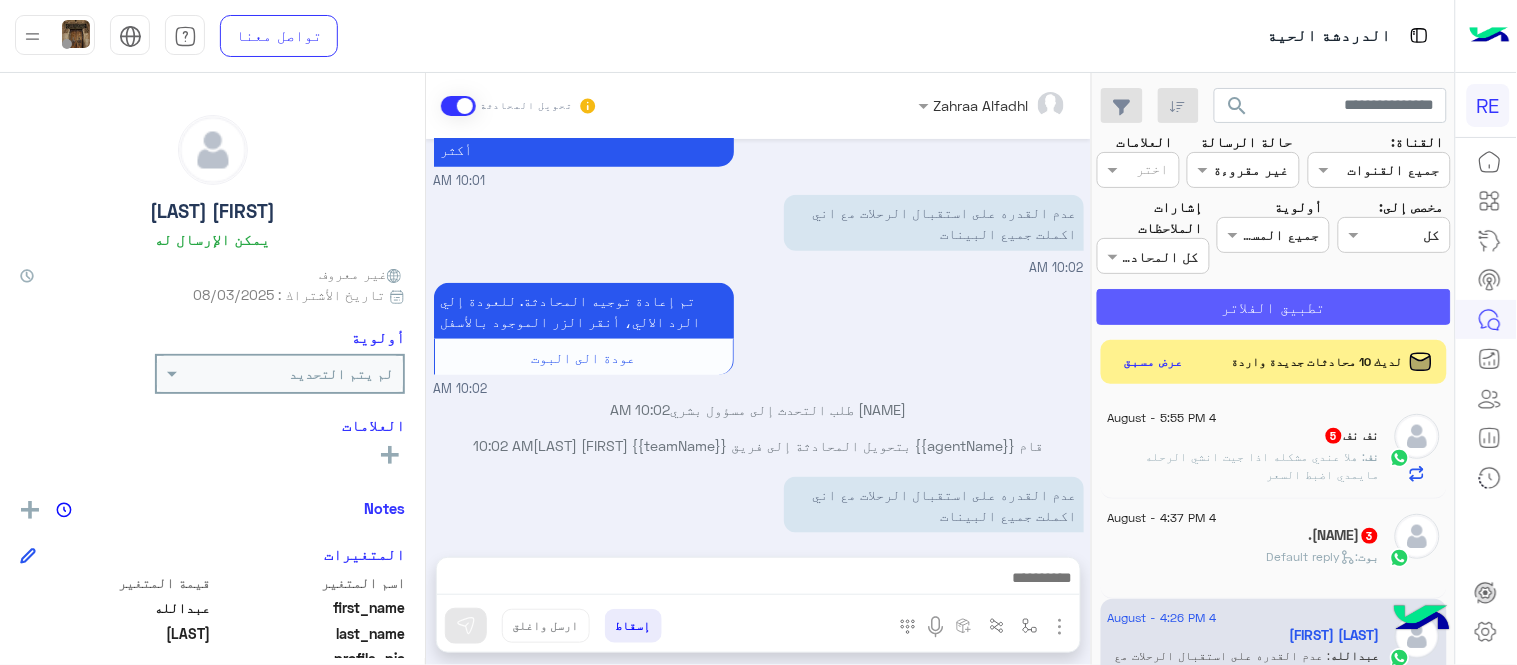 click on "تطبيق الفلاتر" 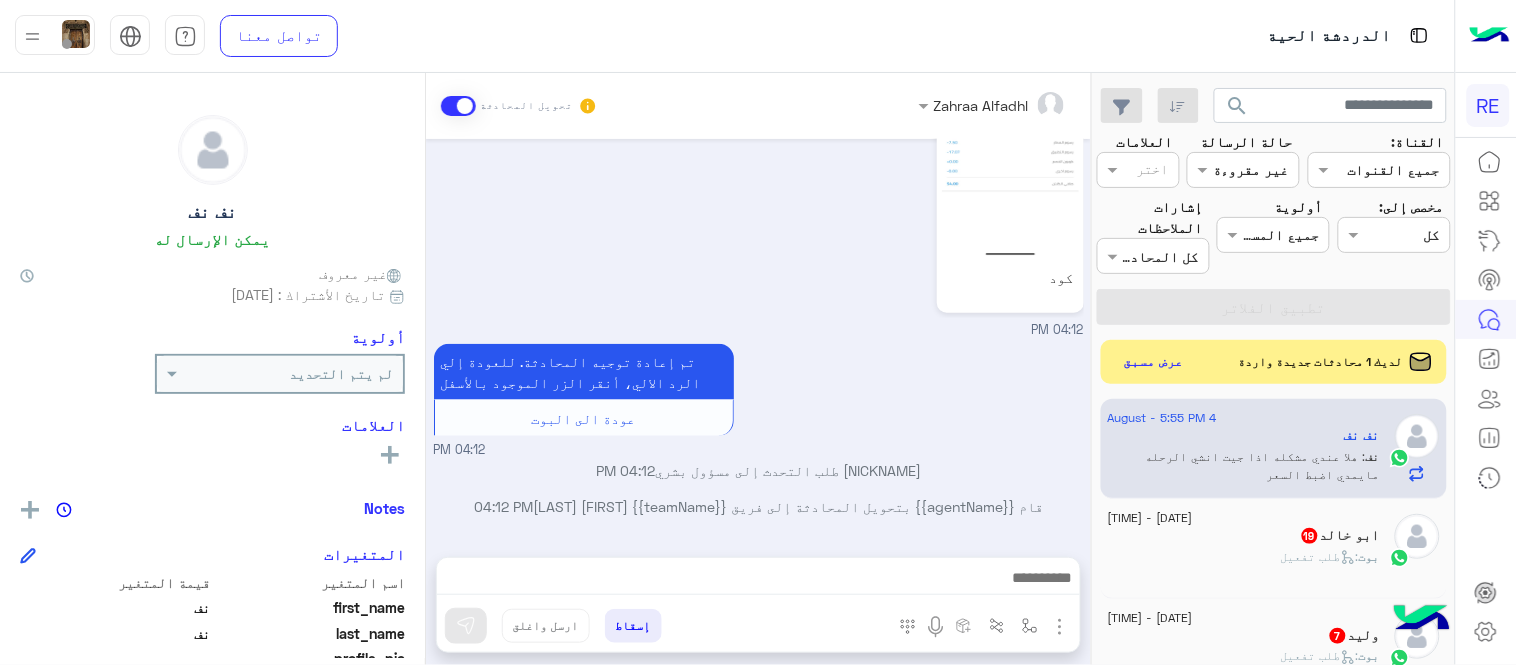 scroll, scrollTop: 580, scrollLeft: 0, axis: vertical 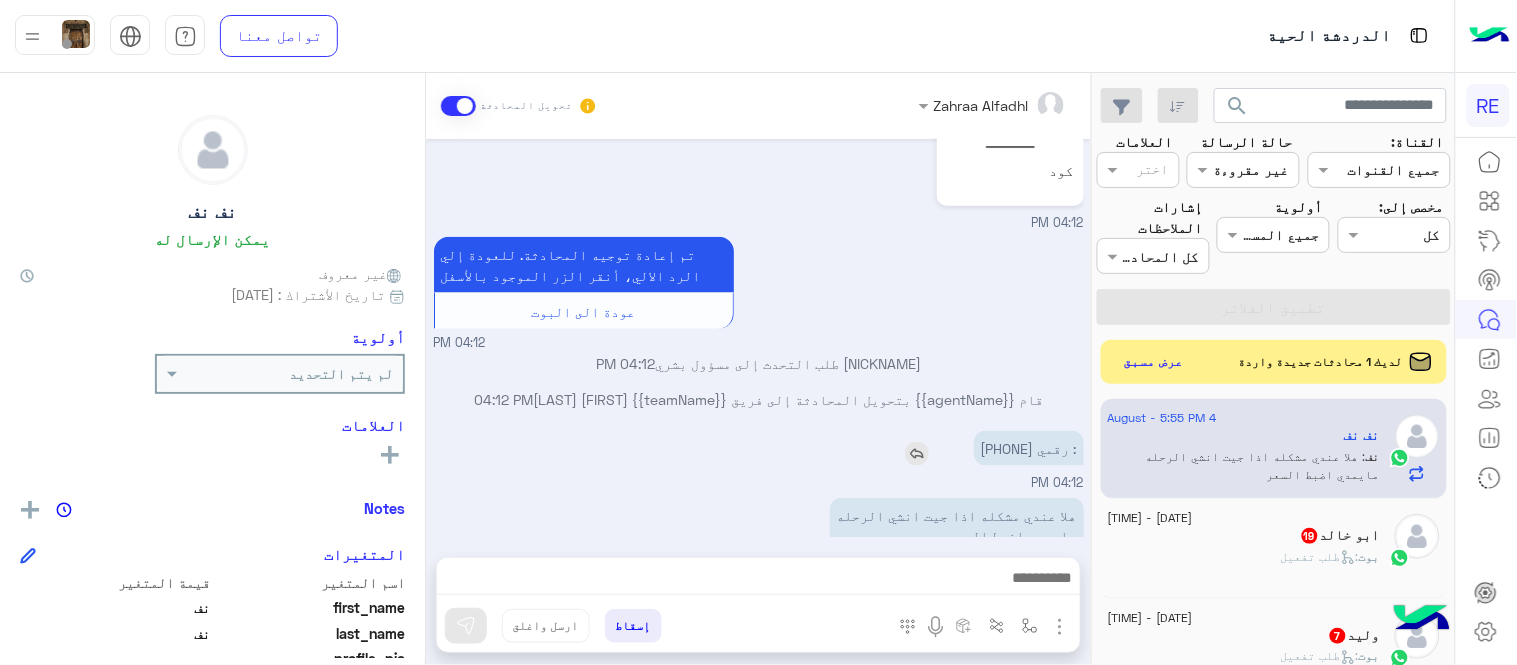 click on ": رقمي [PHONE]" at bounding box center [1029, 448] 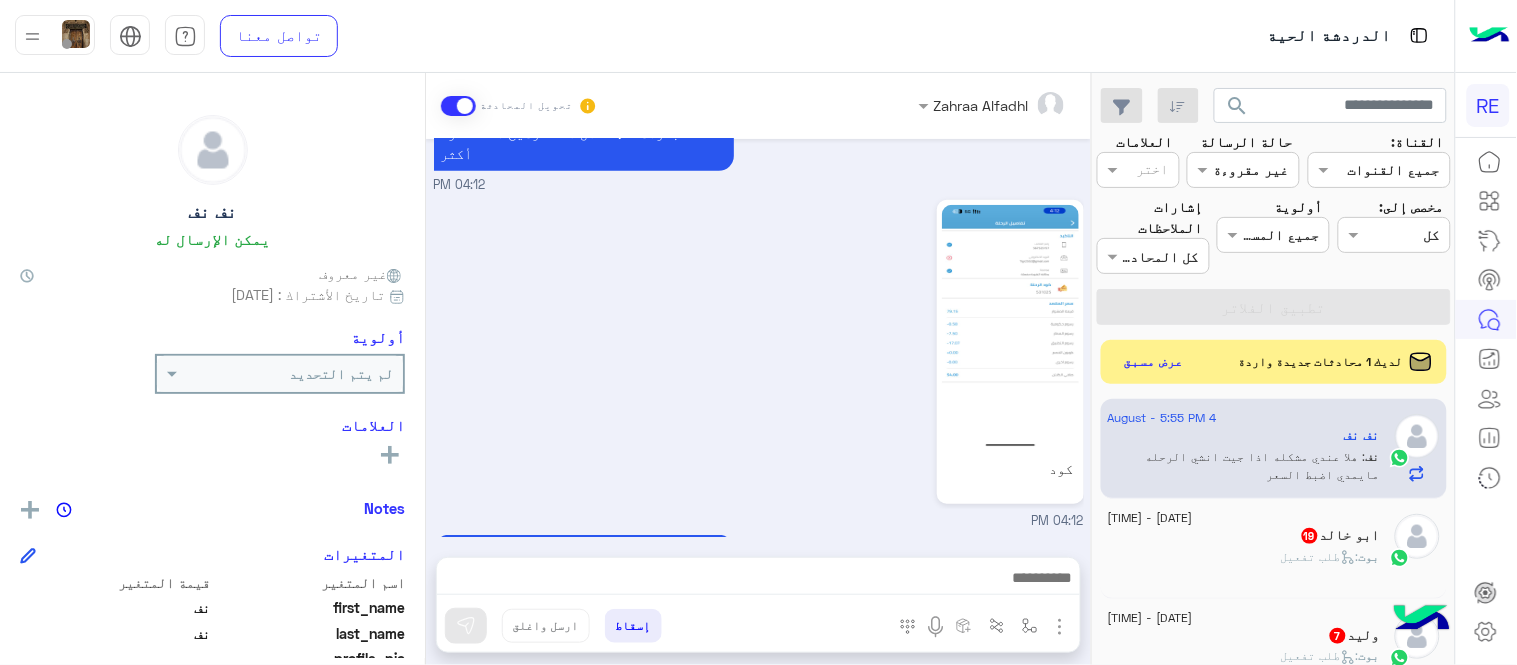 scroll, scrollTop: 580, scrollLeft: 0, axis: vertical 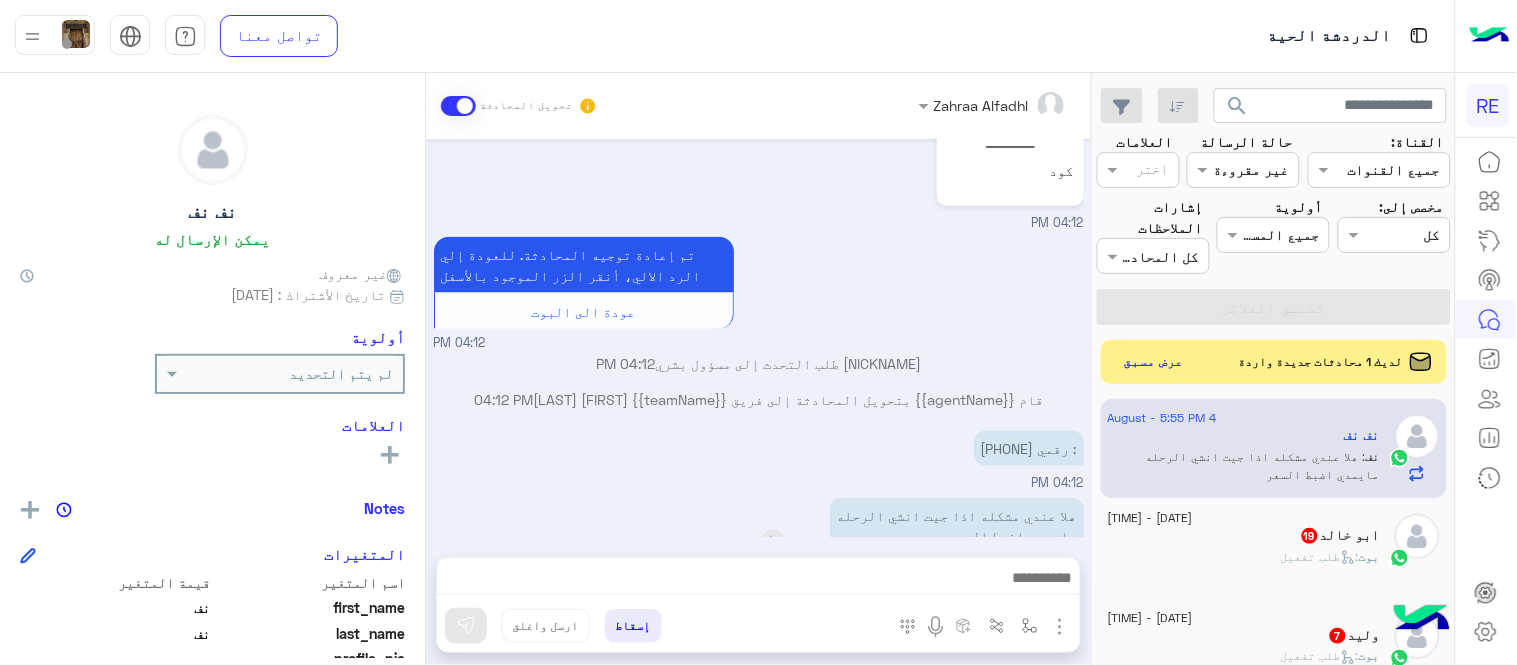 click at bounding box center (773, 542) 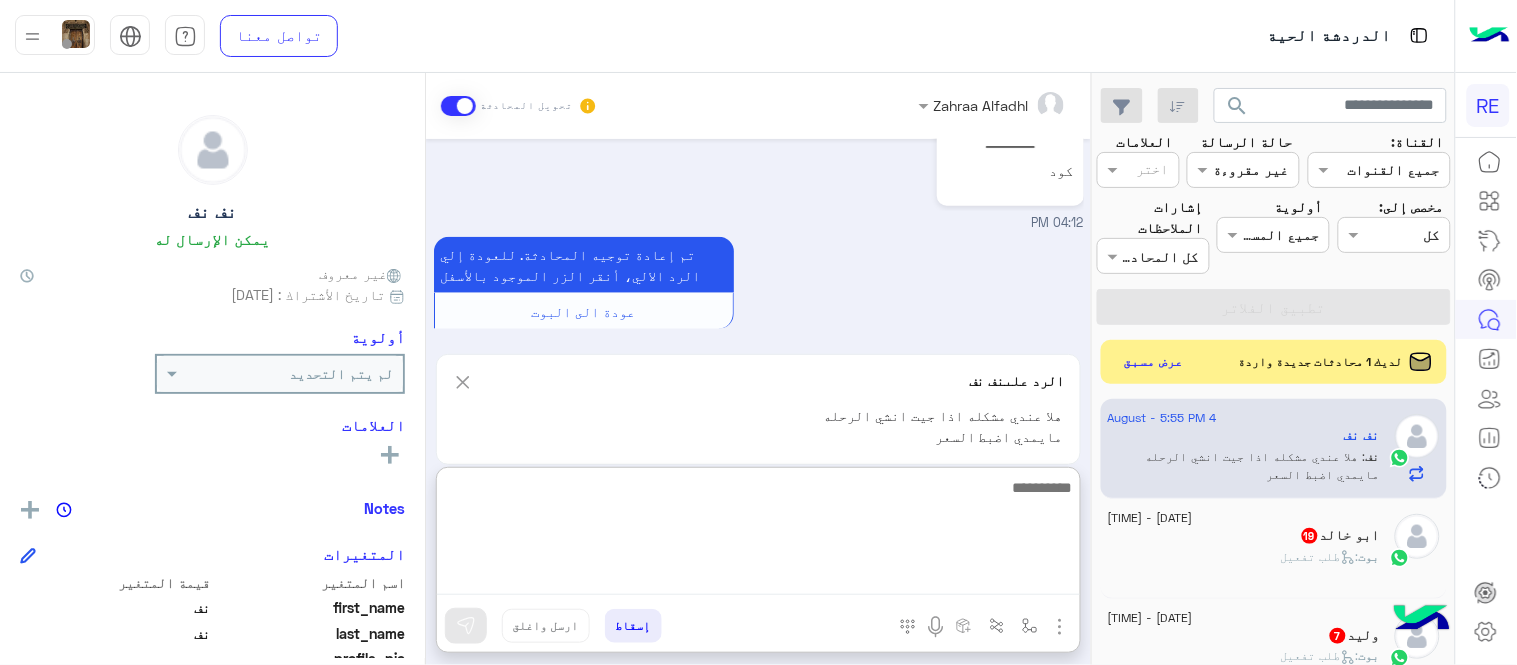 click at bounding box center [758, 535] 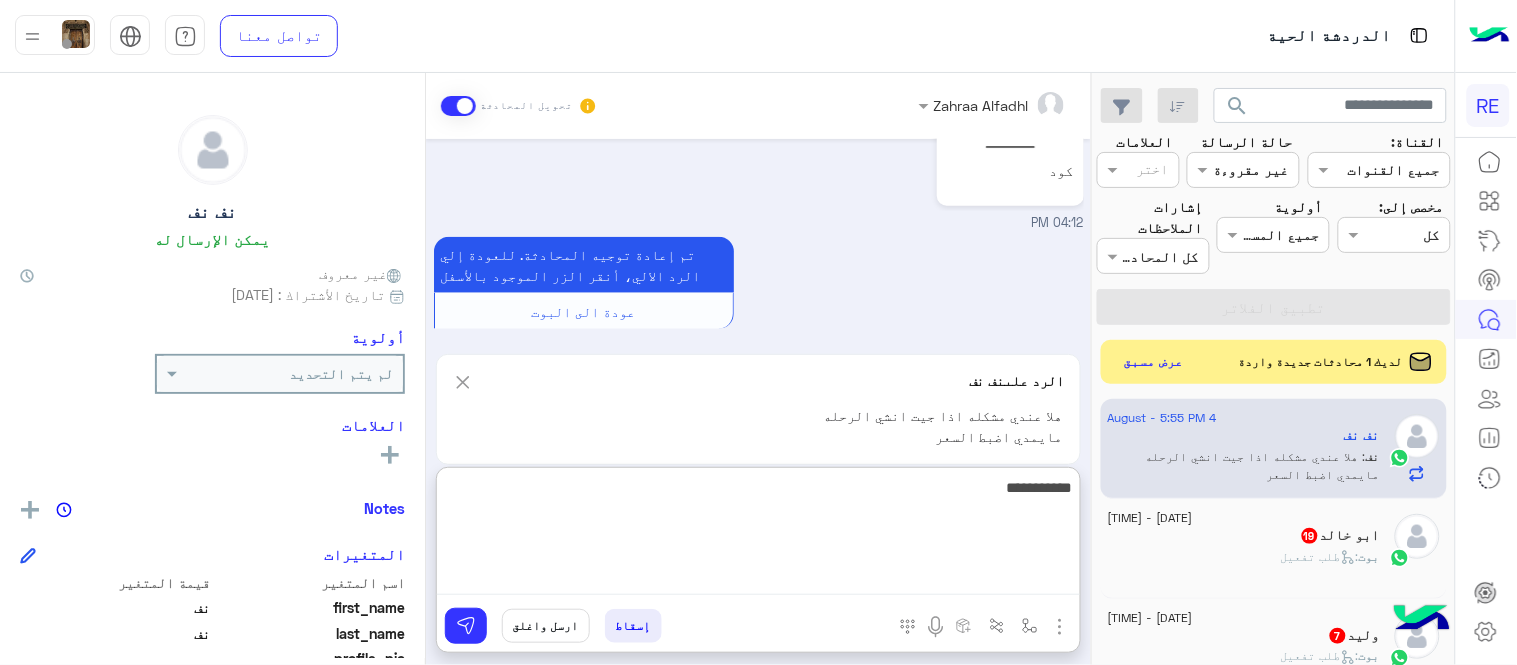 type on "**********" 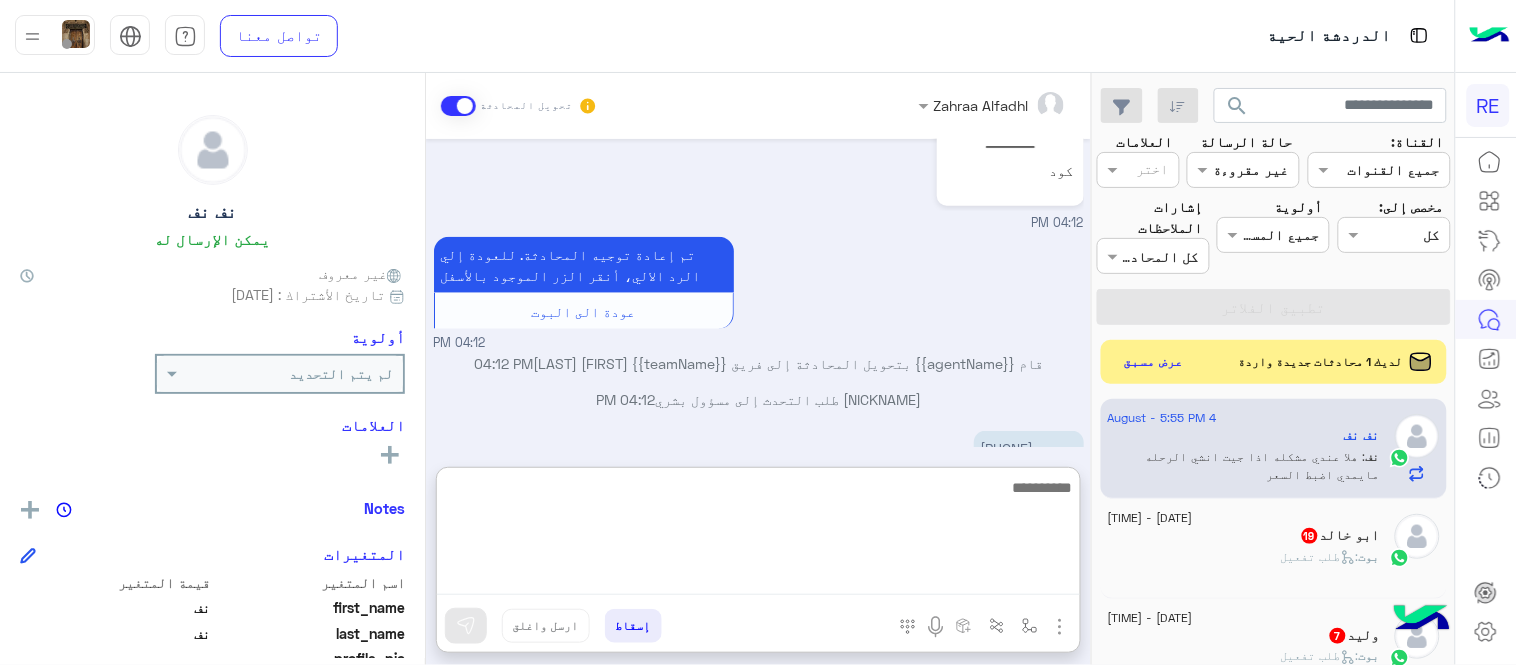 scroll, scrollTop: 790, scrollLeft: 0, axis: vertical 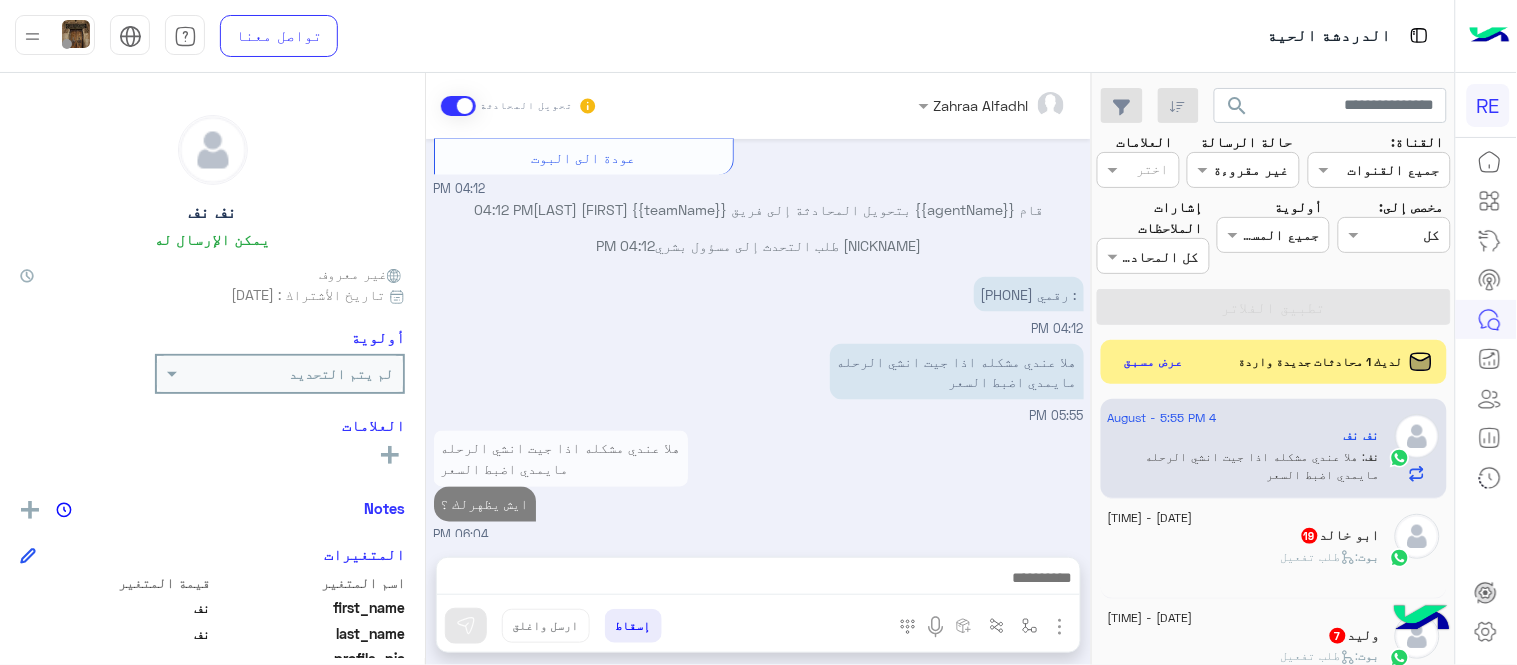 click on "[NICKNAME]  [AGE]" 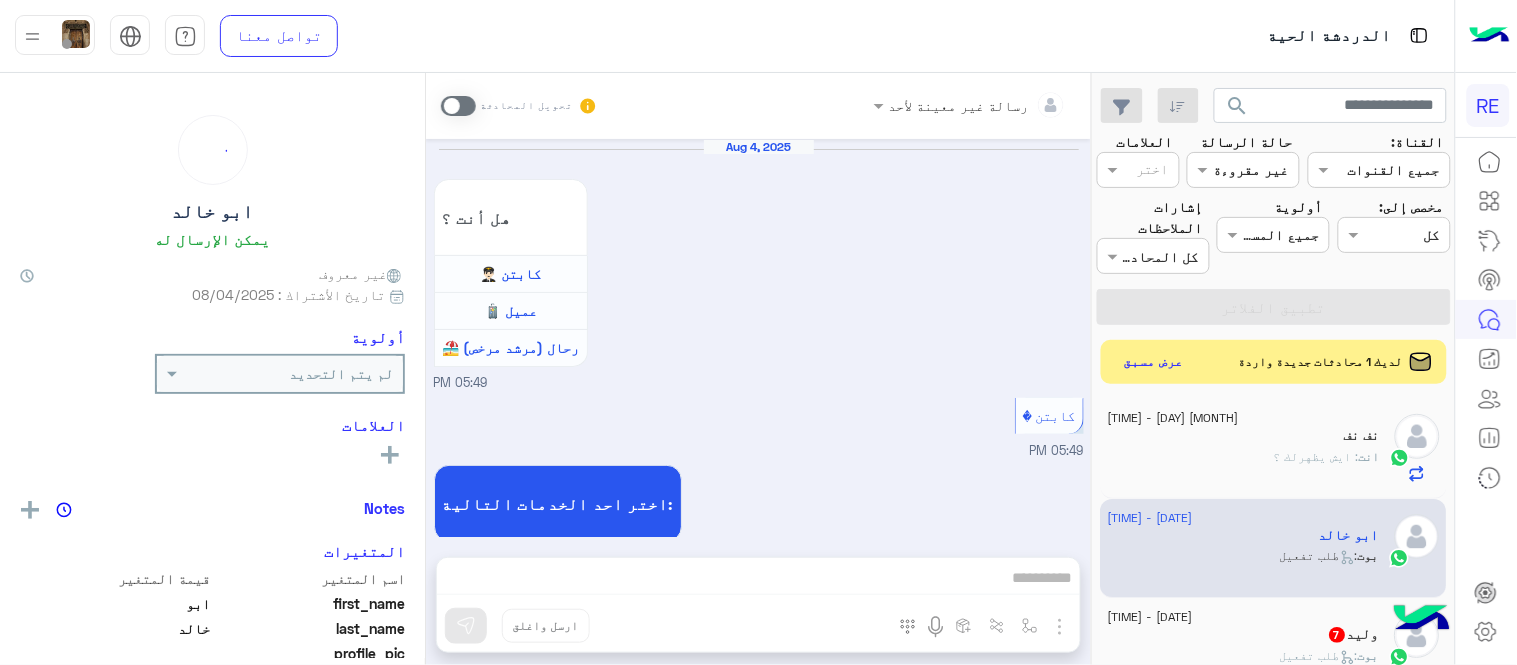 scroll, scrollTop: 1413, scrollLeft: 0, axis: vertical 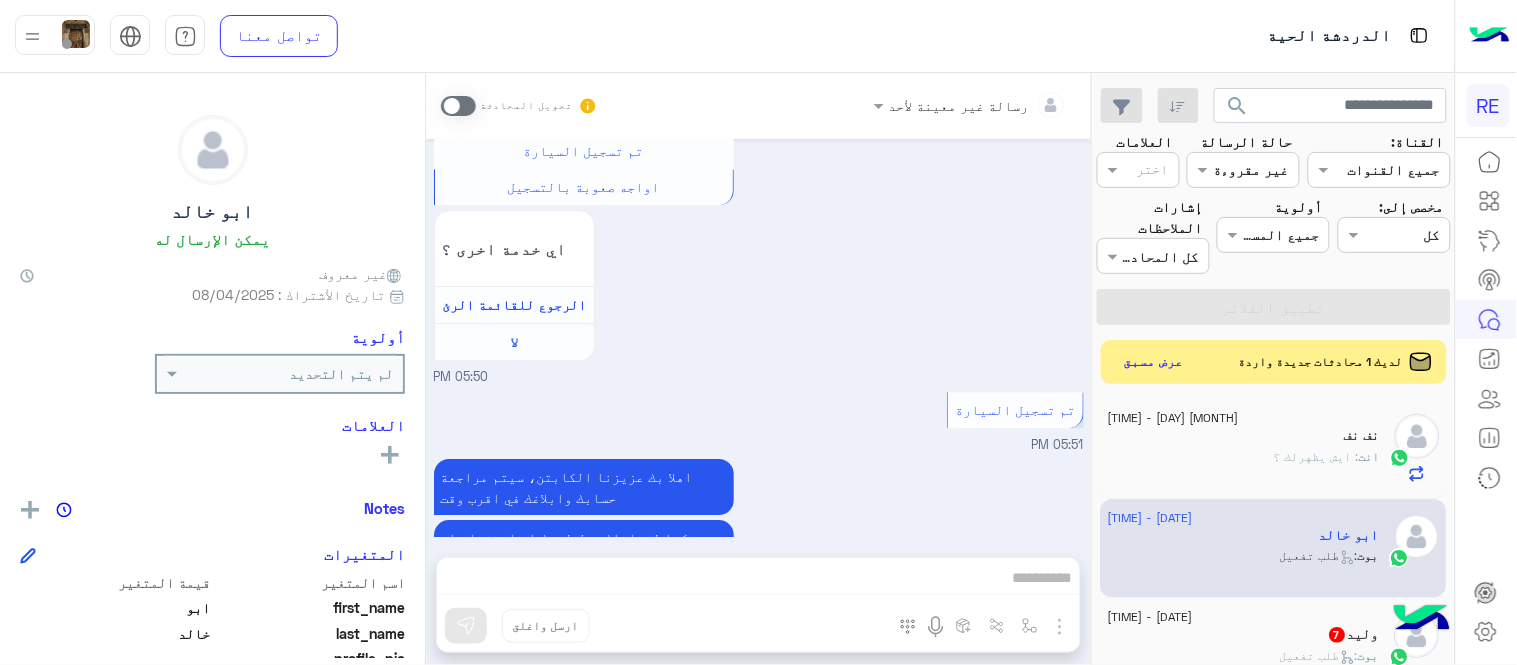 click at bounding box center [458, 106] 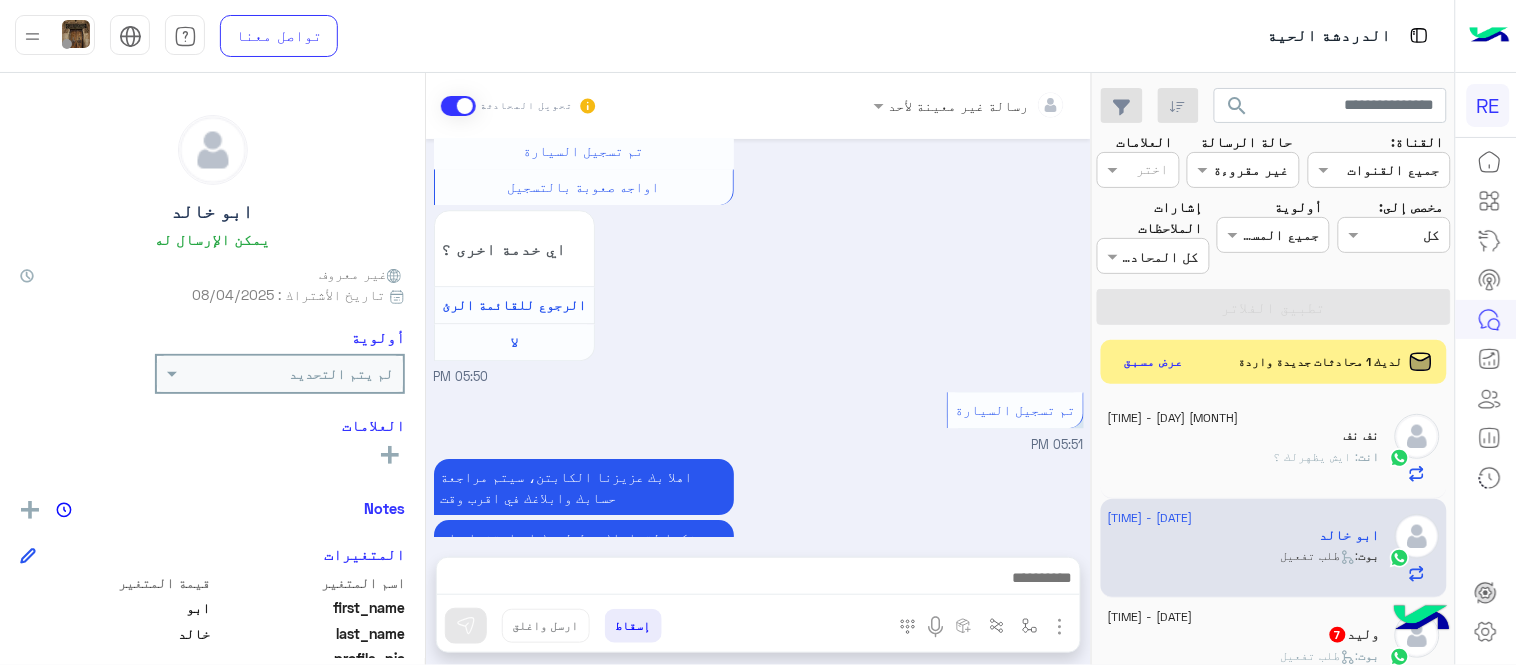 scroll, scrollTop: 1448, scrollLeft: 0, axis: vertical 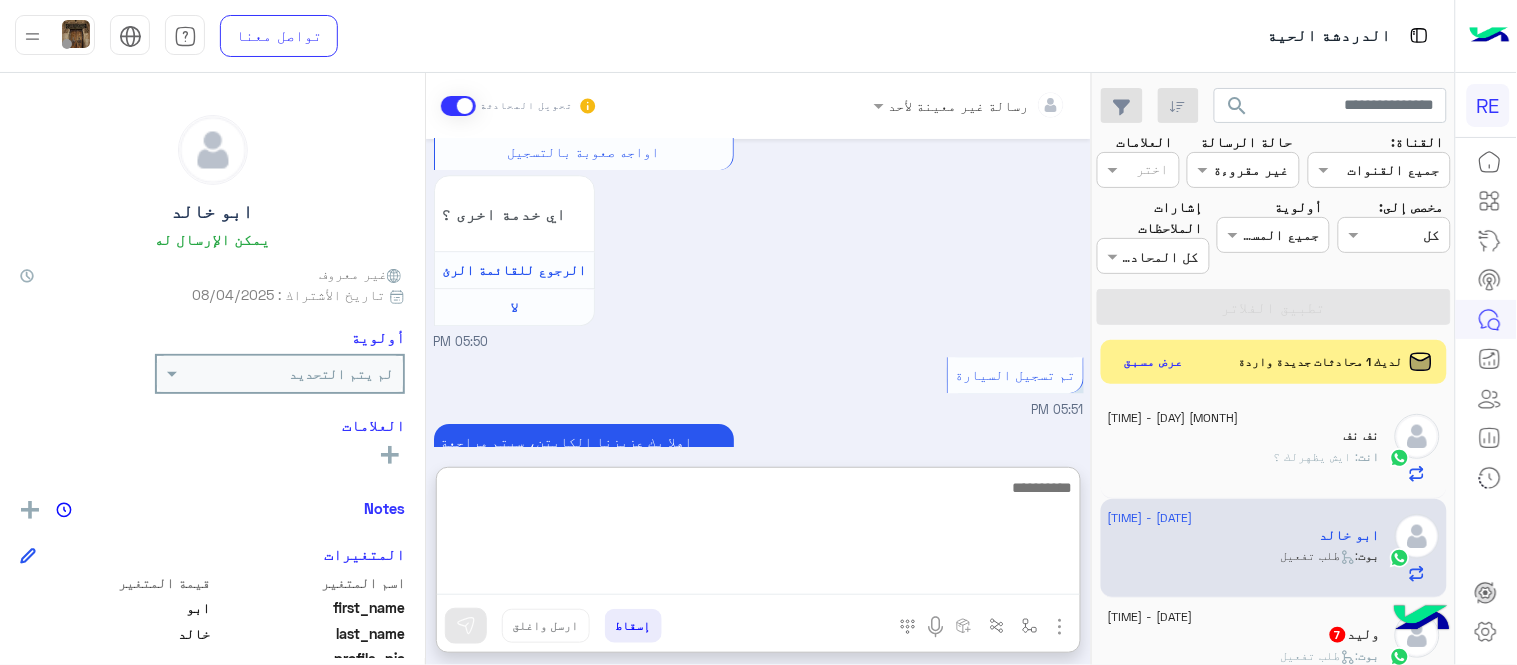 click at bounding box center (758, 535) 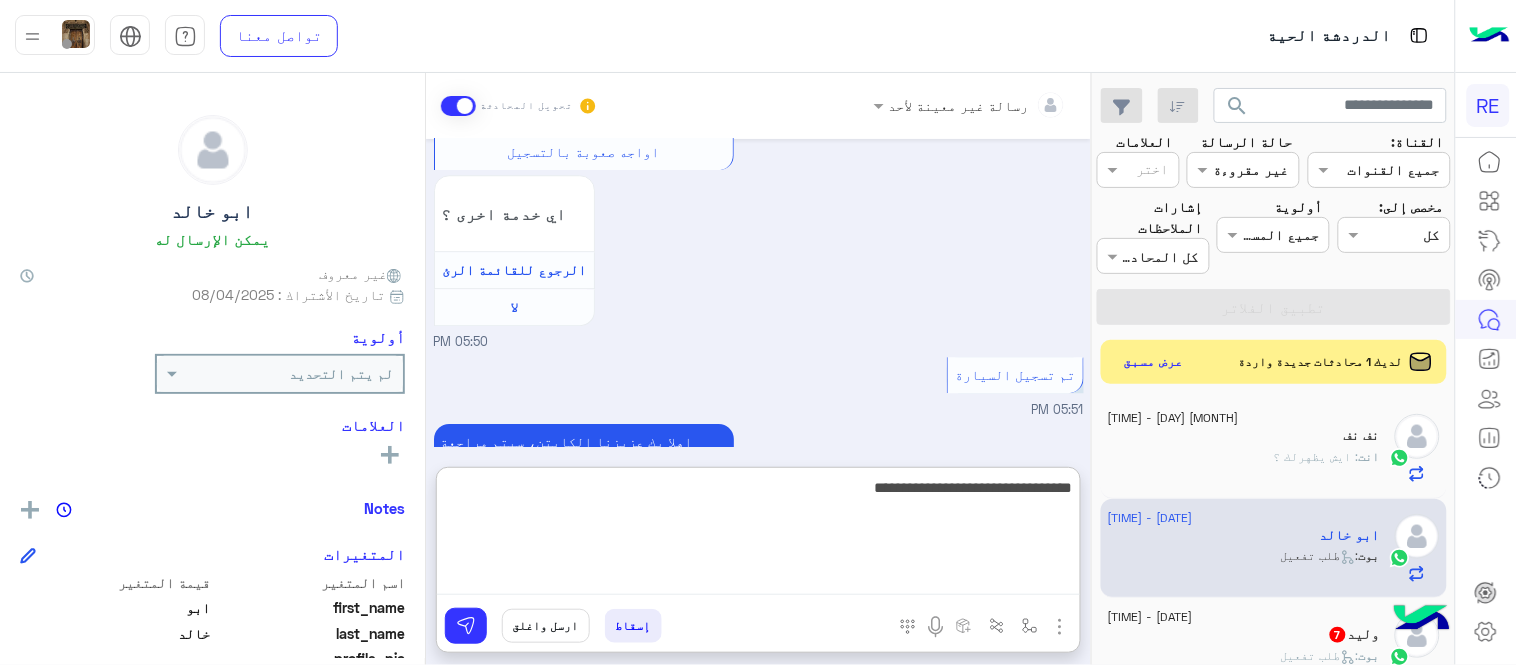 type on "**********" 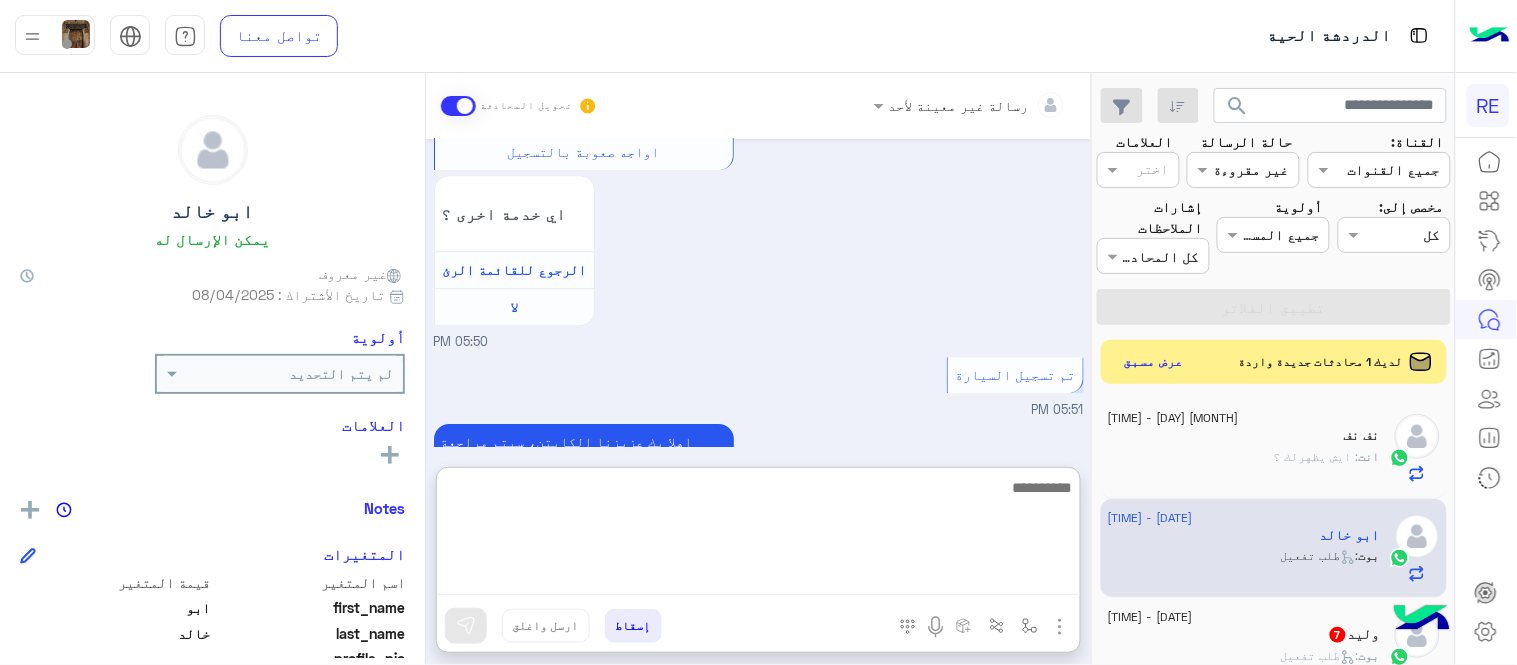 scroll, scrollTop: 1603, scrollLeft: 0, axis: vertical 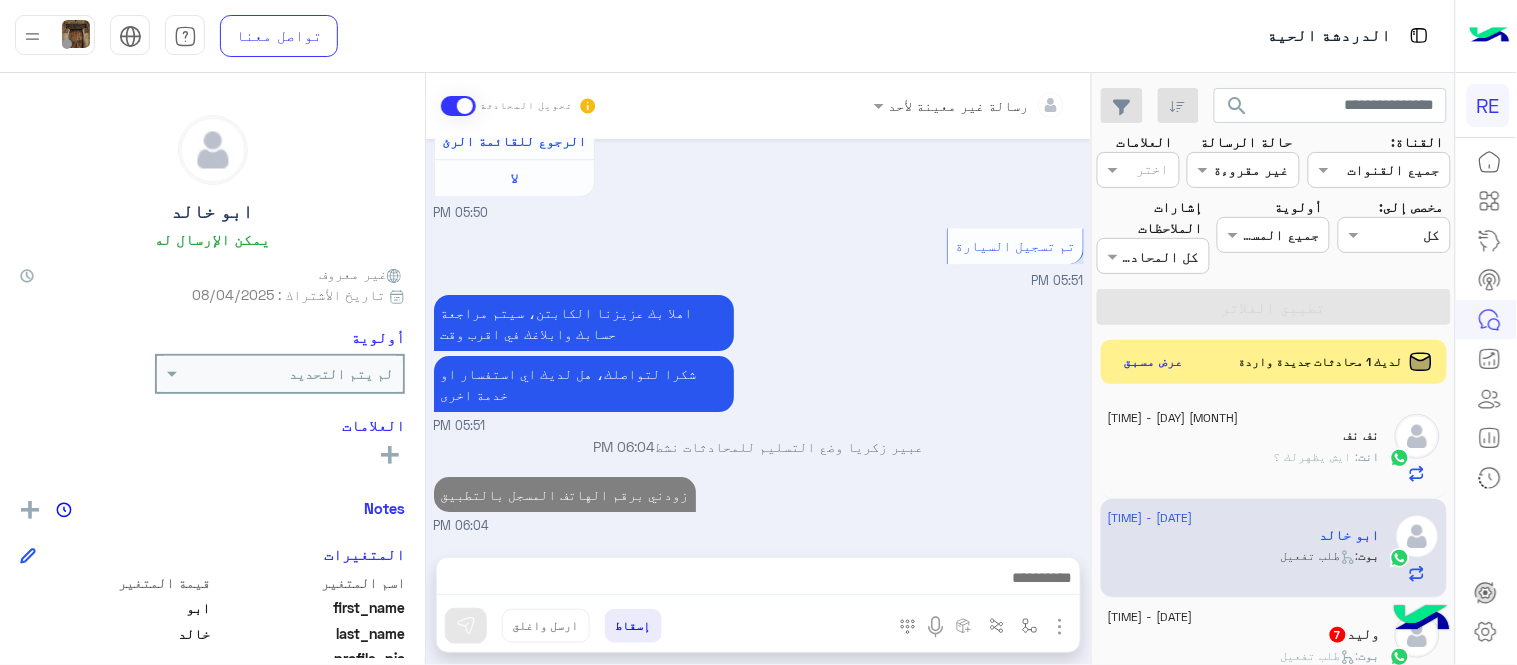 click on "[DATE]  هل أنت ؟   كابتن 👨🏻‍✈️   عميل 🧳   رحال (مرشد مرخص) 🏖️     [TIME]   كابتن     [TIME]  اختر احد الخدمات التالية:    [TIME]   تعديل البيانات    [TIME]  من فضلك ارفق صورة للبيانات من التطبيق  مع ذكر البيانات المطلوب اضافتها او تعديلها.    [TIME]  استعدات كلمه المرور   [TIME]   تسجيل حساب     [TIME]  يمكنك الاطلاع على شروط الانضمام لرحلة ك (كابتن ) الموجودة بالصورة أعلاه،
لتحميل التطبيق عبر الرابط التالي : 📲
http://onelink.to/Rehla    يسعدنا انضمامك لتطبيق رحلة يمكنك اتباع الخطوات الموضحة لتسجيل بيانات سيارتك بالفيديو التالي  :  تم تسجيل السيارة   اواجه صعوبة بالتسجيل  اي خدمة اخرى ؟  لا" at bounding box center [758, 338] 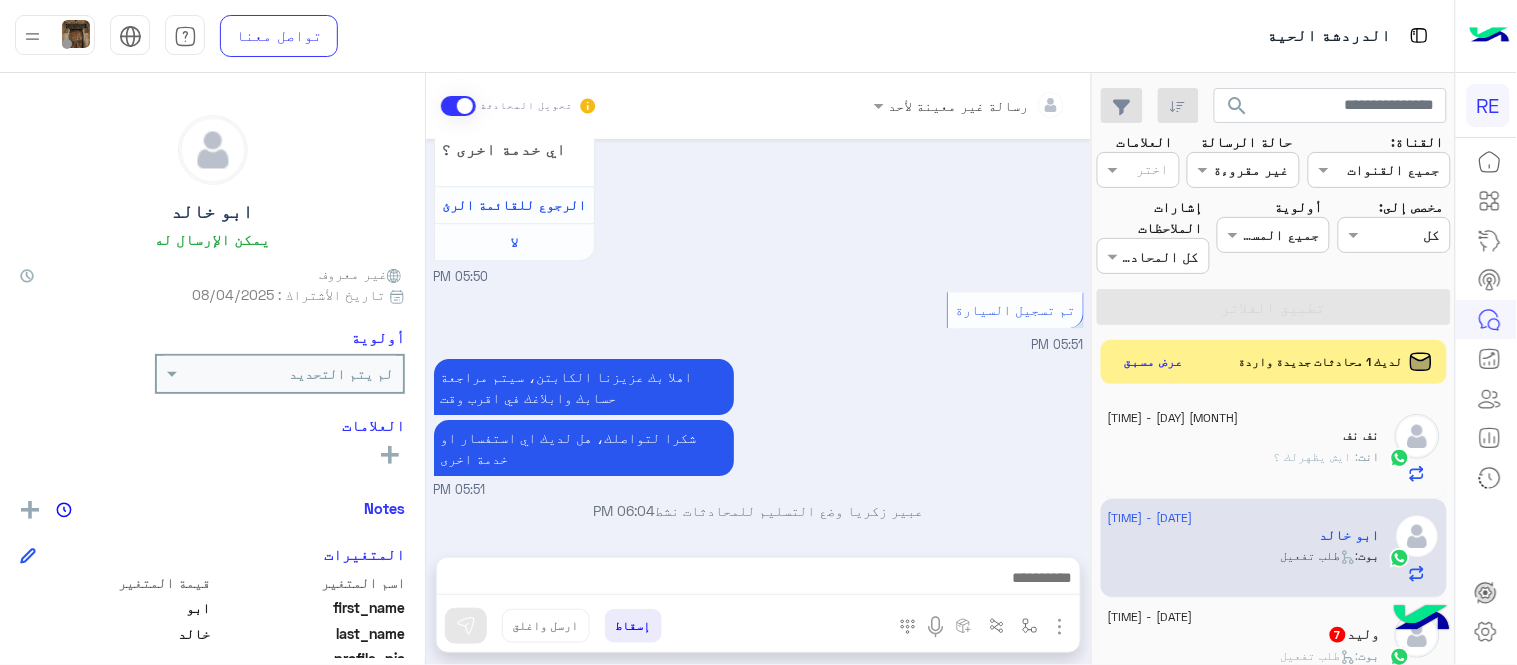 scroll, scrollTop: 1548, scrollLeft: 0, axis: vertical 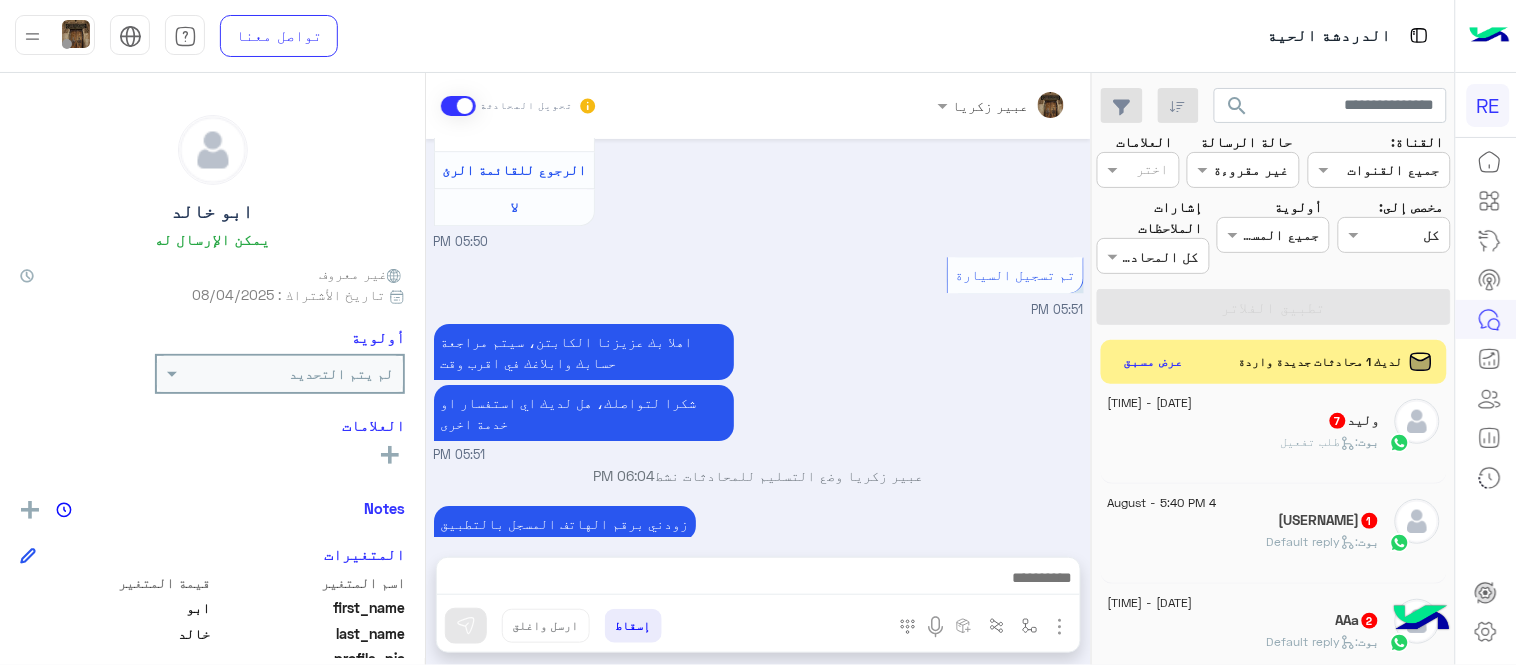 click on "بوت :   طلب تفعيل" 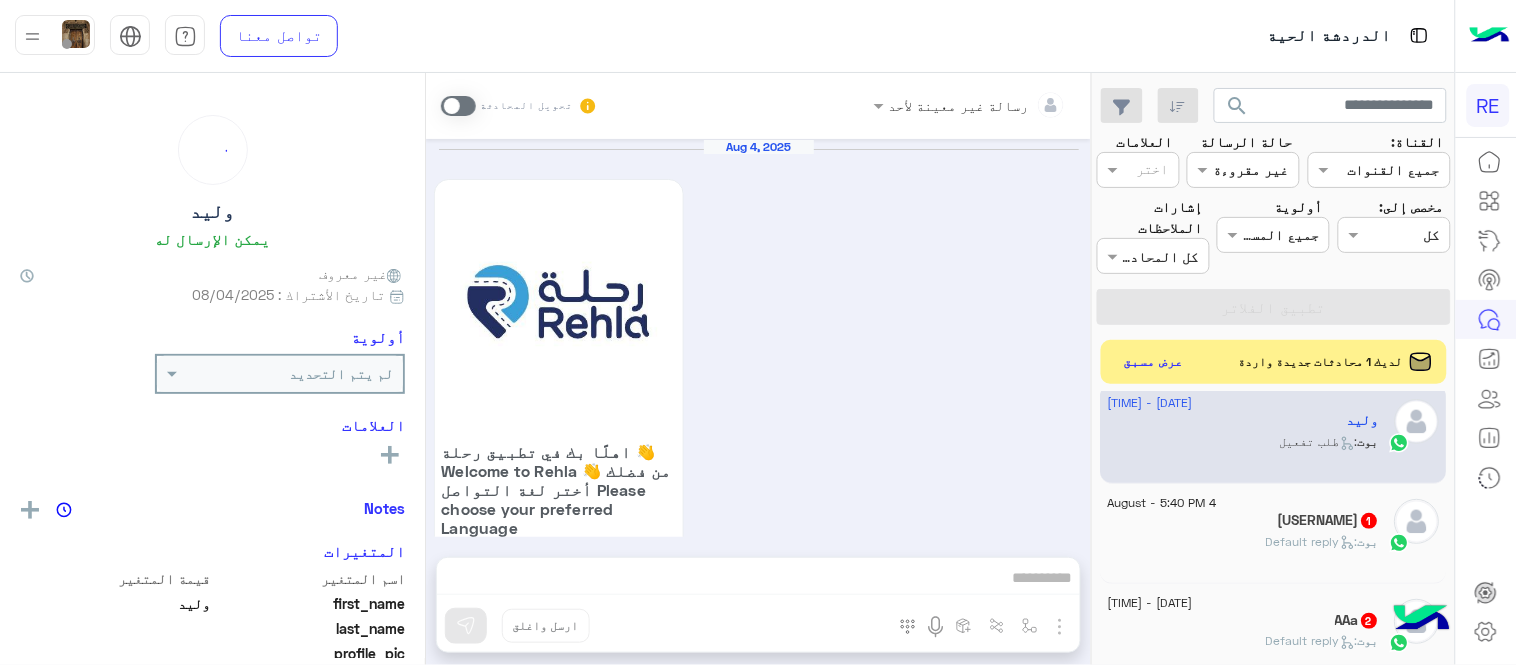 scroll, scrollTop: 1790, scrollLeft: 0, axis: vertical 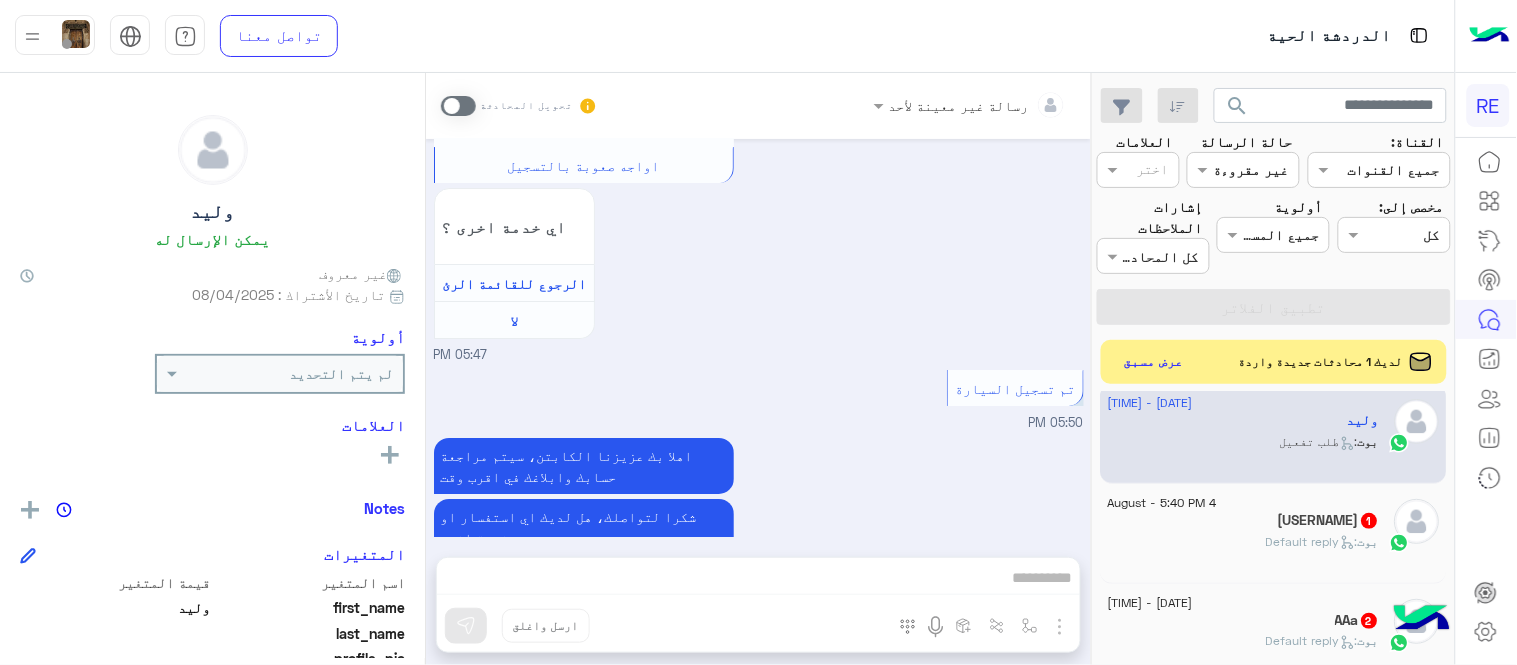 click at bounding box center (458, 106) 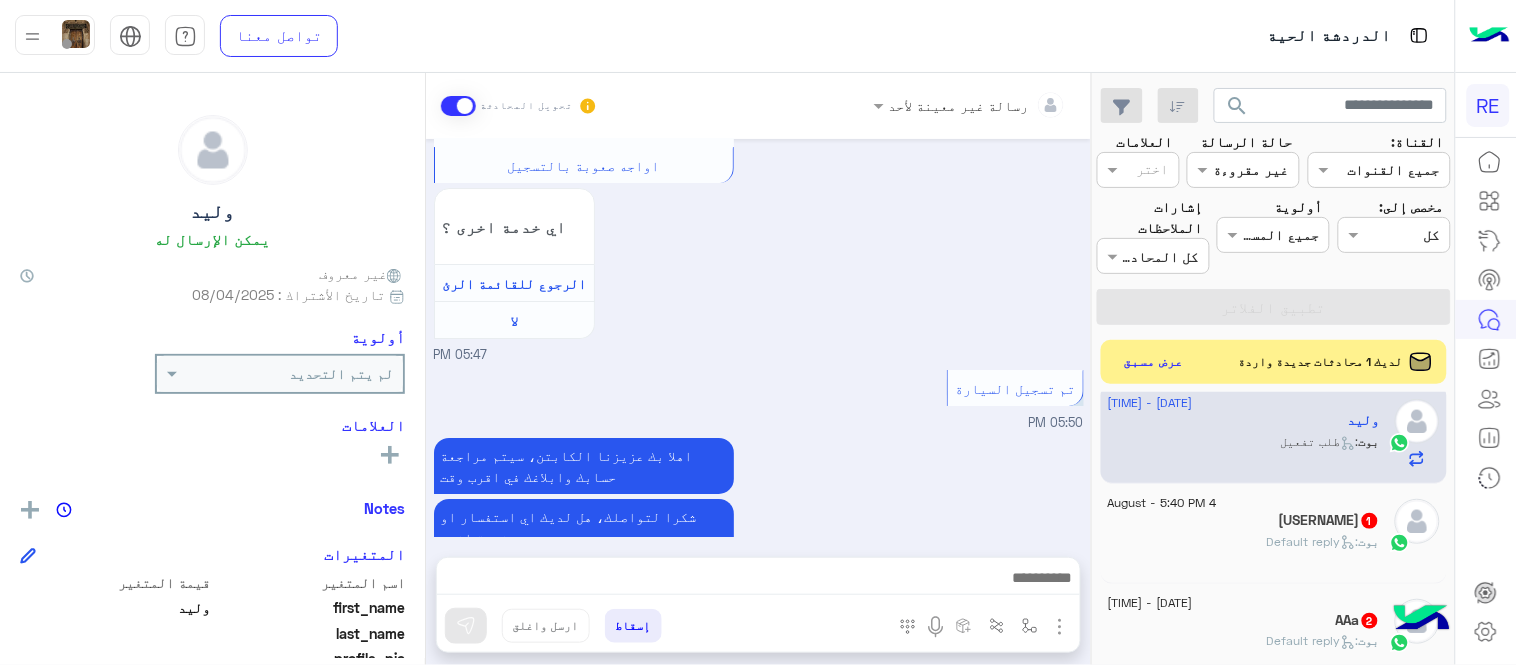 scroll, scrollTop: 1826, scrollLeft: 0, axis: vertical 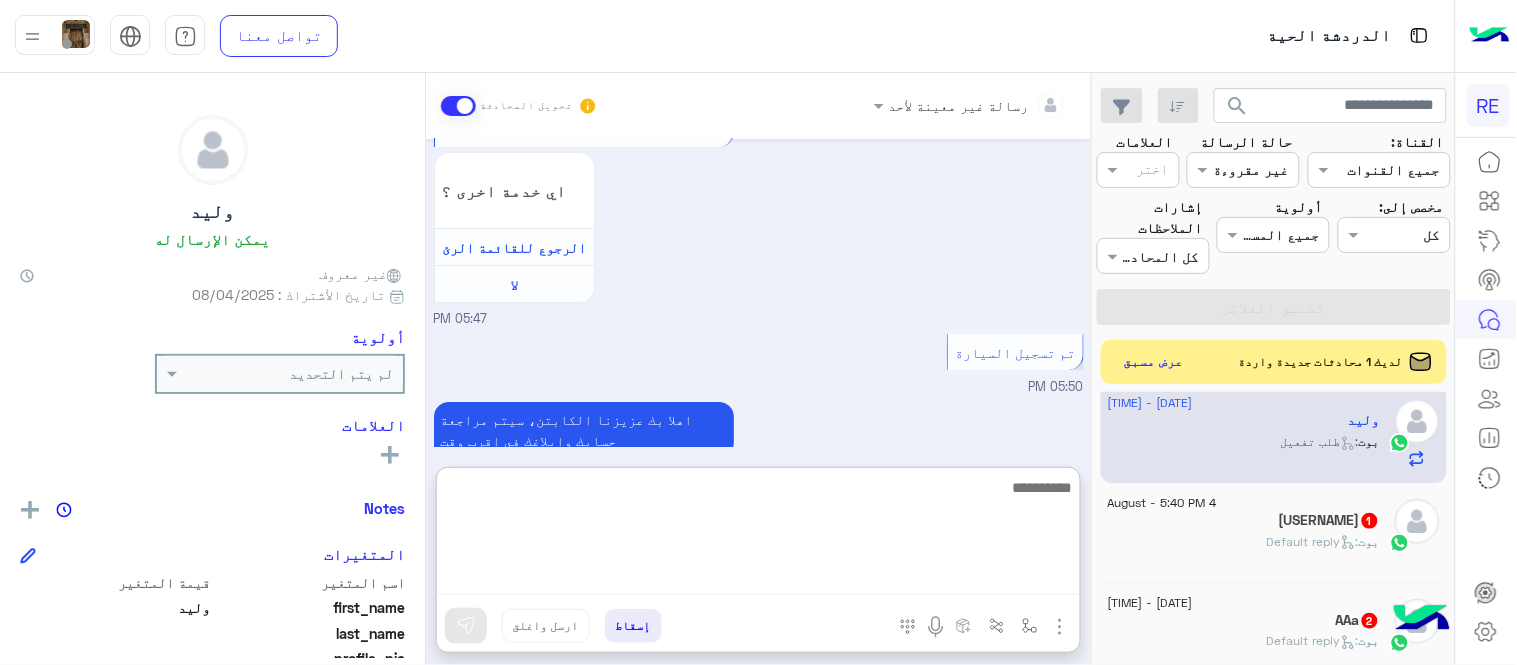 click at bounding box center (758, 535) 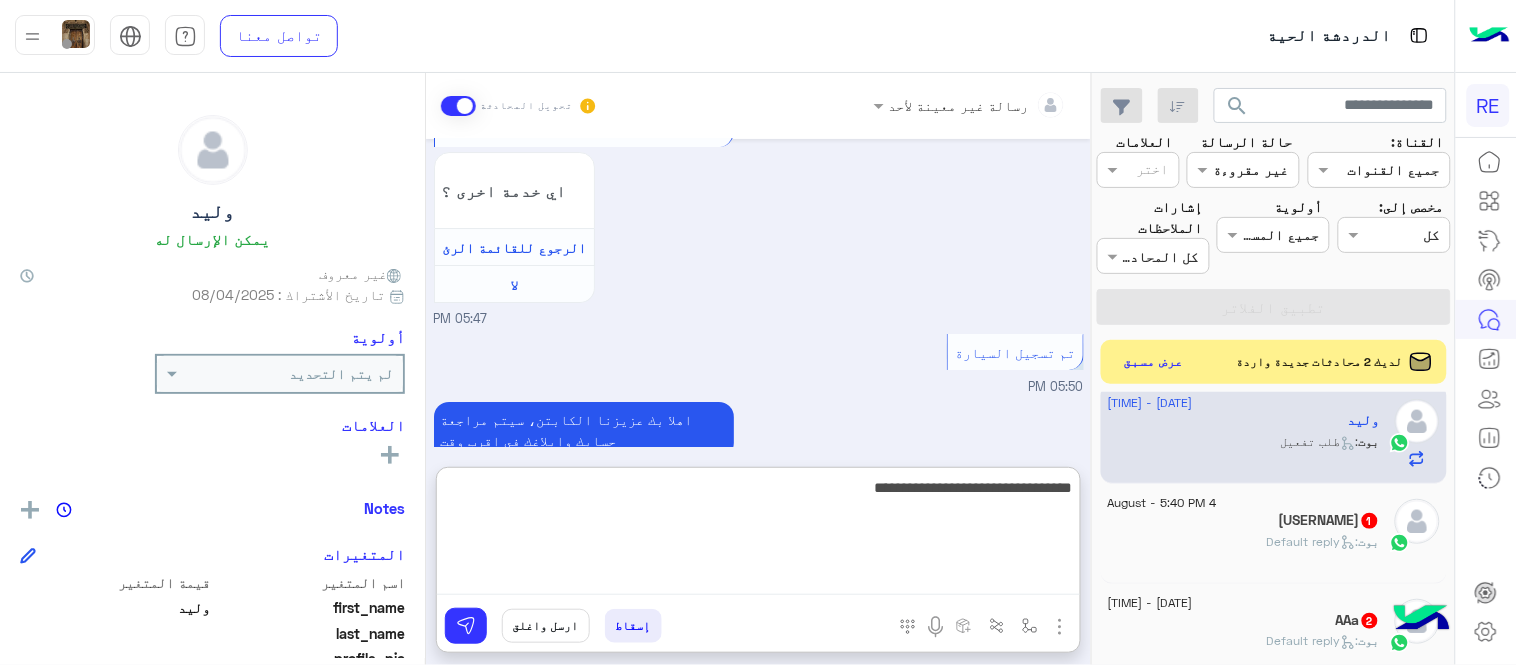 type on "**********" 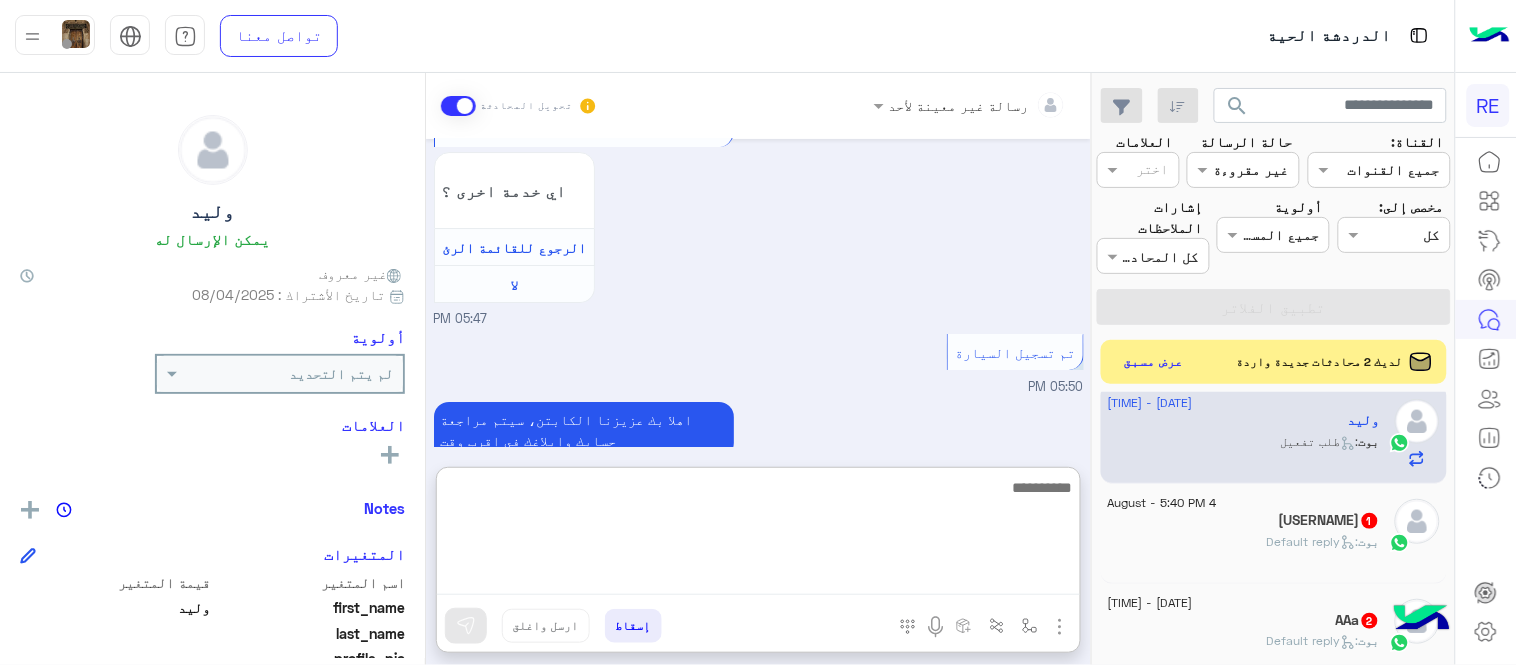 scroll, scrollTop: 1980, scrollLeft: 0, axis: vertical 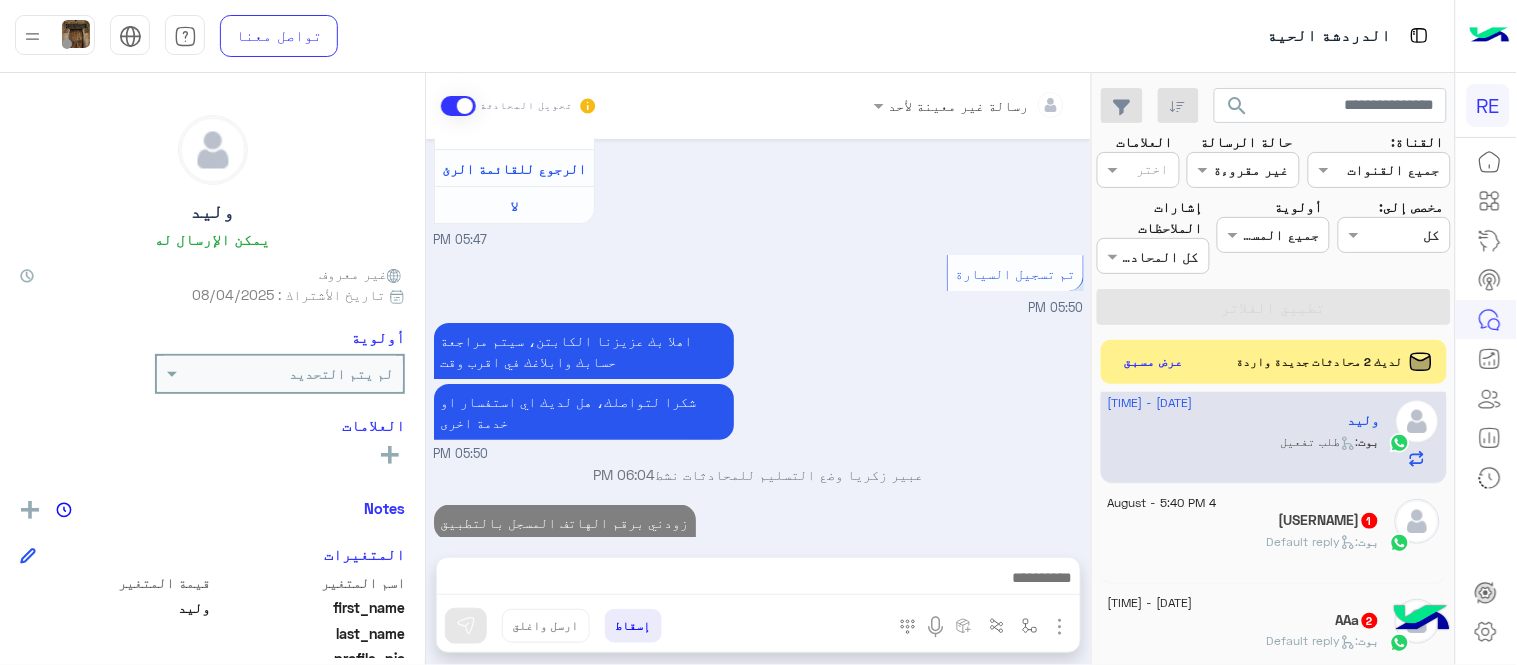 click on "[DATE]
اهلًا بك في تطبيق رحلة 👋
Welcome to Rehla  👋
من فضلك أختر لغة التواصل
Please choose your preferred Language
English   عربي     [TIME]   [NAME]  غادر المحادثة   [TIME]       عربي    [TIME]   هل أنت ؟   كابتن 👨🏻‍✈️   عميل 🧳   رحال (مرشد مرخص) 🏖️     [TIME]   كابتن     [TIME]  اختر احد الخدمات التالية:    [TIME]   تفعيل حساب    [TIME]  يمكنك الاطلاع على شروط الانضمام لرحلة ك (كابتن ) الموجودة بالصورة أعلاه،
لتحميل التطبيق عبر الرابط التالي : 📲
http://onelink.to/Rehla    يسعدنا انضمامك لتطبيق رحلة يمكنك اتباع الخطوات الموضحة لتسجيل بيانات سيارتك بالفيديو التالي  :  تم تسجيل السيارة   اواجه صعوبة بالتسجيل  اي خدمة اخرى ?" at bounding box center [758, 338] 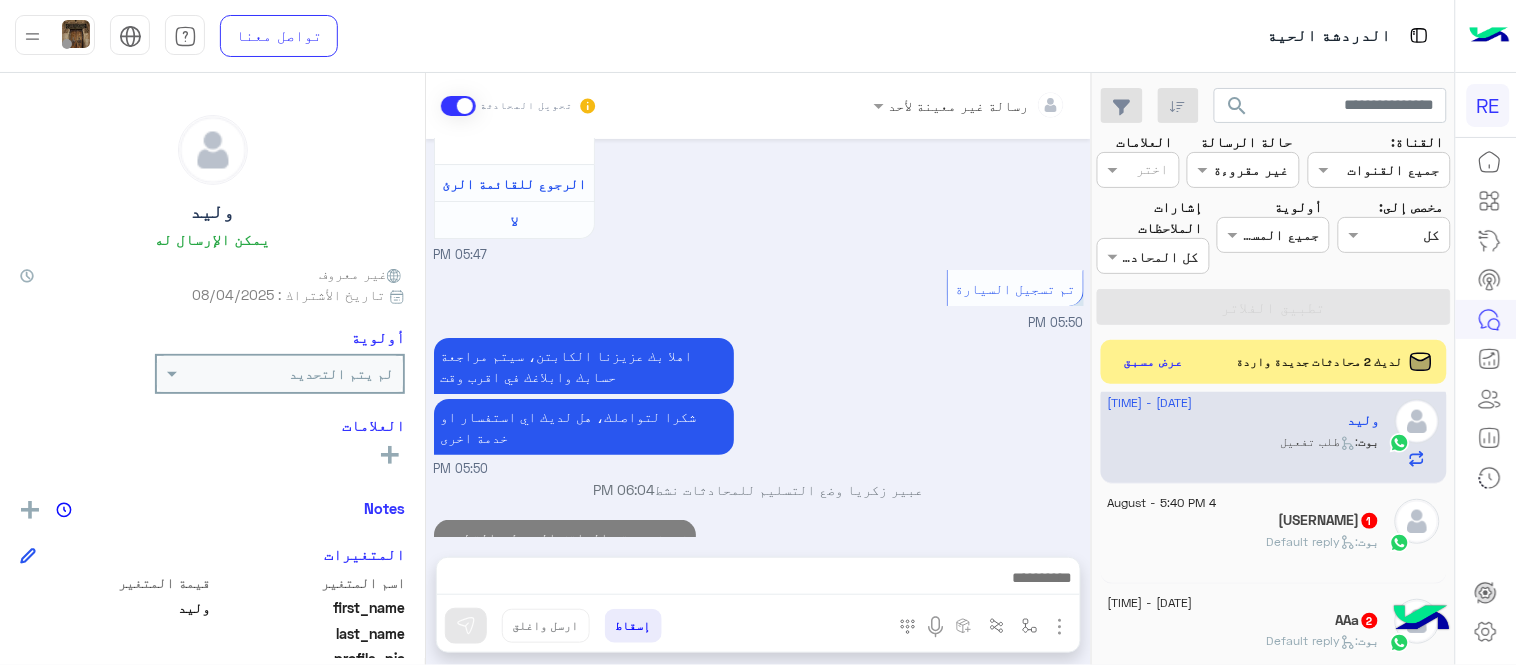 click on "[USERNAME]   1" 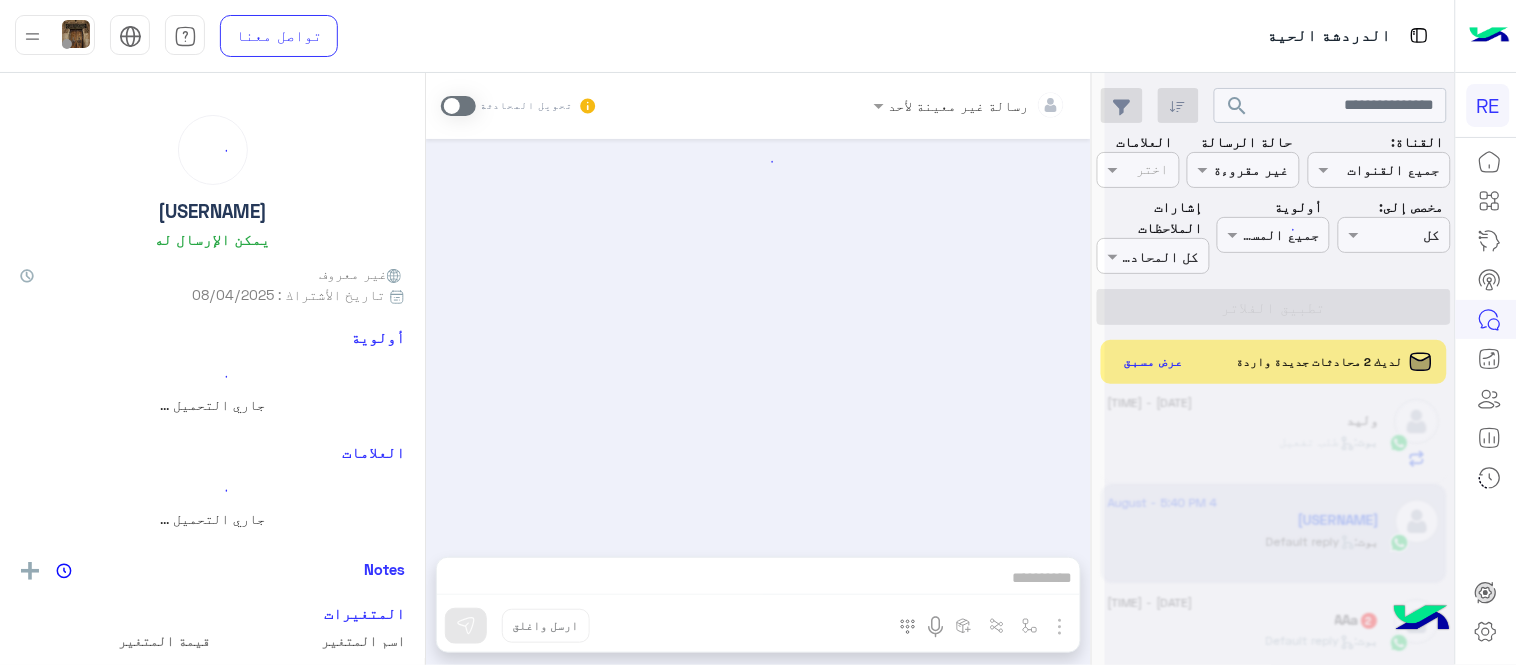 scroll, scrollTop: 0, scrollLeft: 0, axis: both 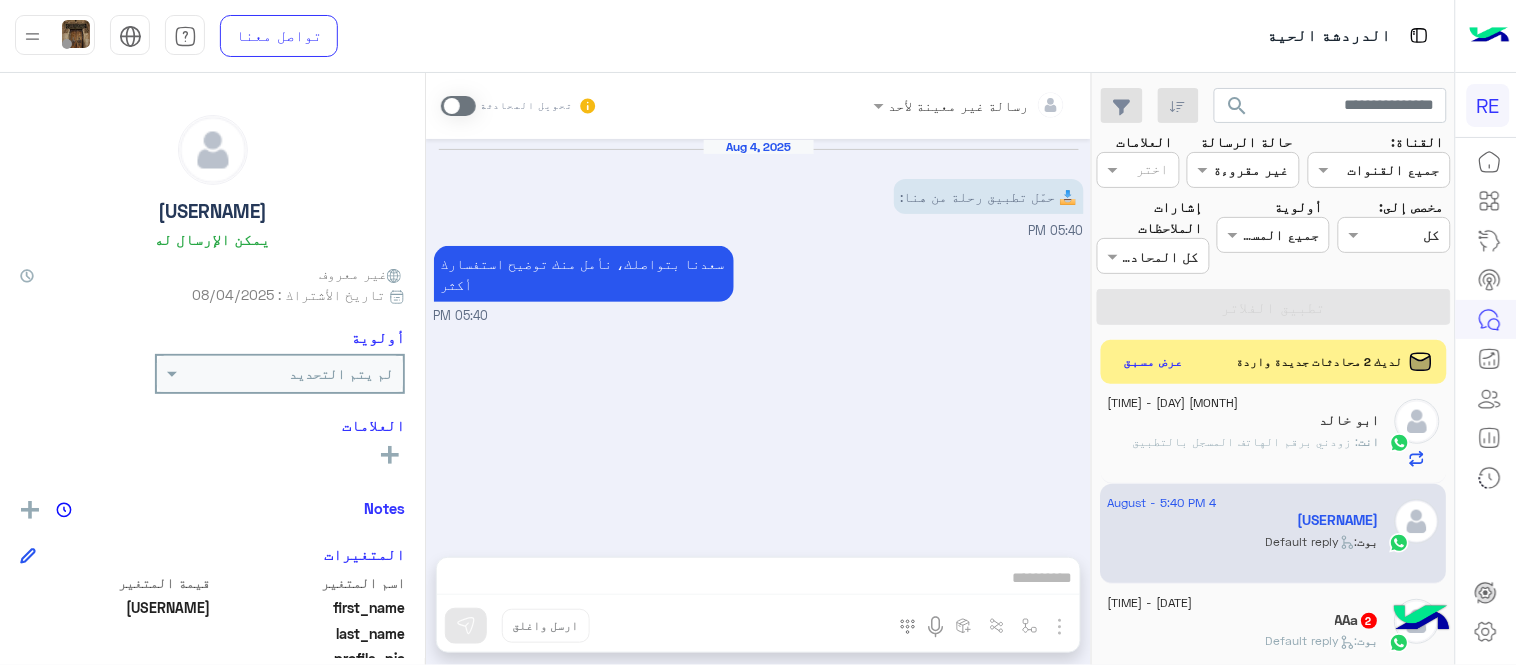 click at bounding box center (458, 106) 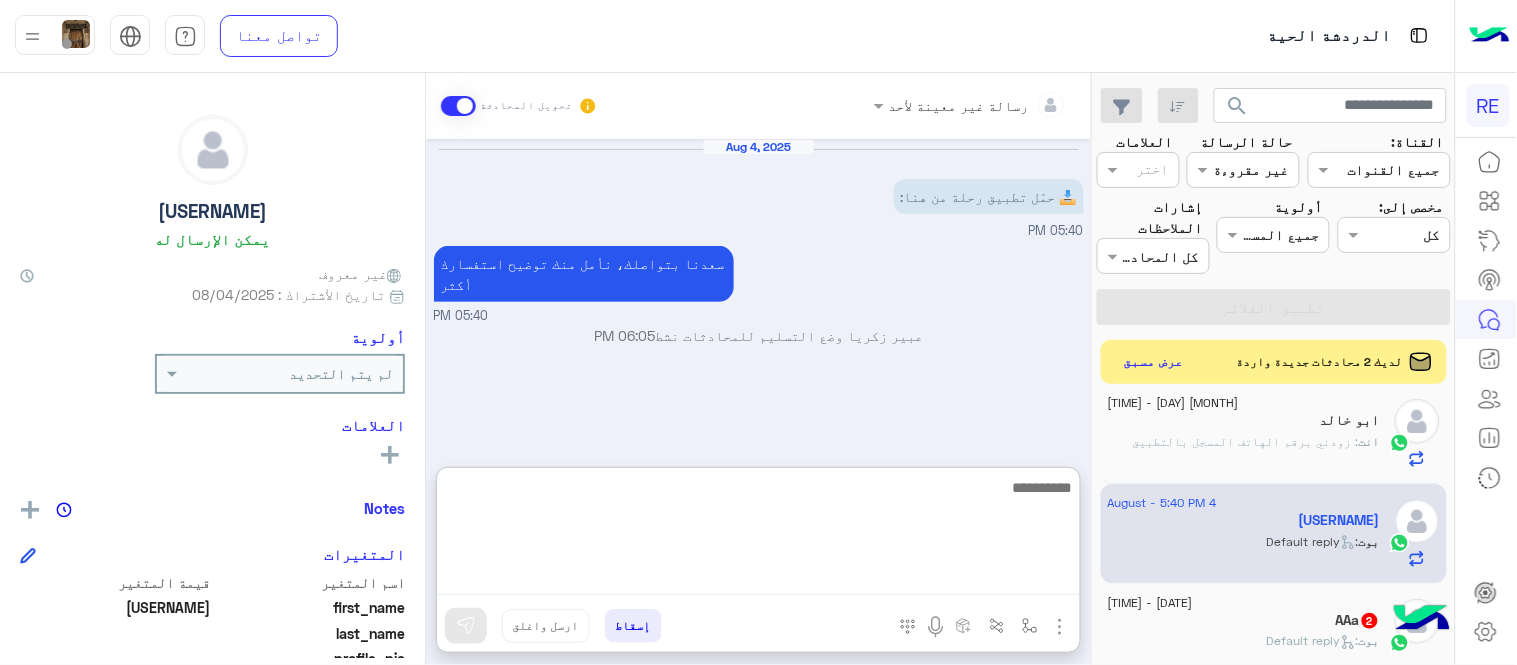 click at bounding box center [758, 535] 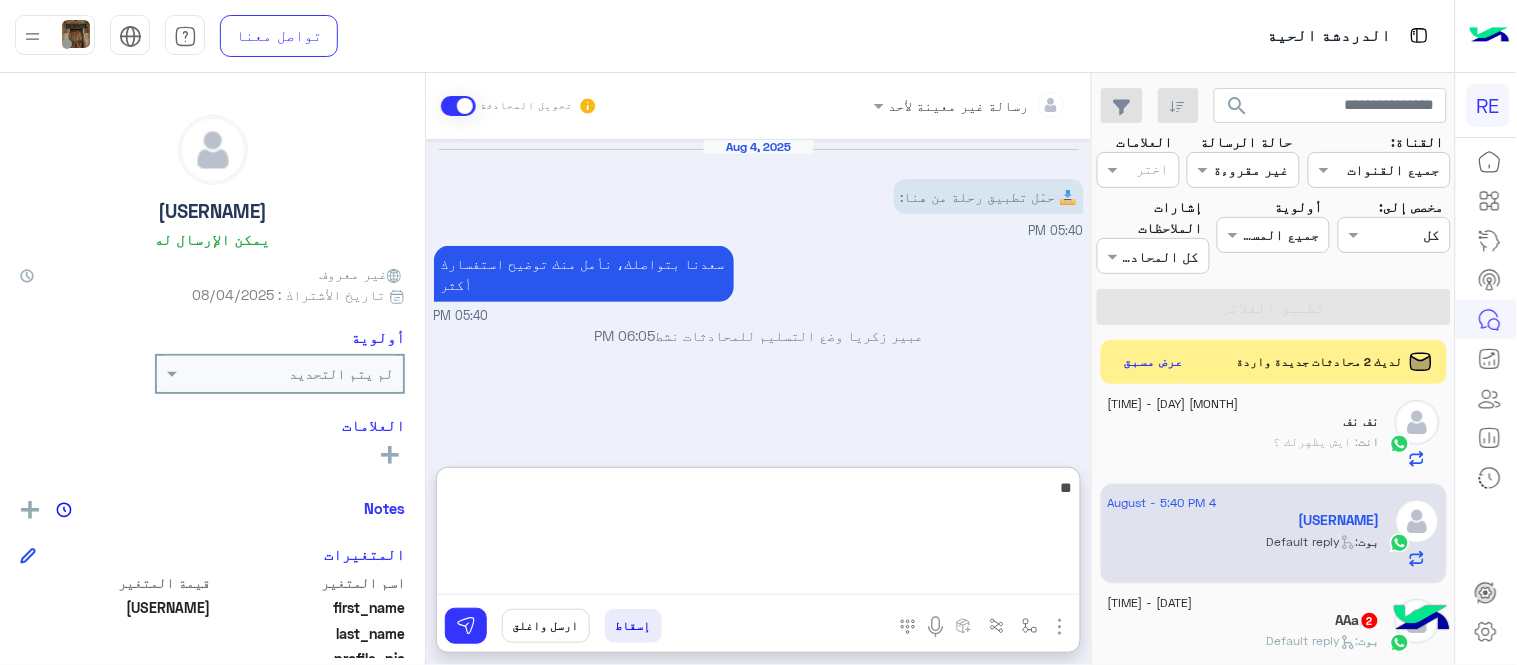 type on "*" 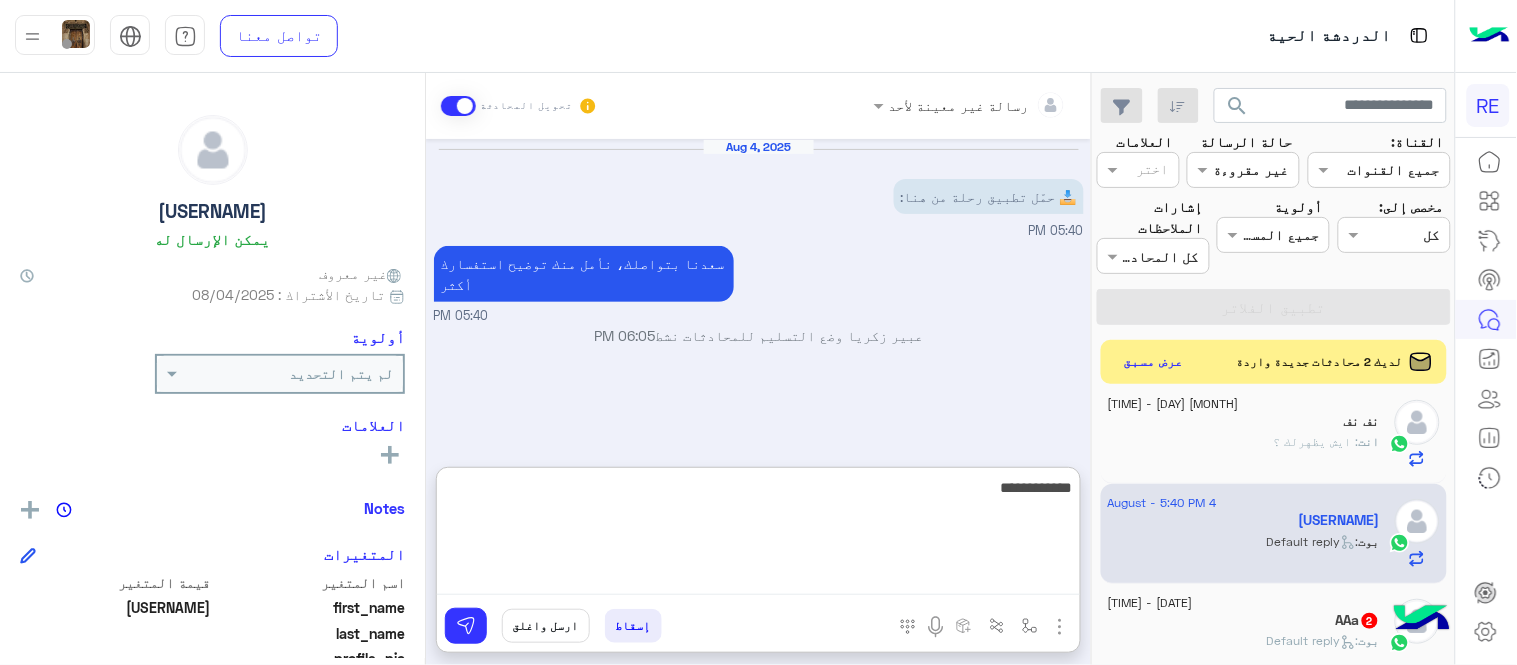 type on "**********" 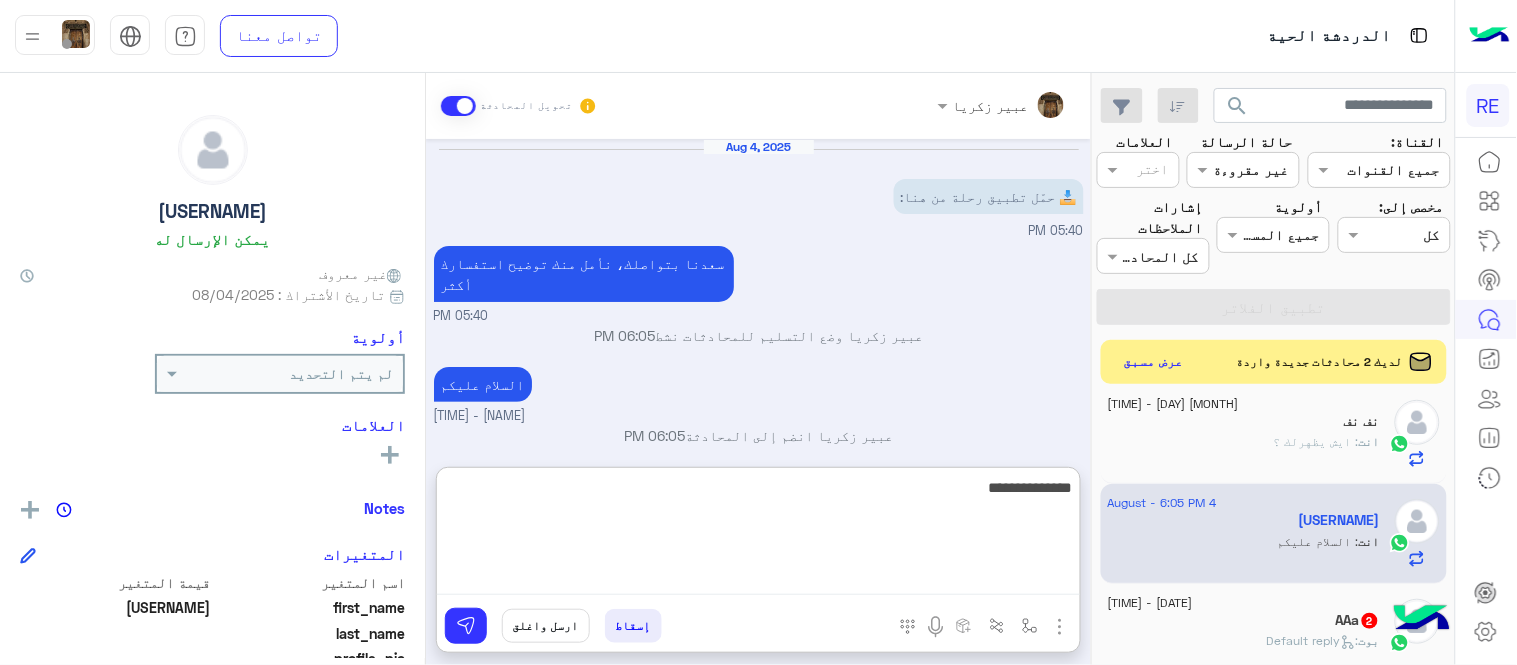 type on "**********" 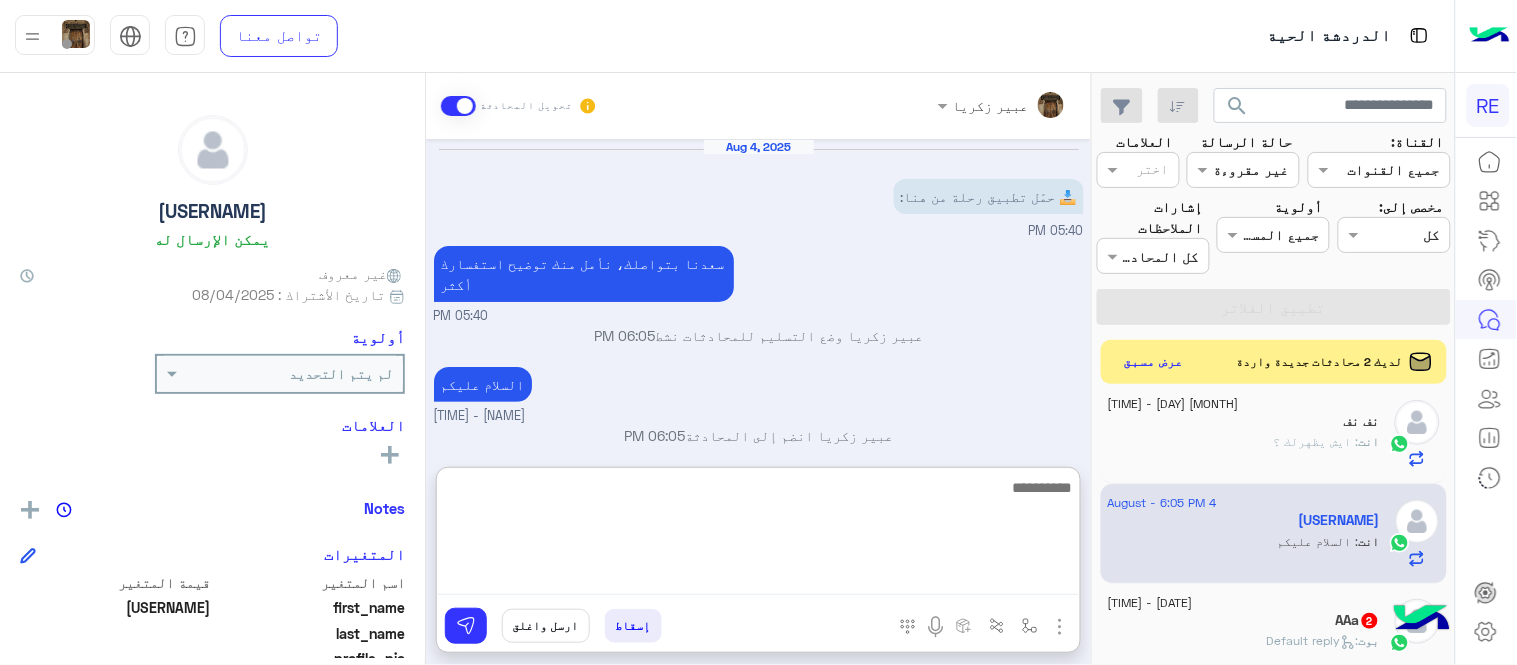 scroll, scrollTop: 57, scrollLeft: 0, axis: vertical 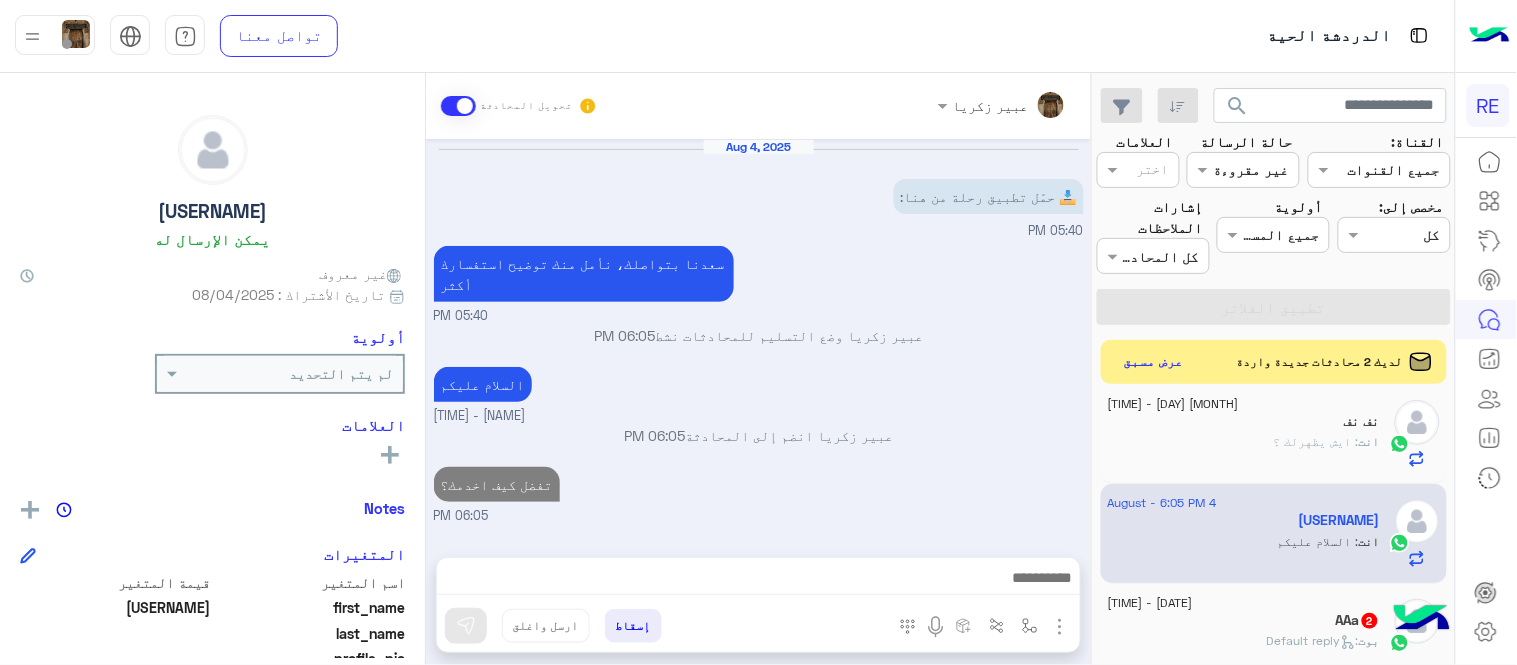 click on "Aug [DAY], [YEAR]  📥 حمّل تطبيق رحلة من هنا:   [TIME]  سعدنا بتواصلك، نأمل منك توضيح استفسارك أكثر    [TIME]   [NAME] وضع التسليم للمحادثات نشط   [TIME]      السلام عليكم  [NAME] -  [TIME]   [NAME] انضم إلى المحادثة   [TIME]      تفضل كيف اخدمك؟   [TIME]" at bounding box center [758, 338] 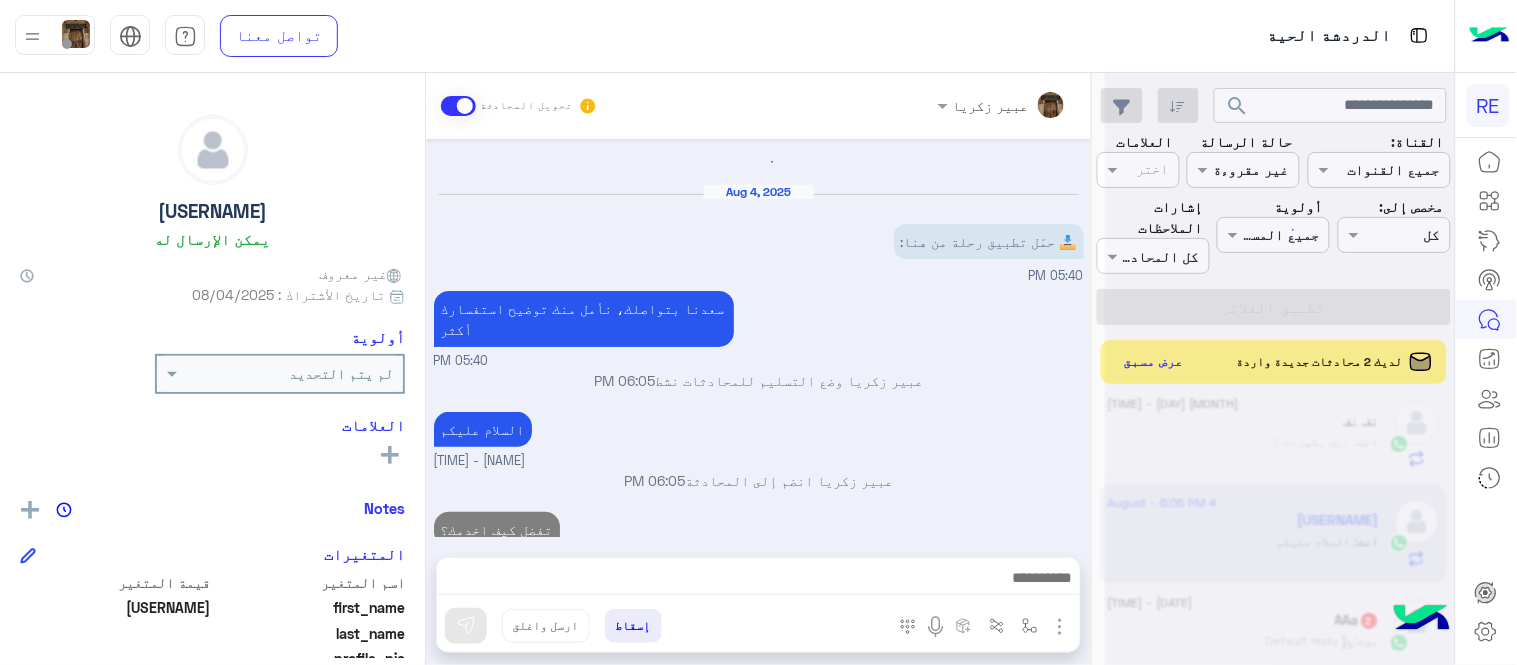 scroll, scrollTop: 0, scrollLeft: 0, axis: both 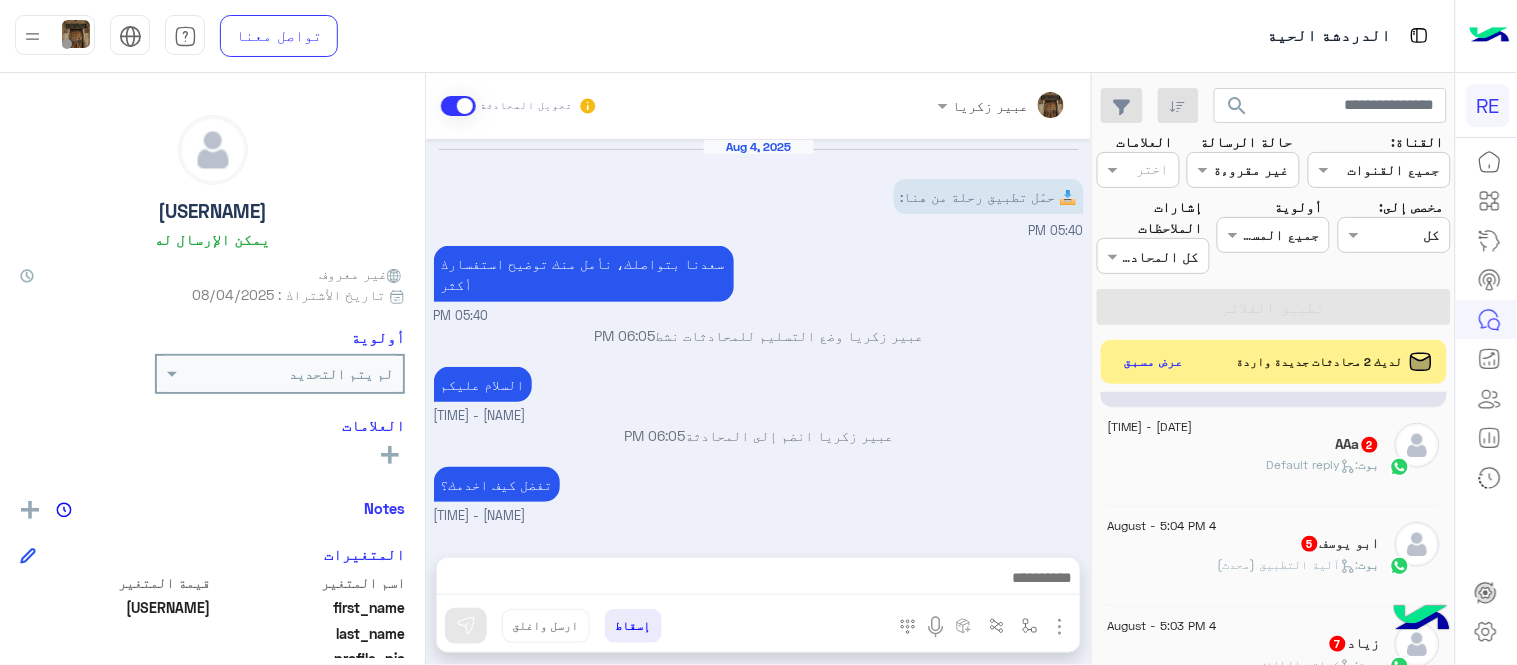 click on "بوت :   Default reply" 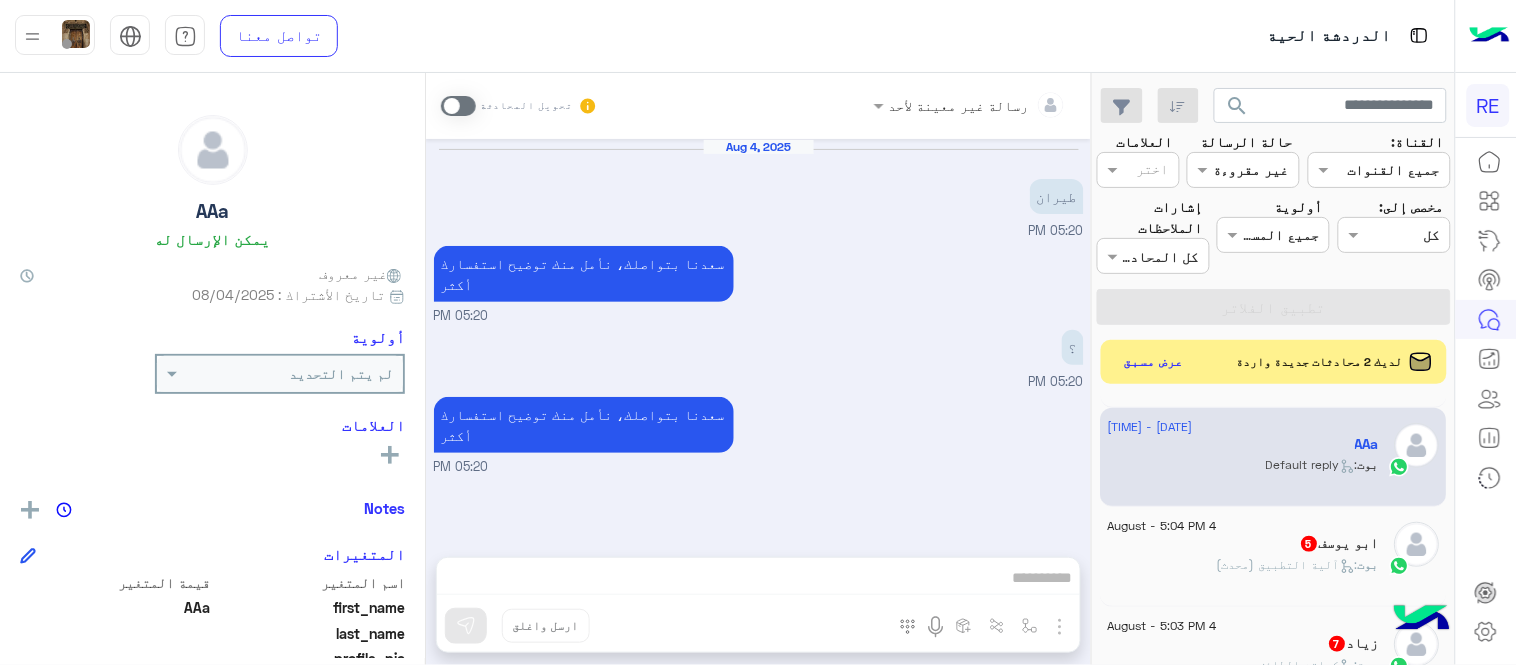 click at bounding box center (458, 106) 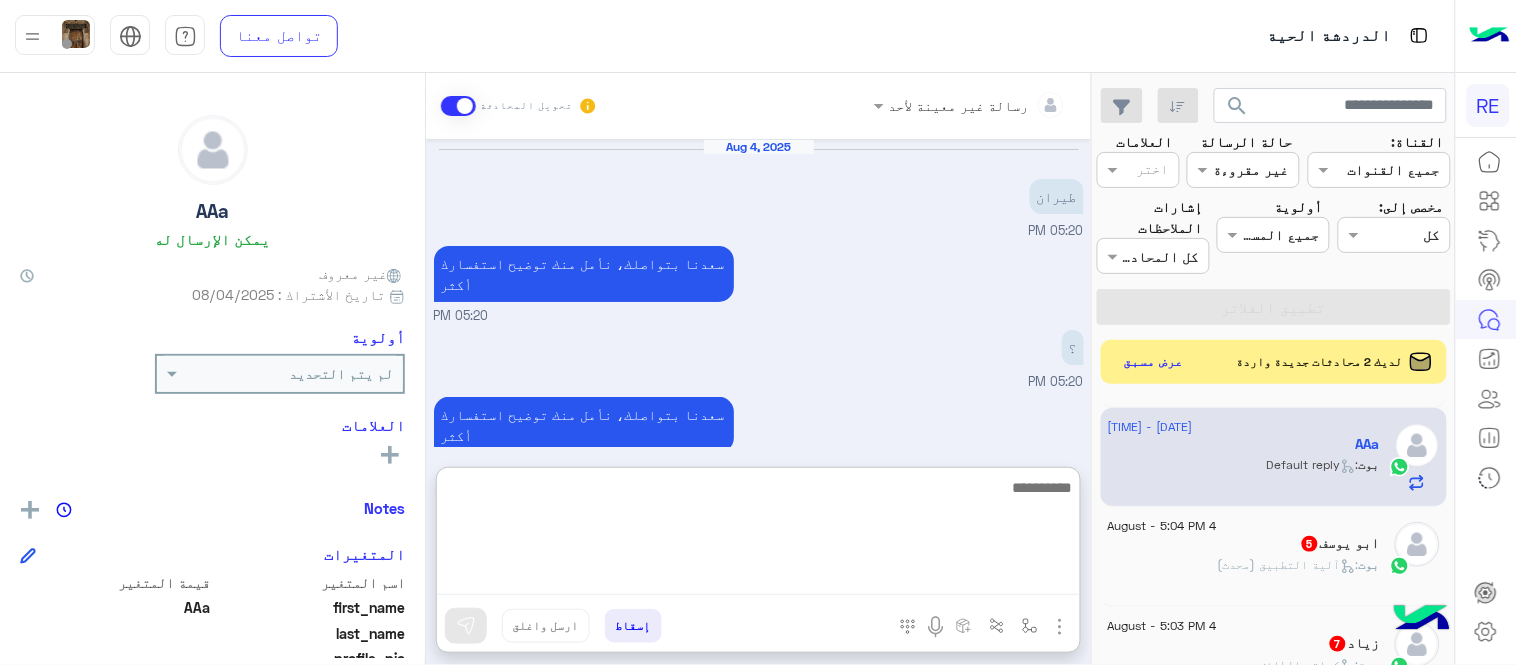 click at bounding box center [758, 535] 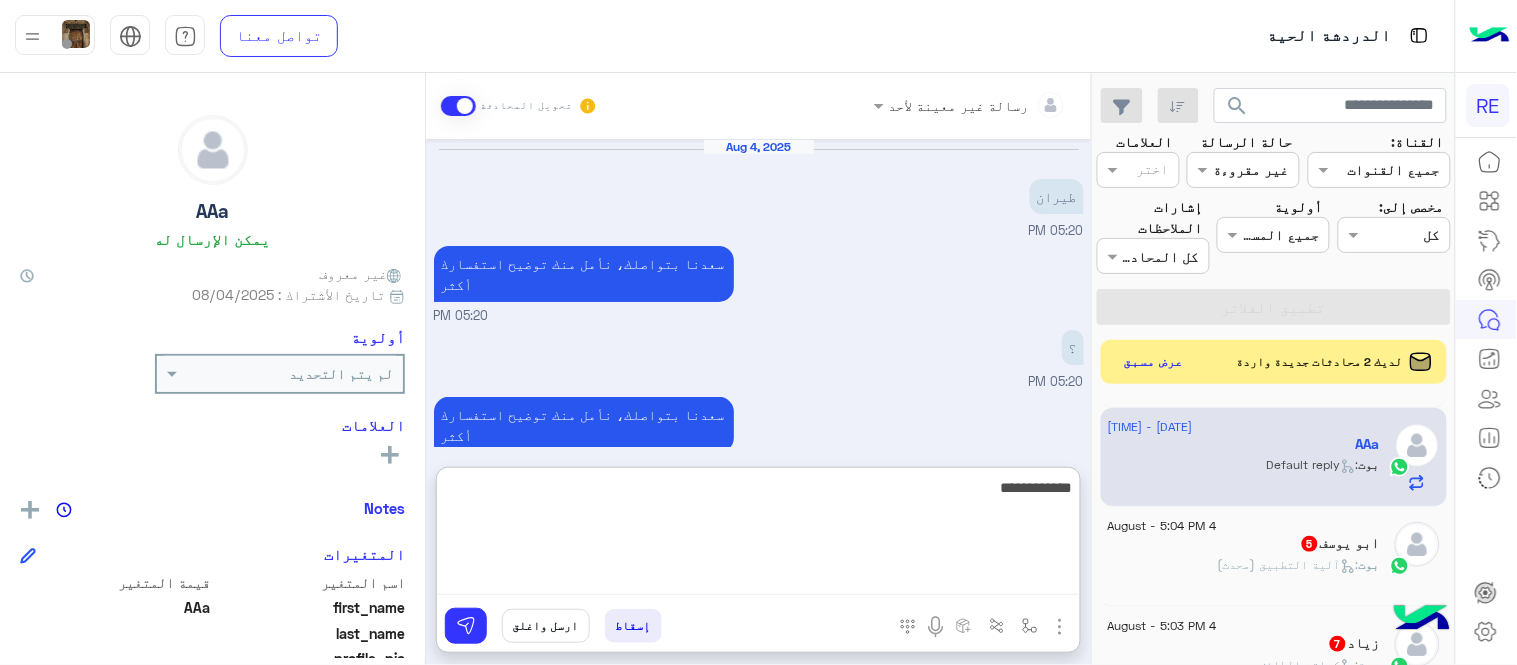 type on "**********" 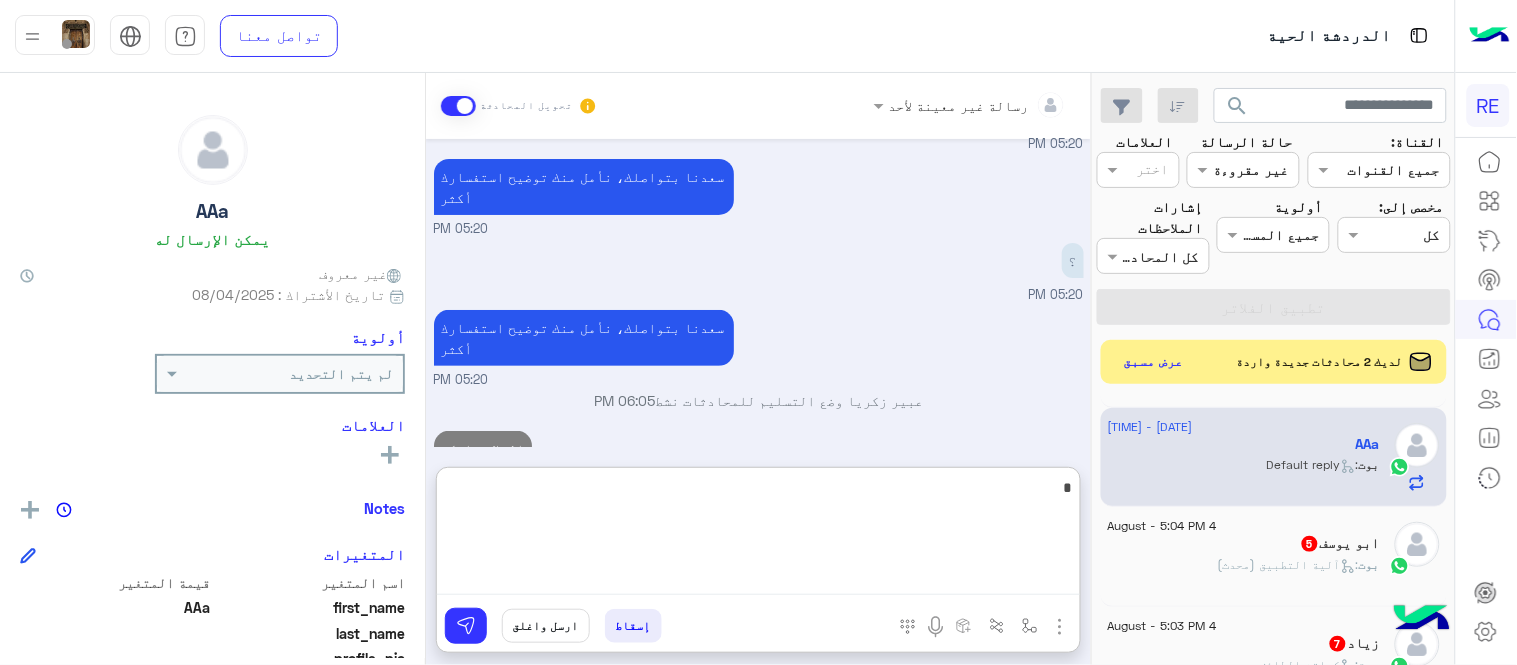 scroll, scrollTop: 124, scrollLeft: 0, axis: vertical 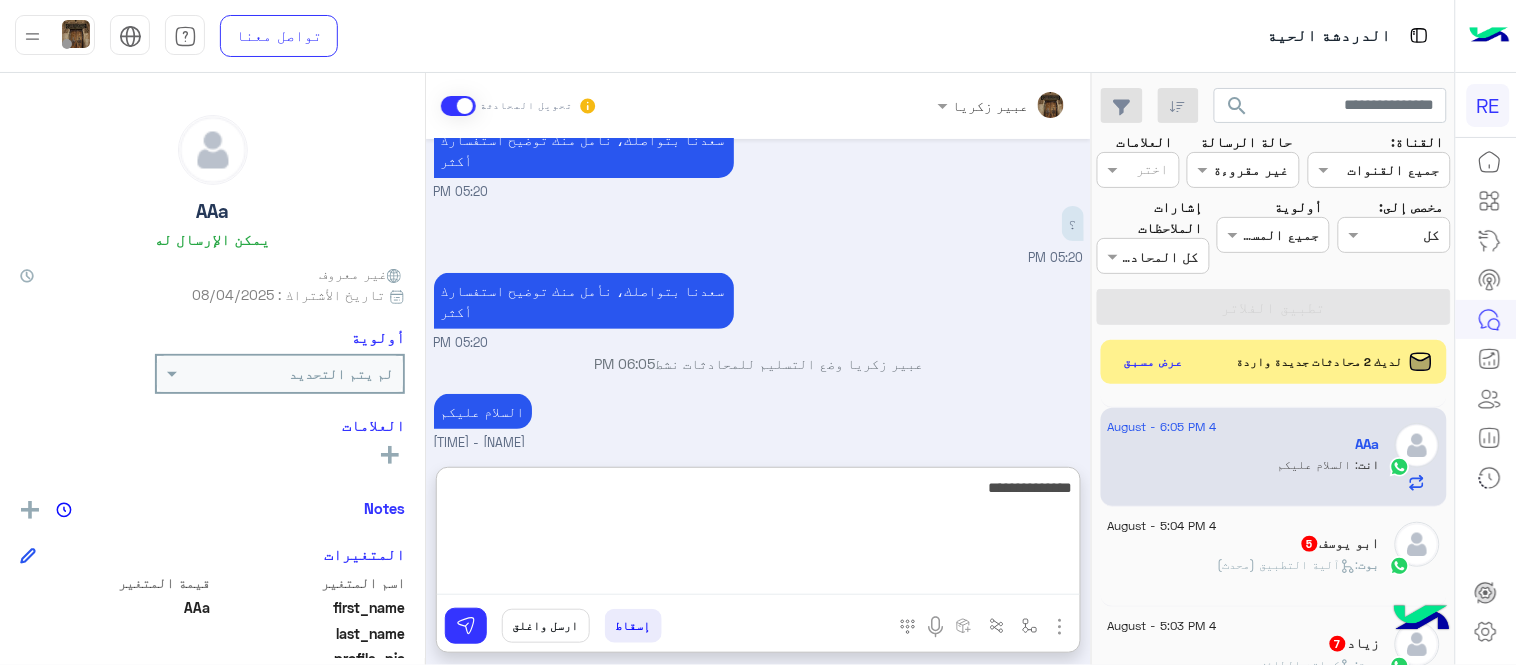 type on "**********" 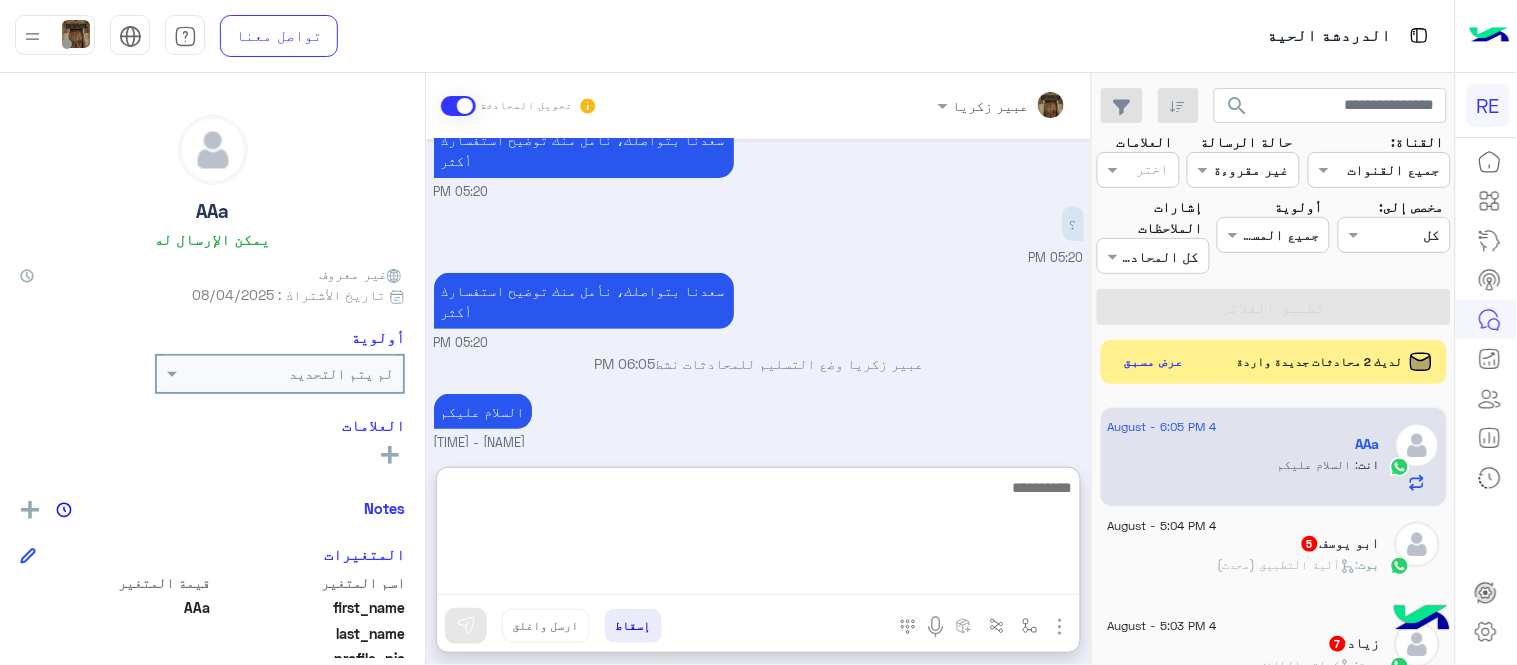 scroll, scrollTop: 187, scrollLeft: 0, axis: vertical 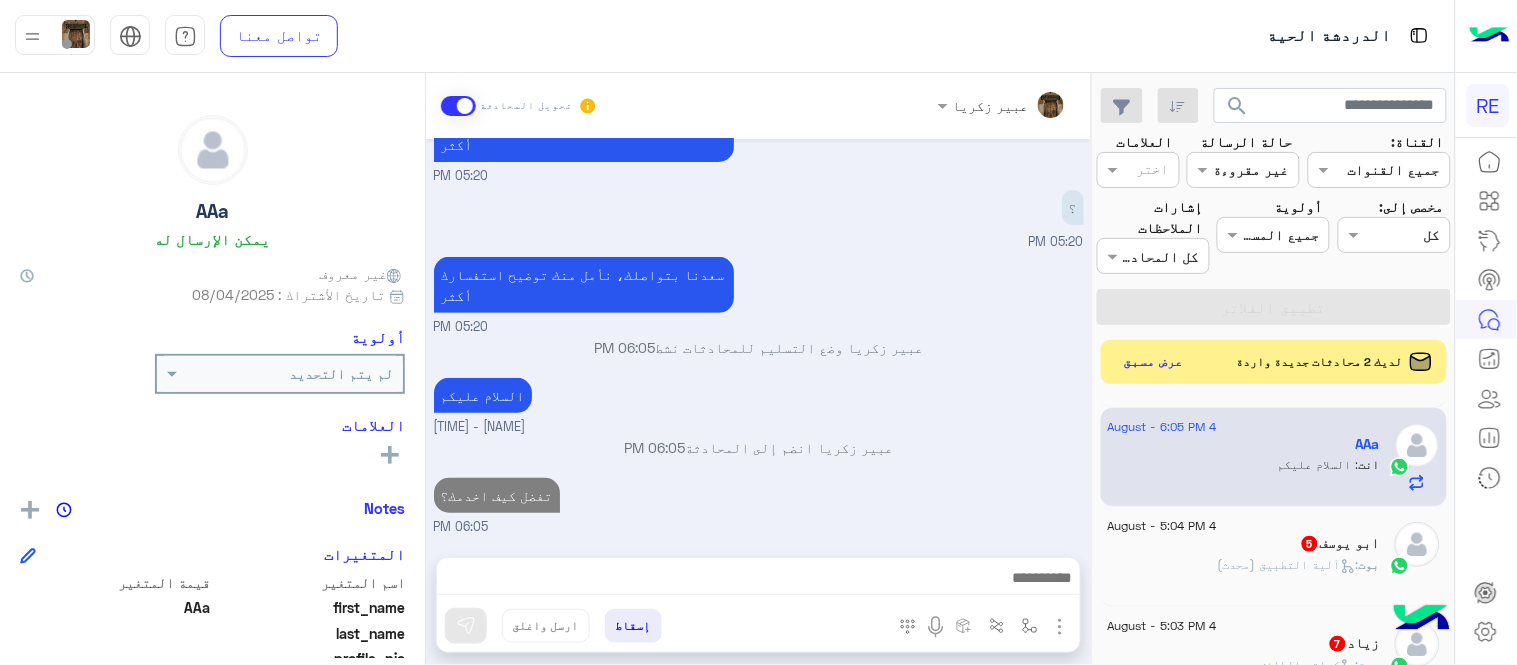click on ":   آلية التطبيق (محدث)" 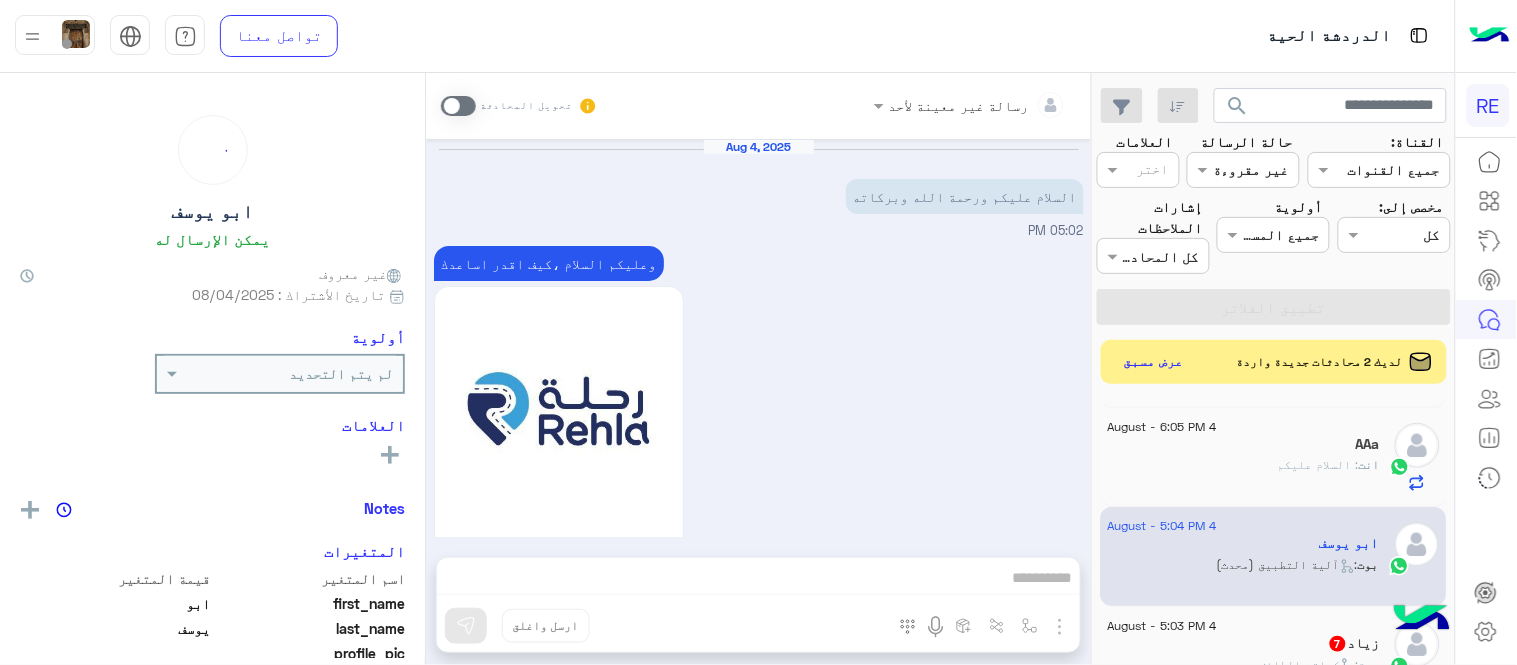 scroll, scrollTop: 1974, scrollLeft: 0, axis: vertical 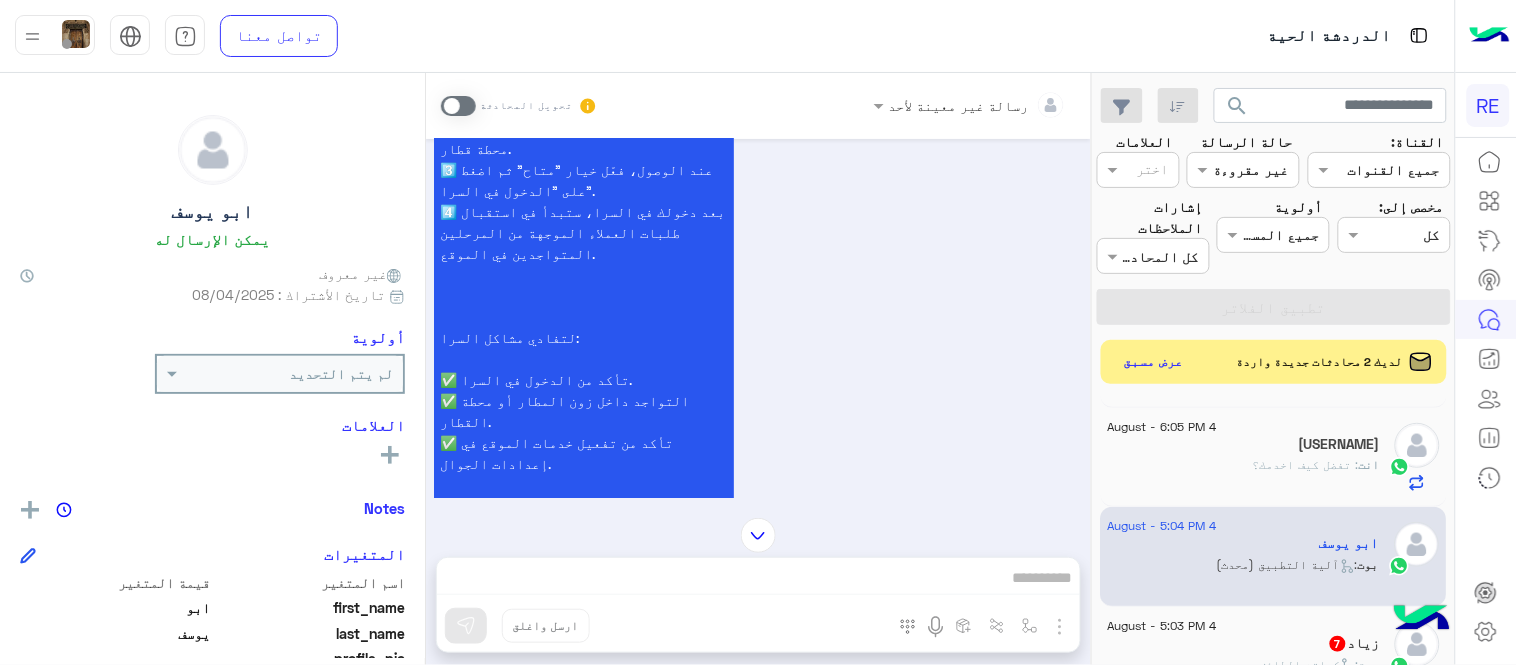 click at bounding box center [458, 106] 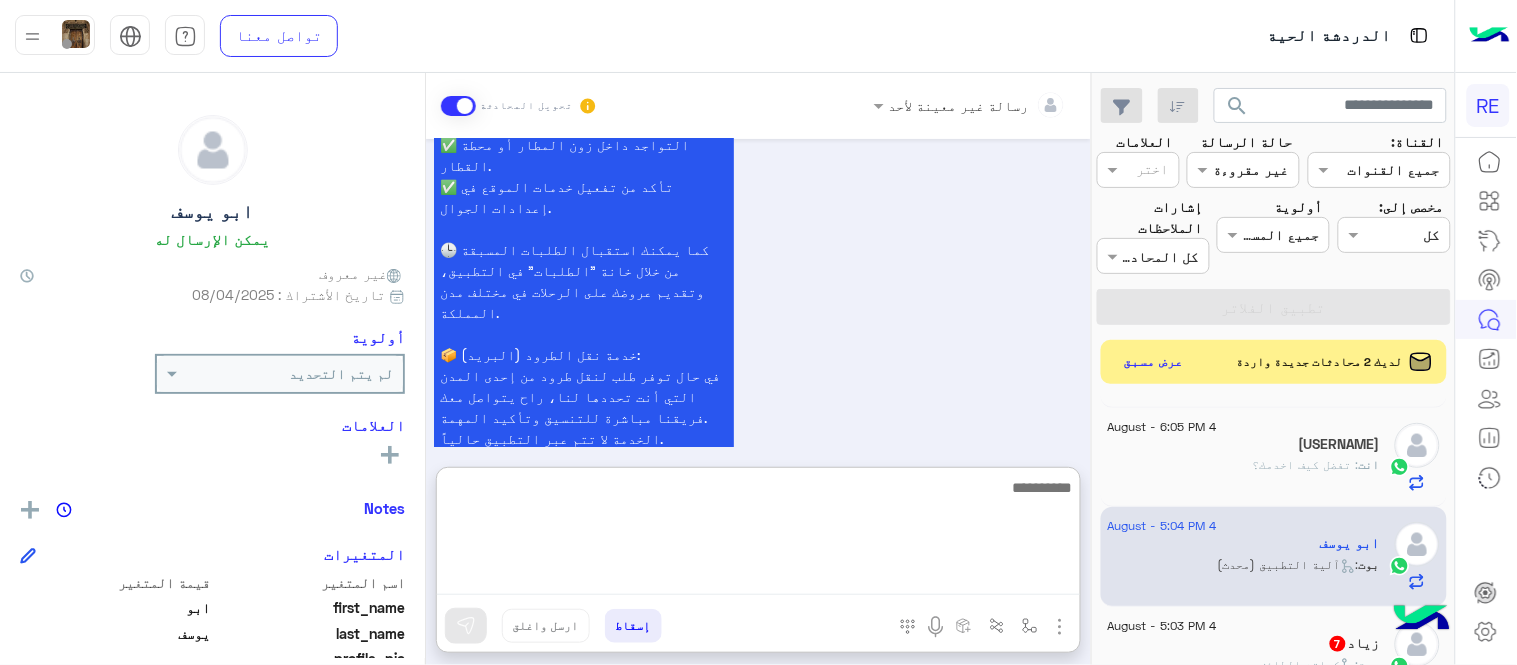click at bounding box center [758, 535] 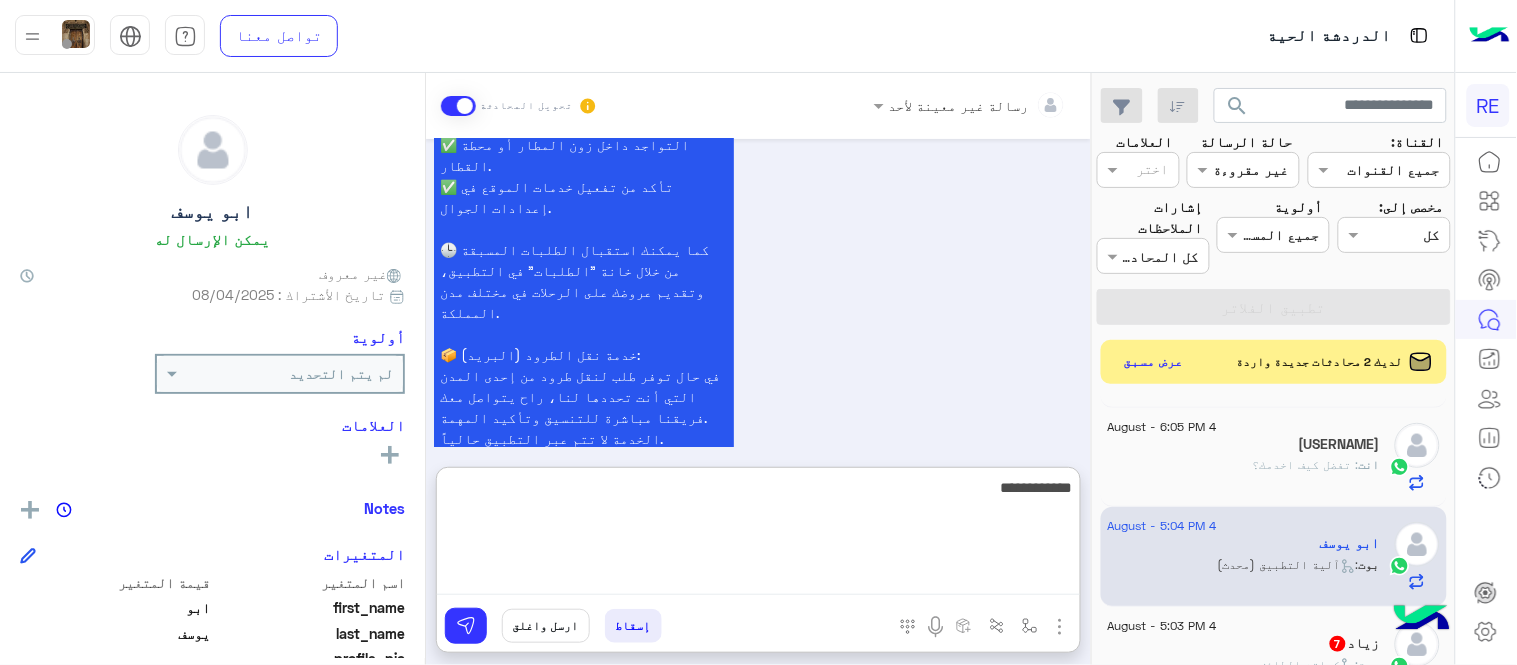 type on "**********" 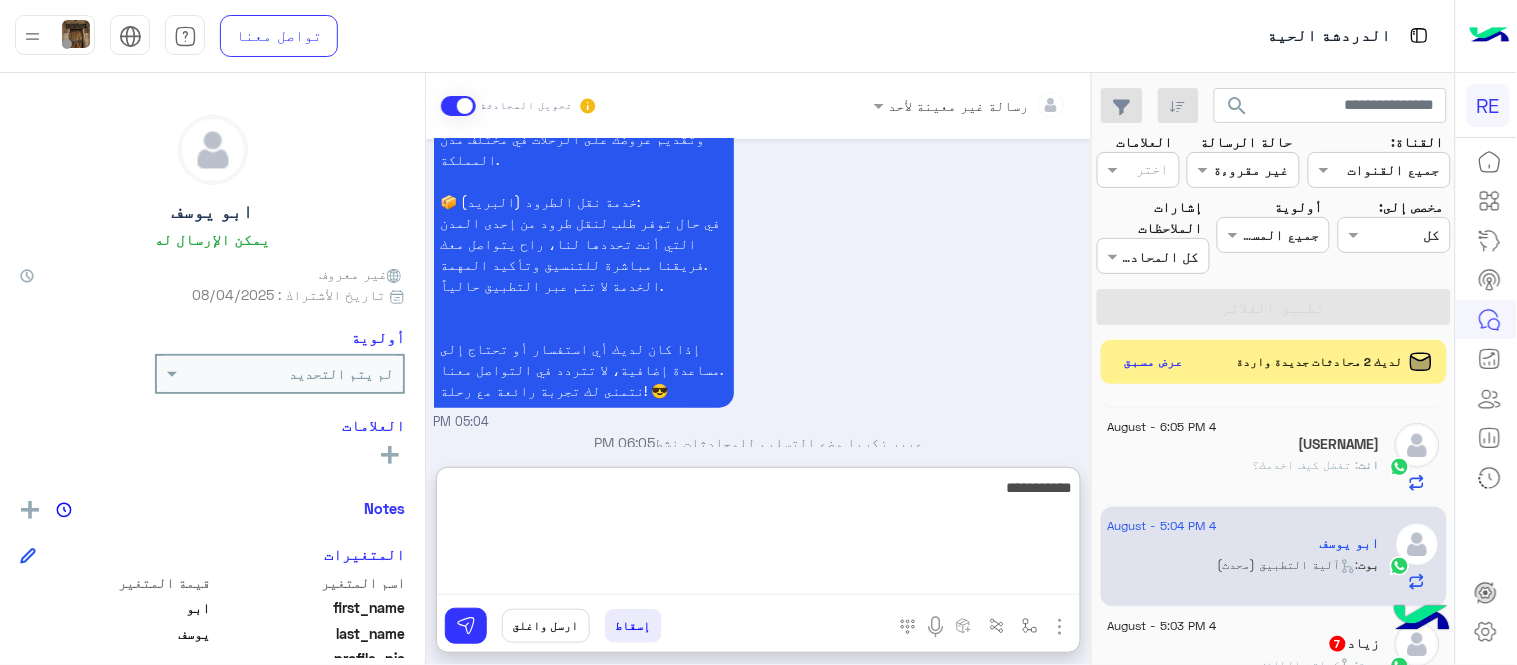 scroll, scrollTop: 2201, scrollLeft: 0, axis: vertical 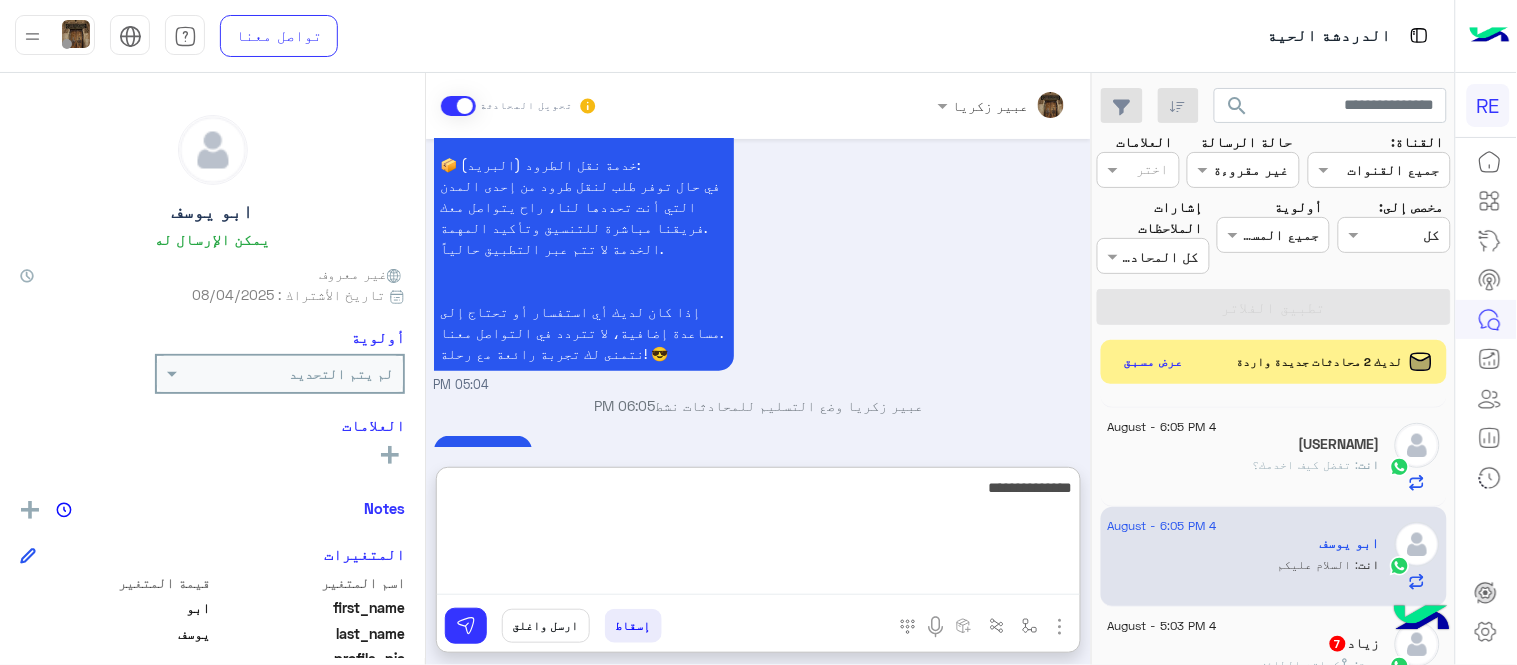 type on "**********" 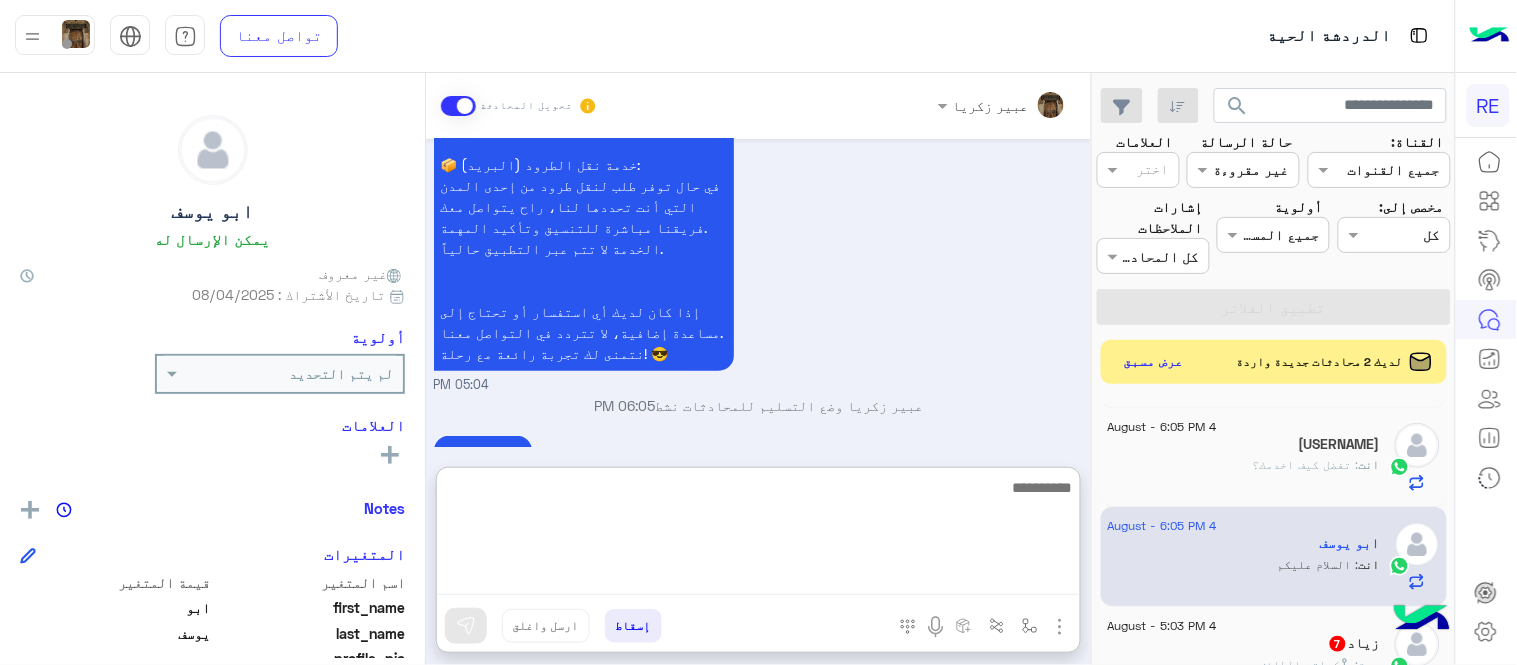 scroll, scrollTop: 2264, scrollLeft: 0, axis: vertical 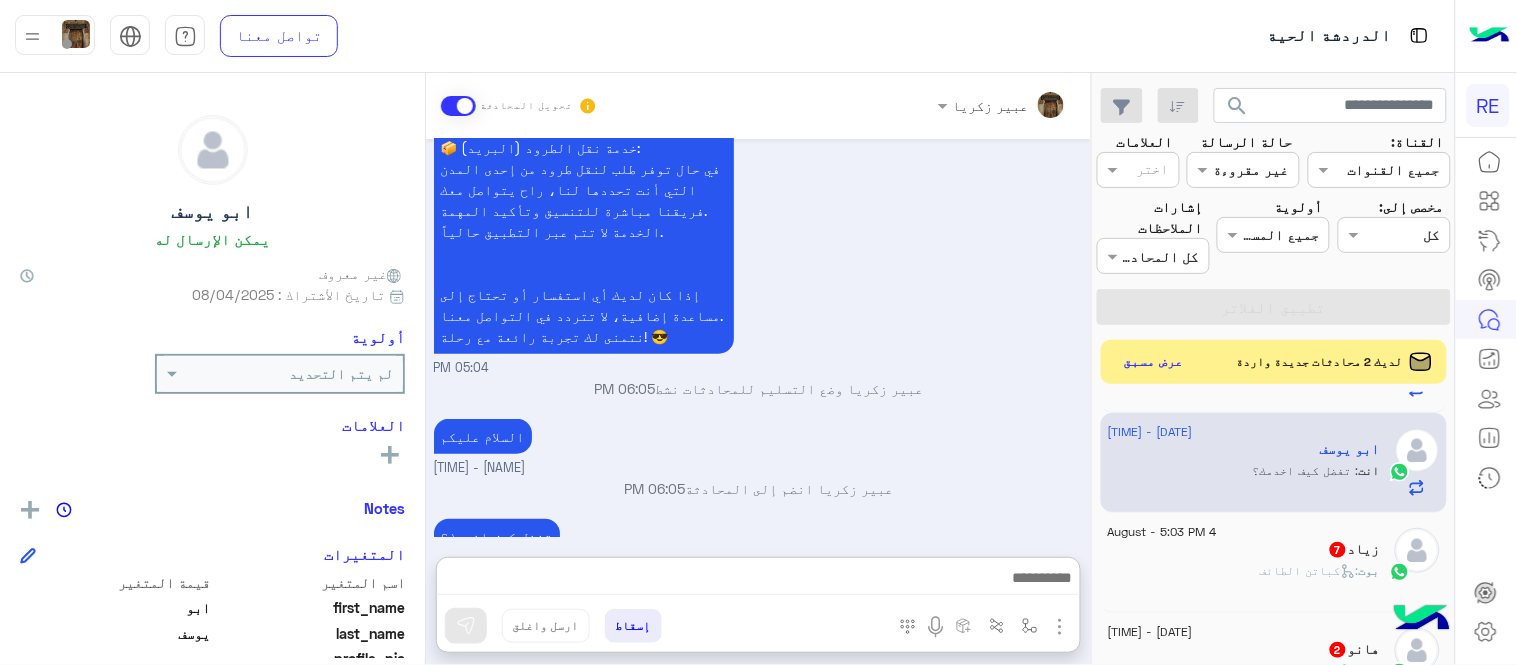 click on "بوت :   كباتن الطائف" 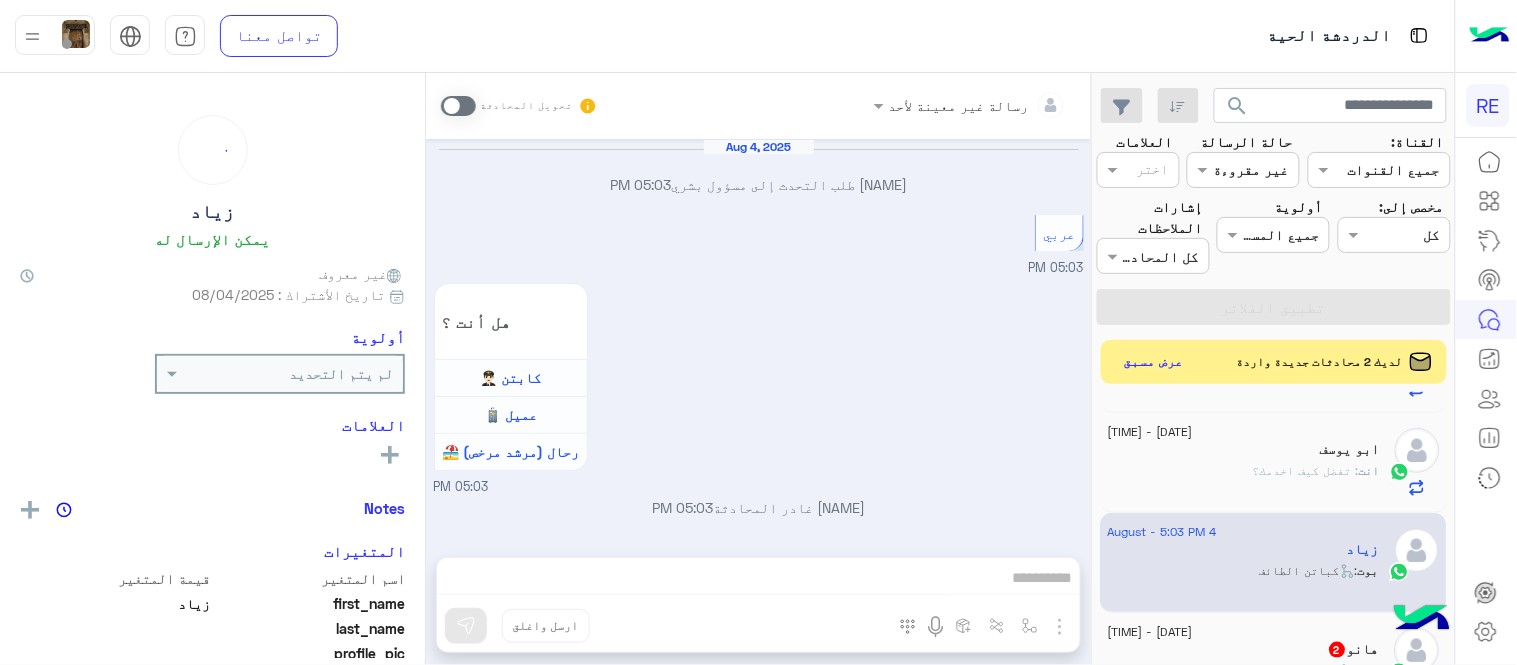 scroll, scrollTop: 1607, scrollLeft: 0, axis: vertical 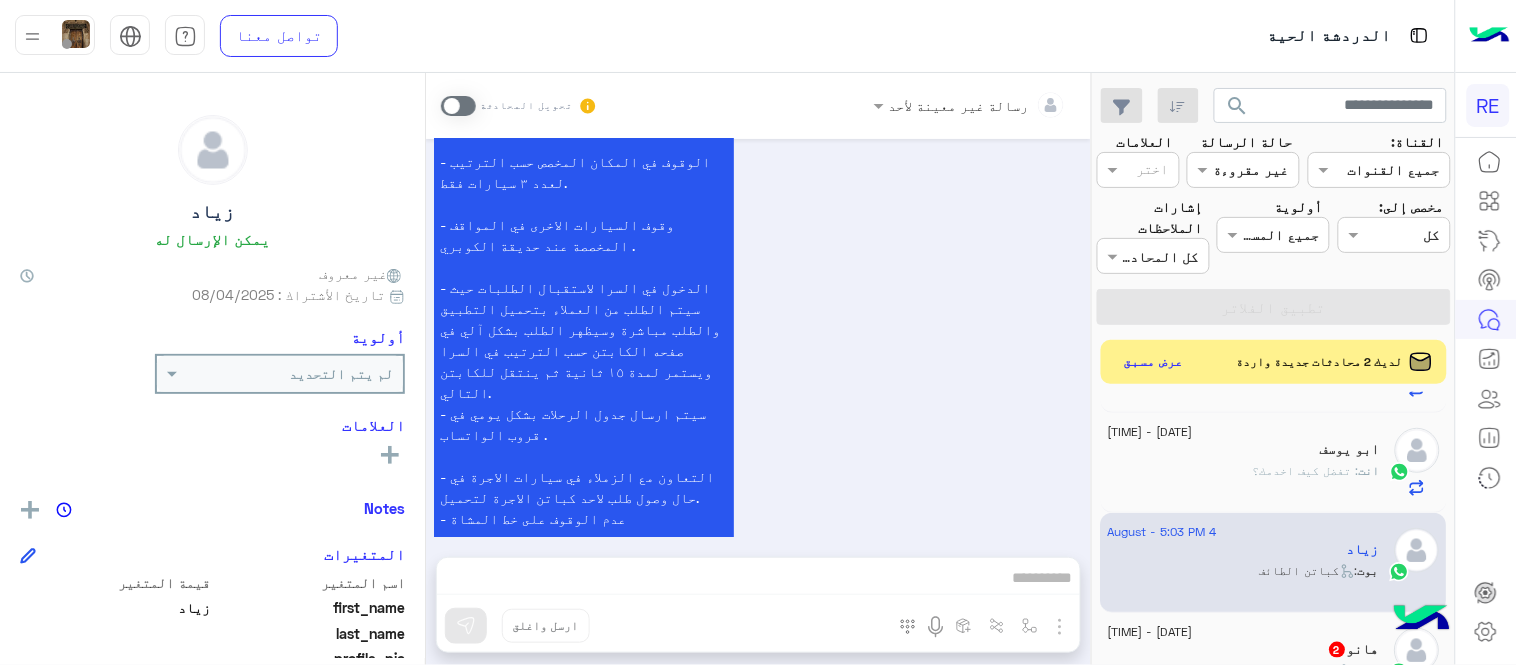 click at bounding box center (458, 106) 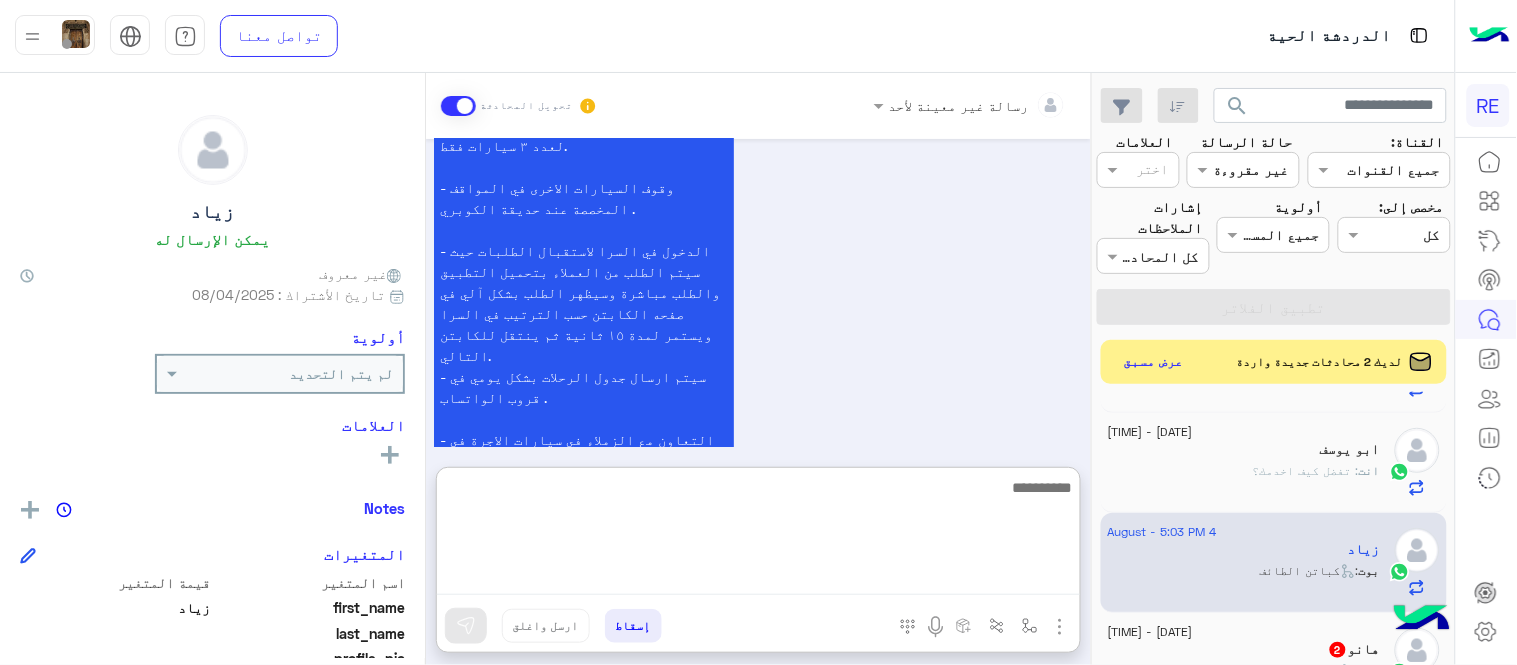 click at bounding box center [758, 535] 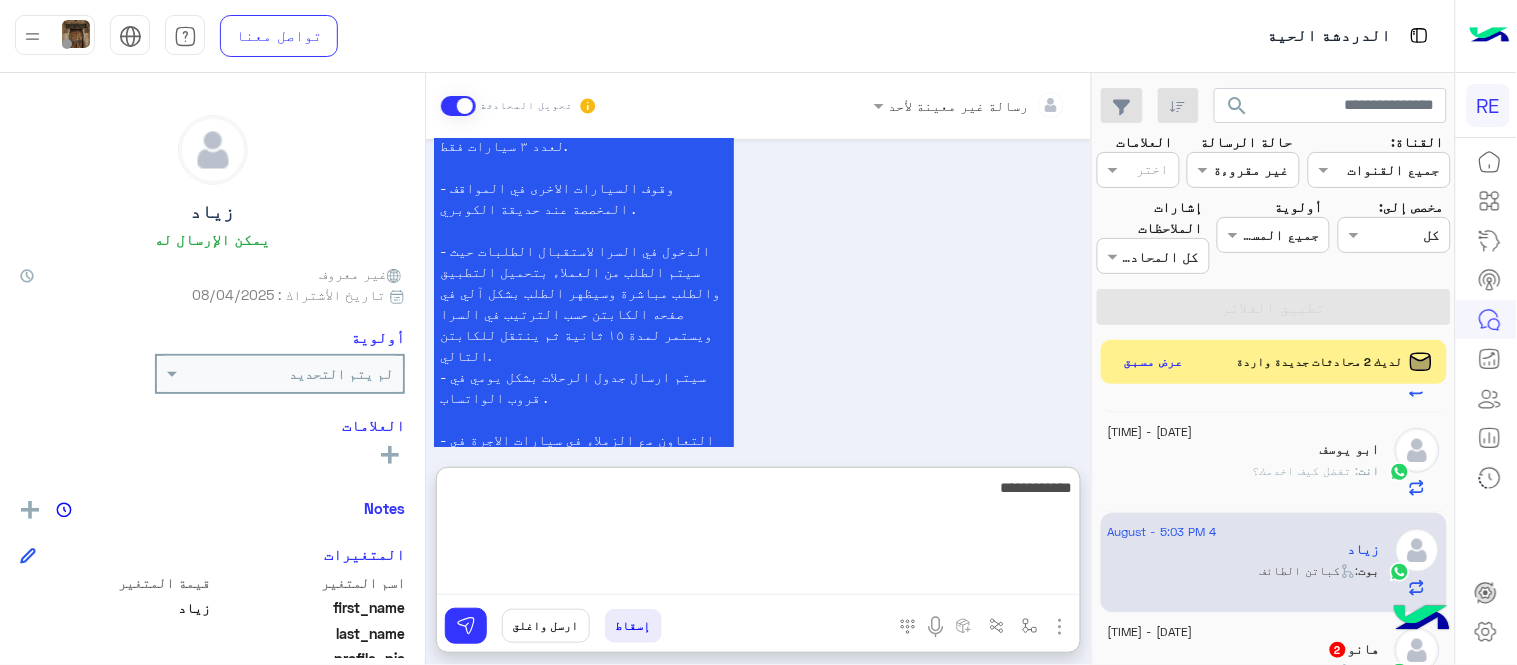 type on "**********" 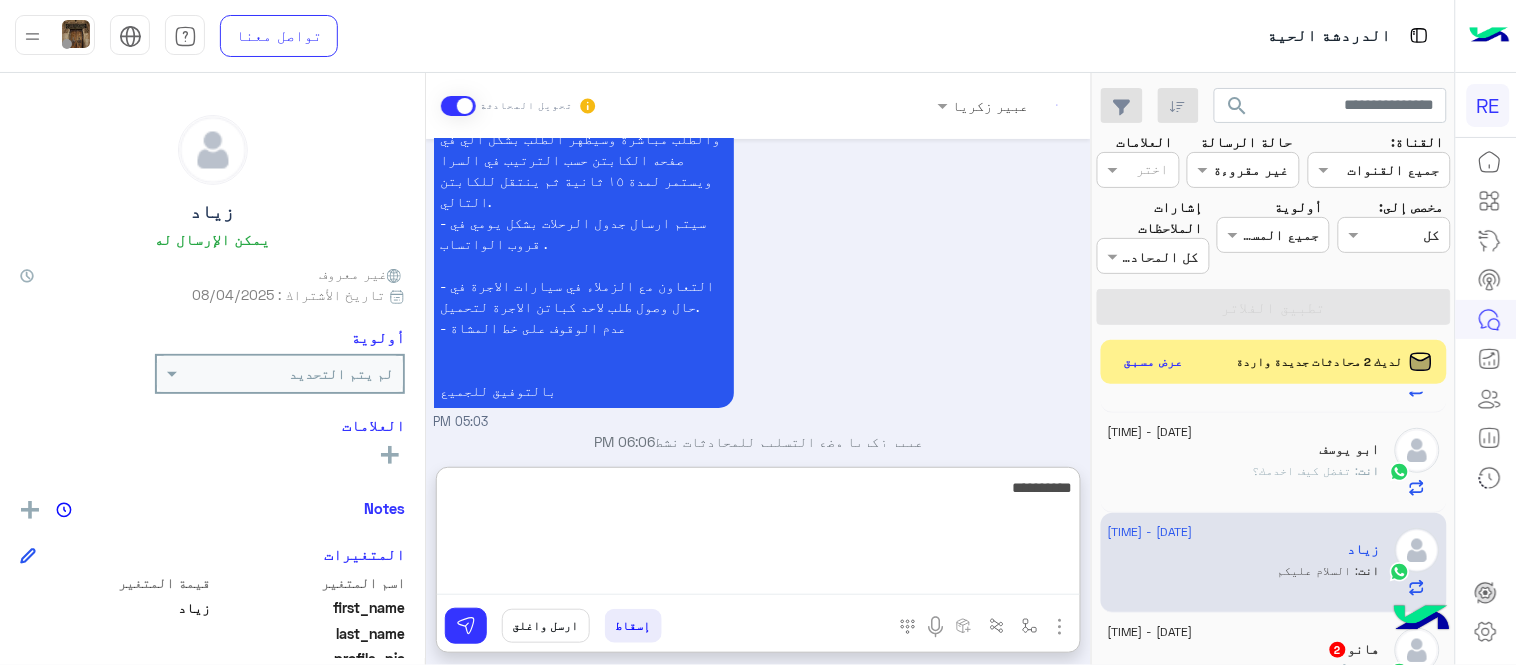 scroll, scrollTop: 1834, scrollLeft: 0, axis: vertical 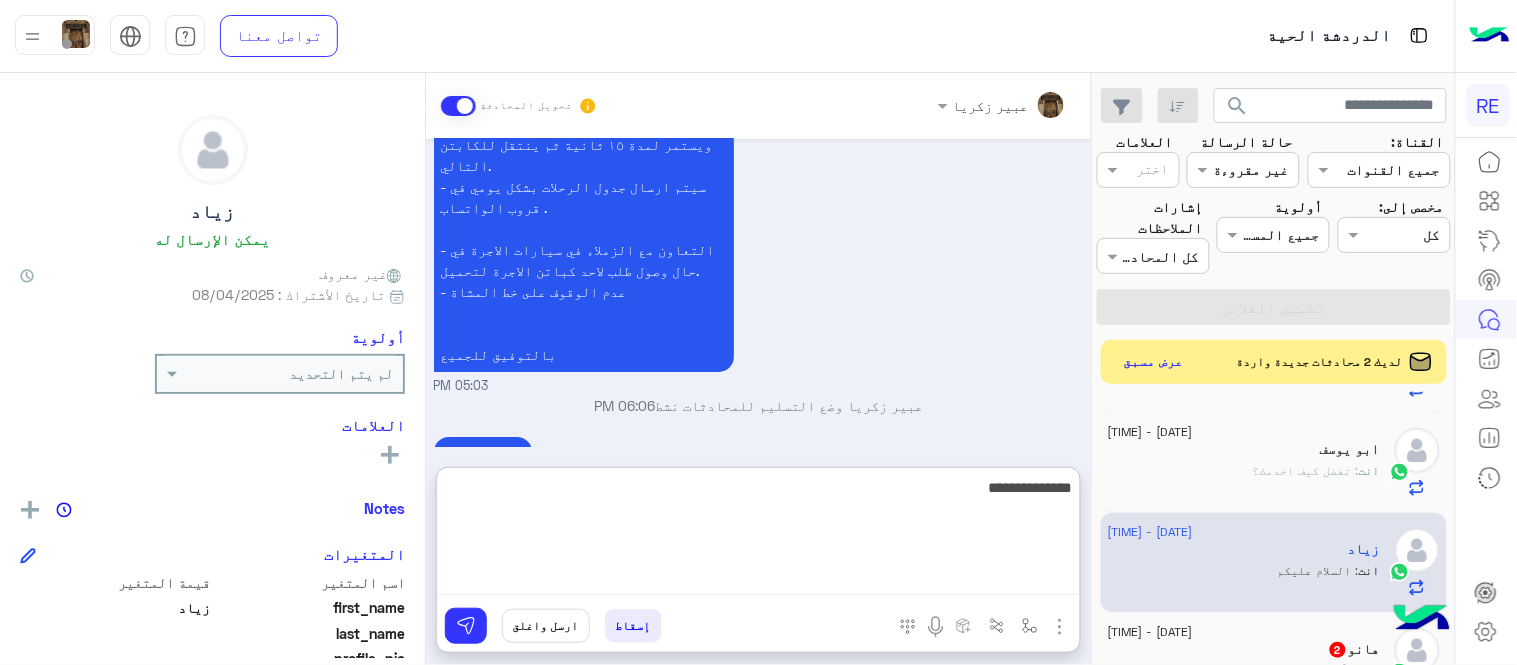 type on "**********" 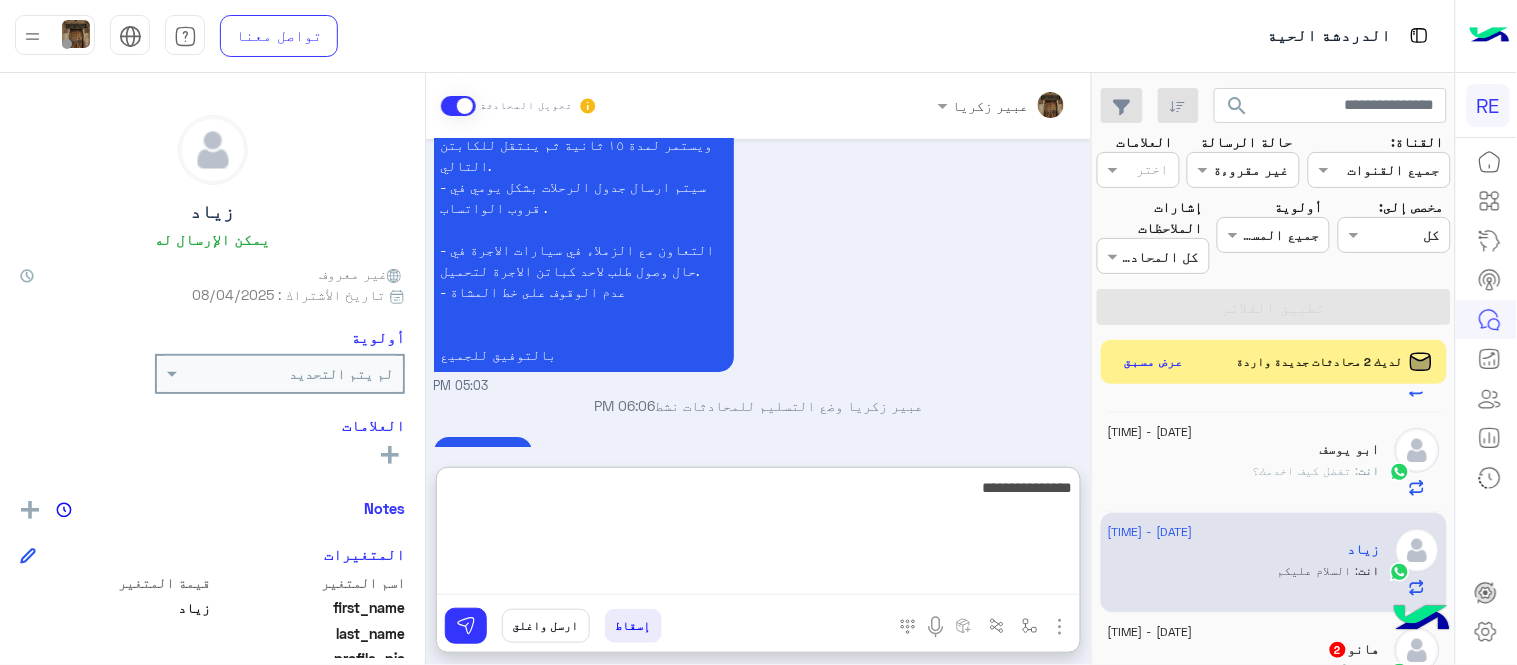 type 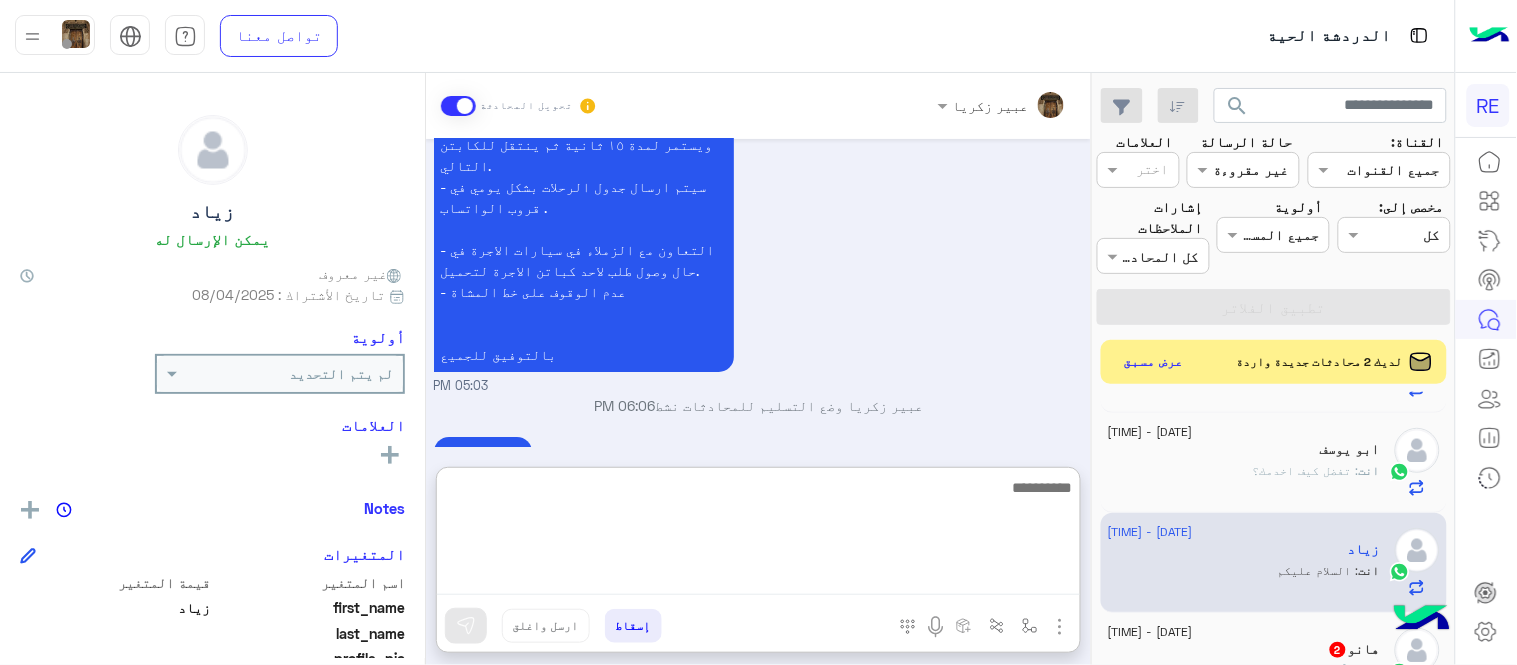 scroll, scrollTop: 1898, scrollLeft: 0, axis: vertical 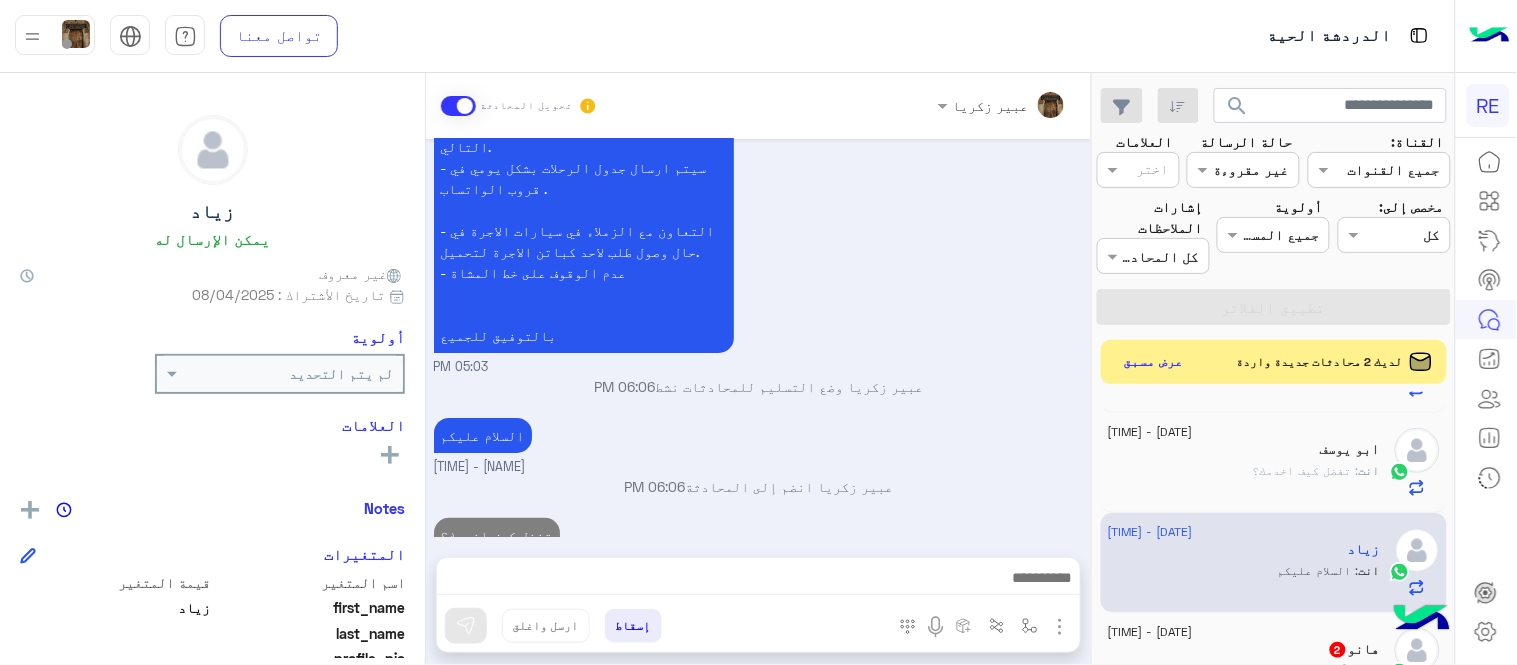 click on "Aug 4, 2025   [FIRST]  طلب التحدث إلى مسؤول بشري   05:03 PM       عربي    05:03 PM  هل أنت ؟   كابتن 👨🏻‍✈️   عميل 🧳   رحال (مرشد مرخص) 🏖️     05:03 PM   [FIRST]  غادر المحادثة   05:03 PM       كابتن     05:03 PM  اختر احد الخدمات التالية:    05:03 PM   سرا المطار    05:03 PM  تطبيق رحلة يعمل حاليا بسرا المطار بكل من جدة والمدينة المنورة والطائف وكذلك في محطات قطار الحرمين في مكة المكرمة والمدينة المنورة وجدة. لحجز دور بالسرا ينبغى ان يكون حسابك مفعل بالتطبيق ونأمل منك اتباع التعليمات التالية بالنسبة للسرا : ١- التأكد من وضع التطبيق على متاح  ٢- التواجد بمنطقة السرا عند مواقف اوبر وكريم  ملاحظة:  اي خدمة اخرى ؟  لا" at bounding box center (758, 338) 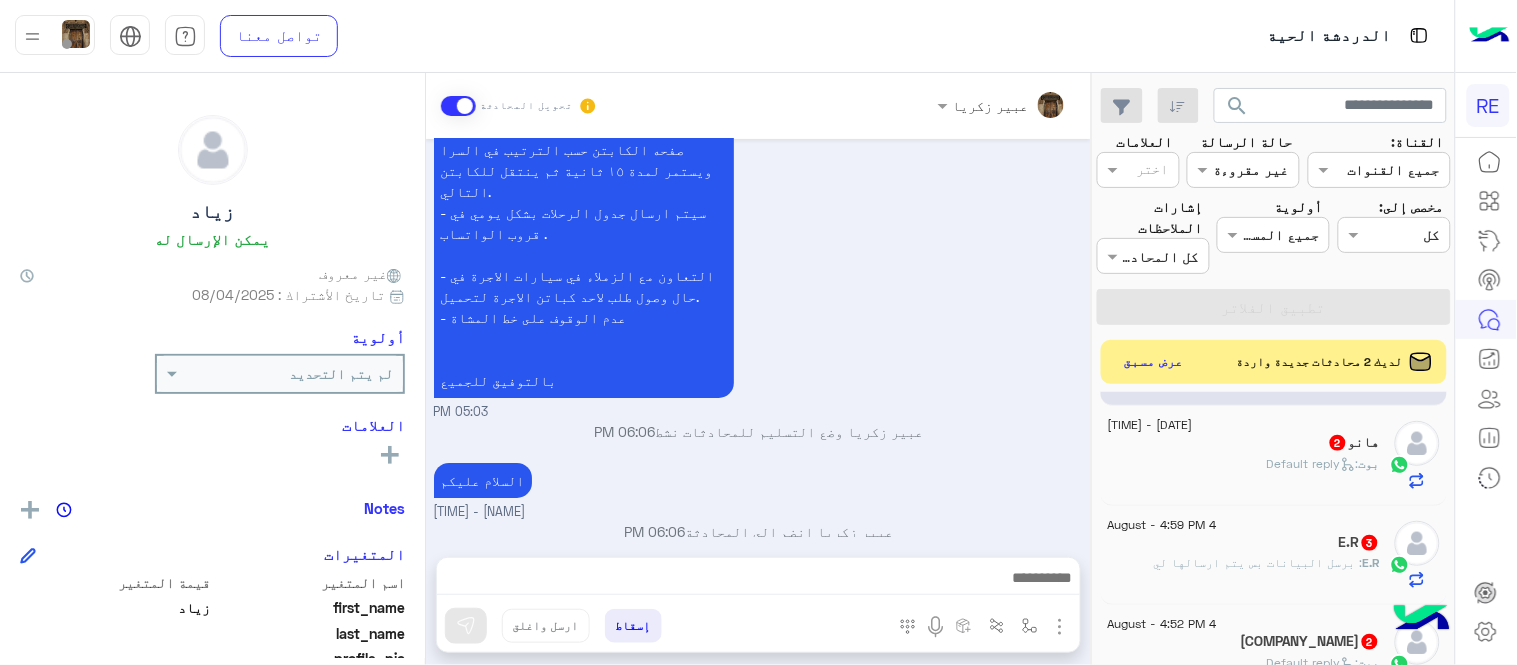 scroll, scrollTop: 667, scrollLeft: 0, axis: vertical 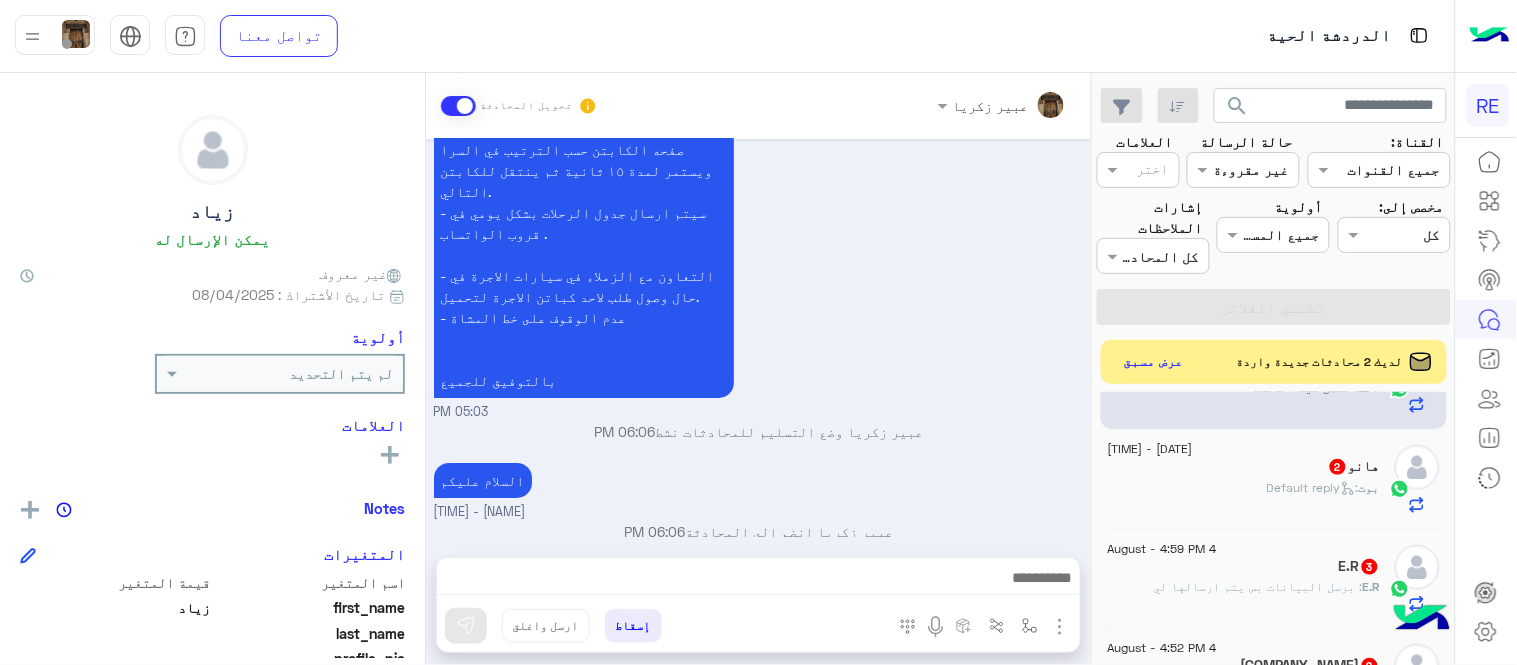 click on ":   Default reply" 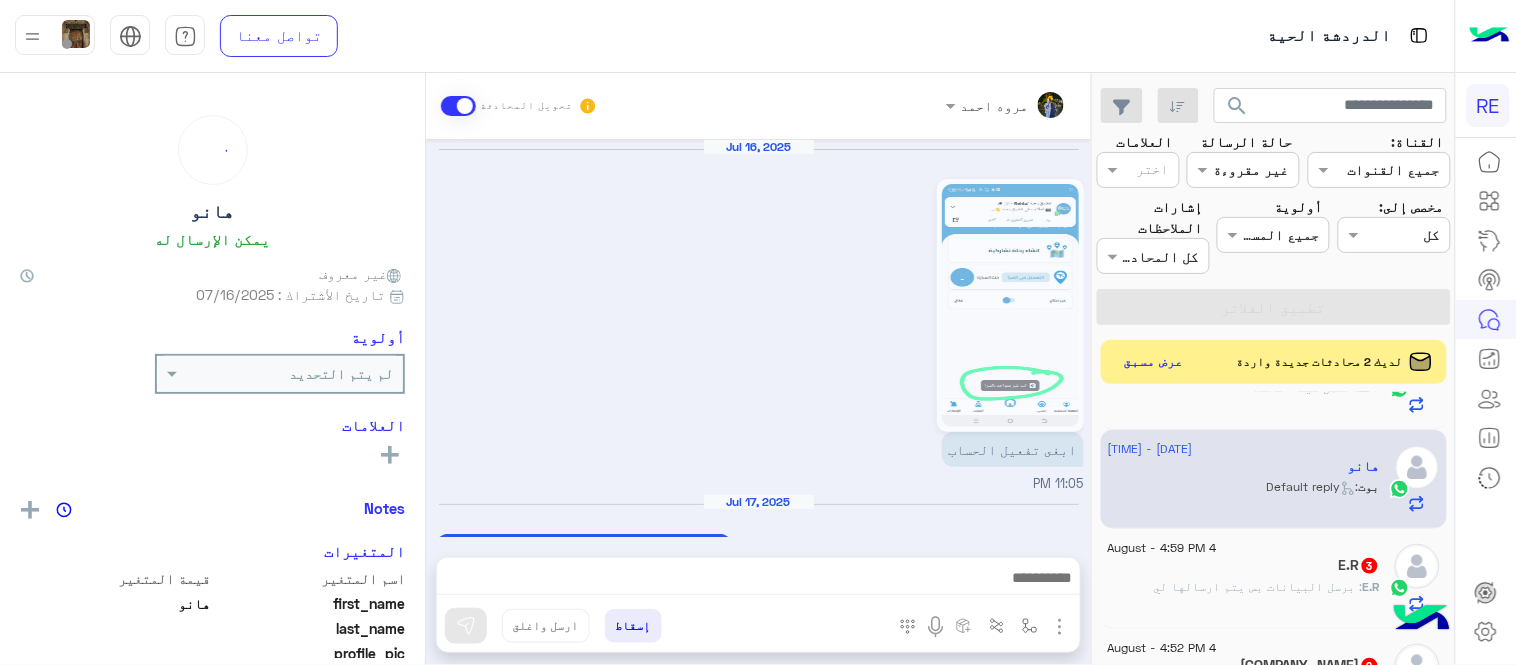 scroll, scrollTop: 866, scrollLeft: 0, axis: vertical 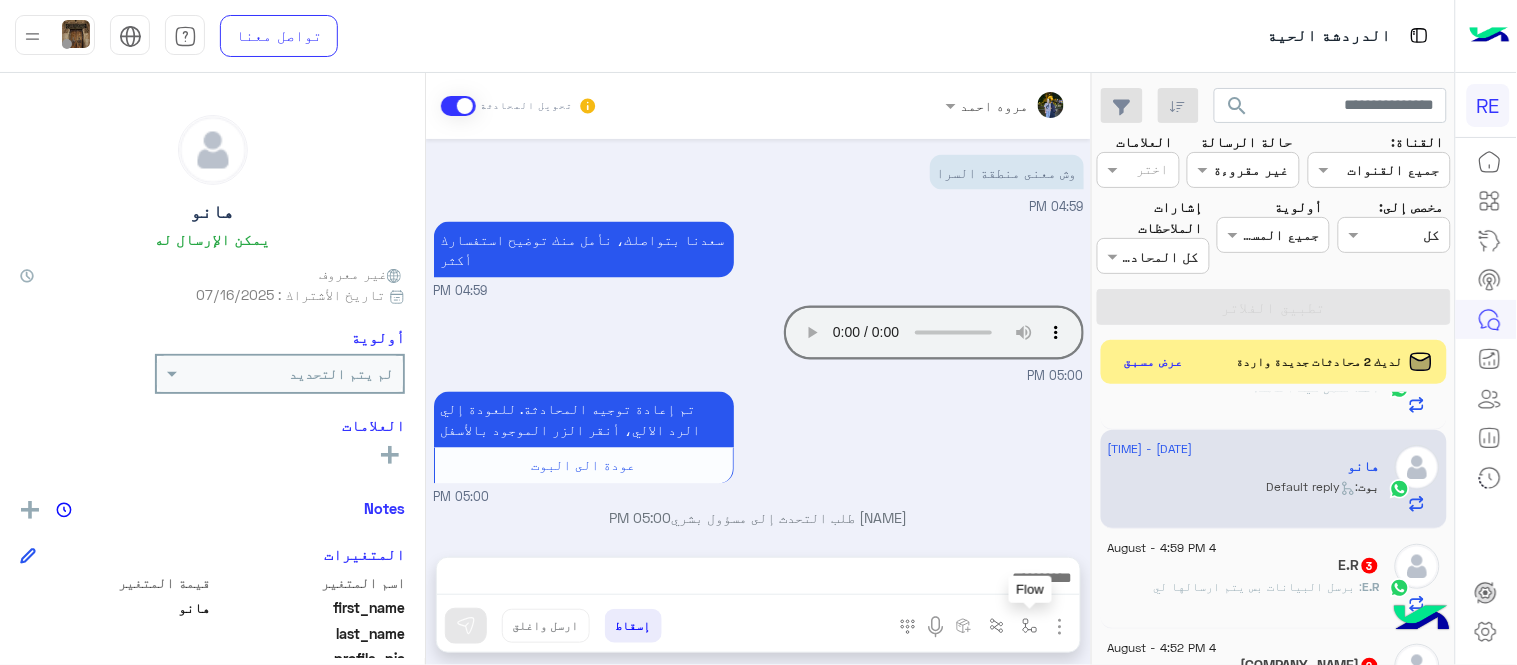 click at bounding box center (1030, 626) 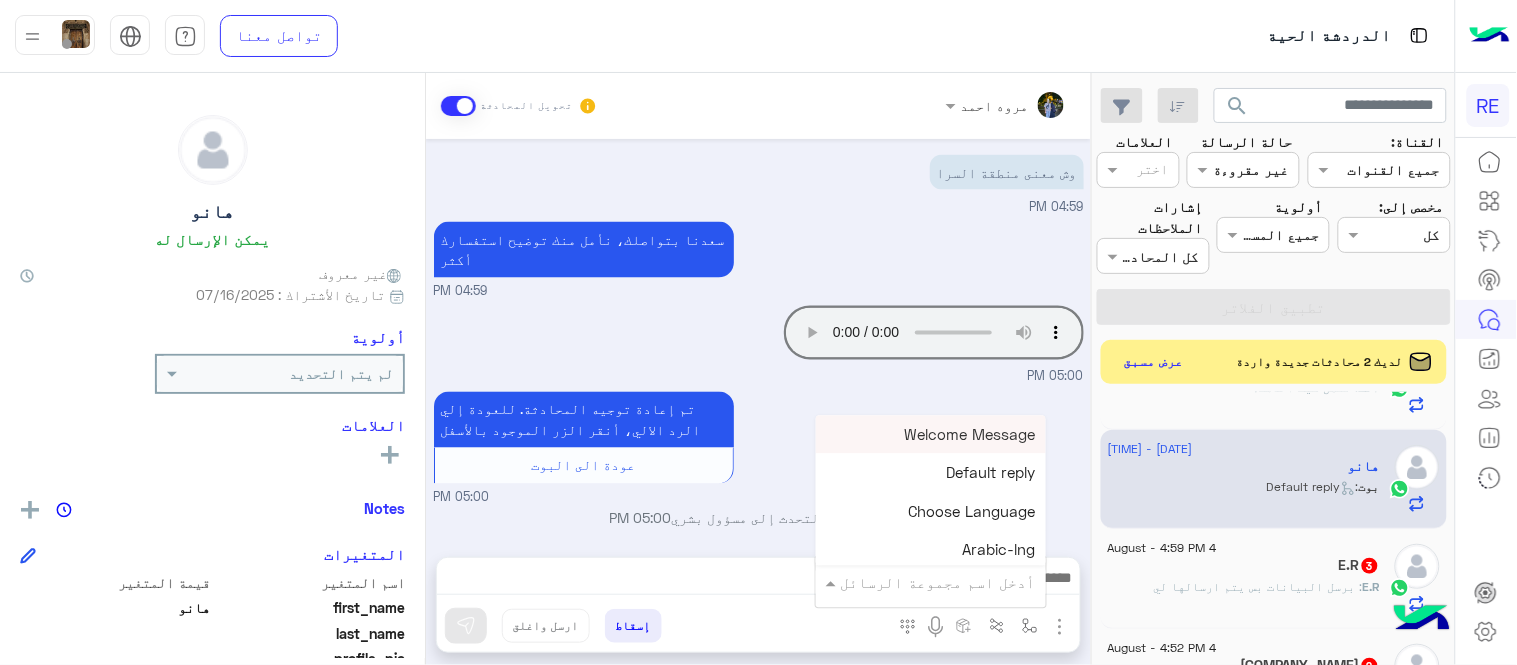 click at bounding box center [959, 582] 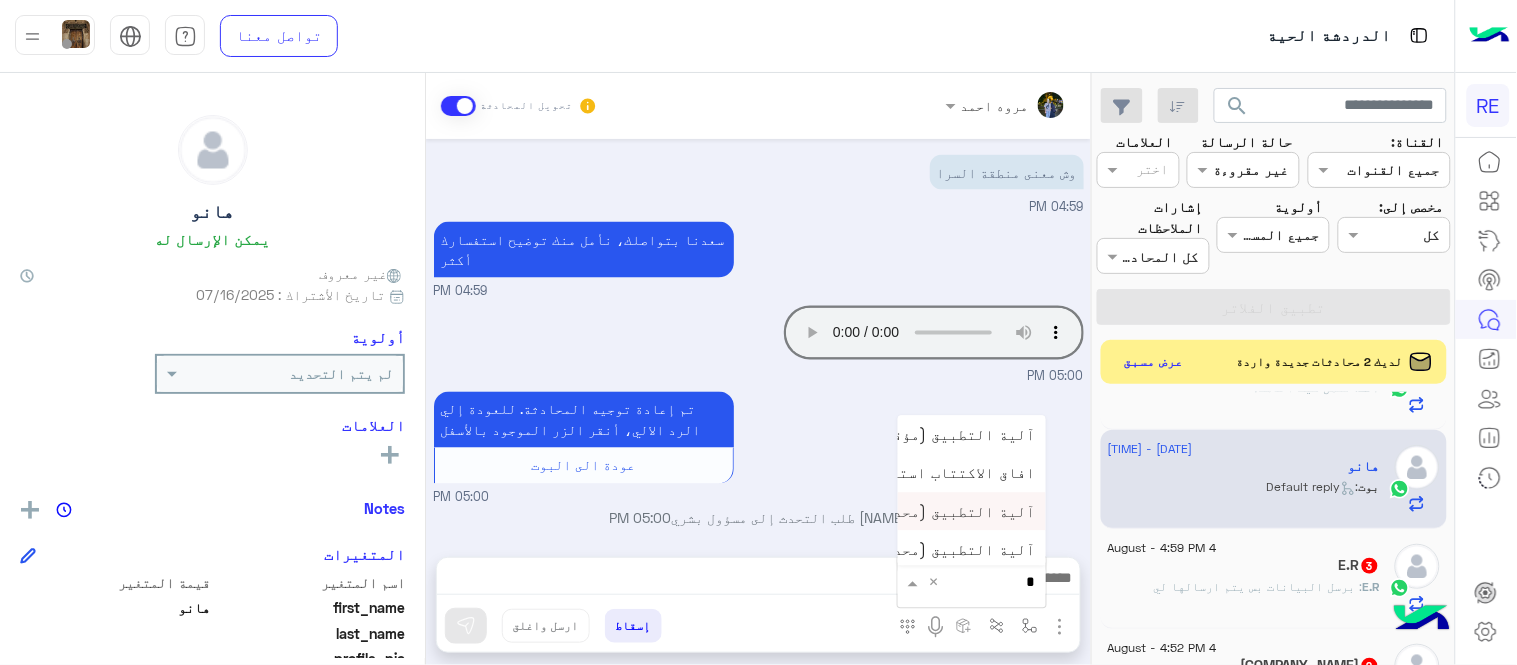 click on "آلية التطبيق (محدث)" at bounding box center [957, 511] 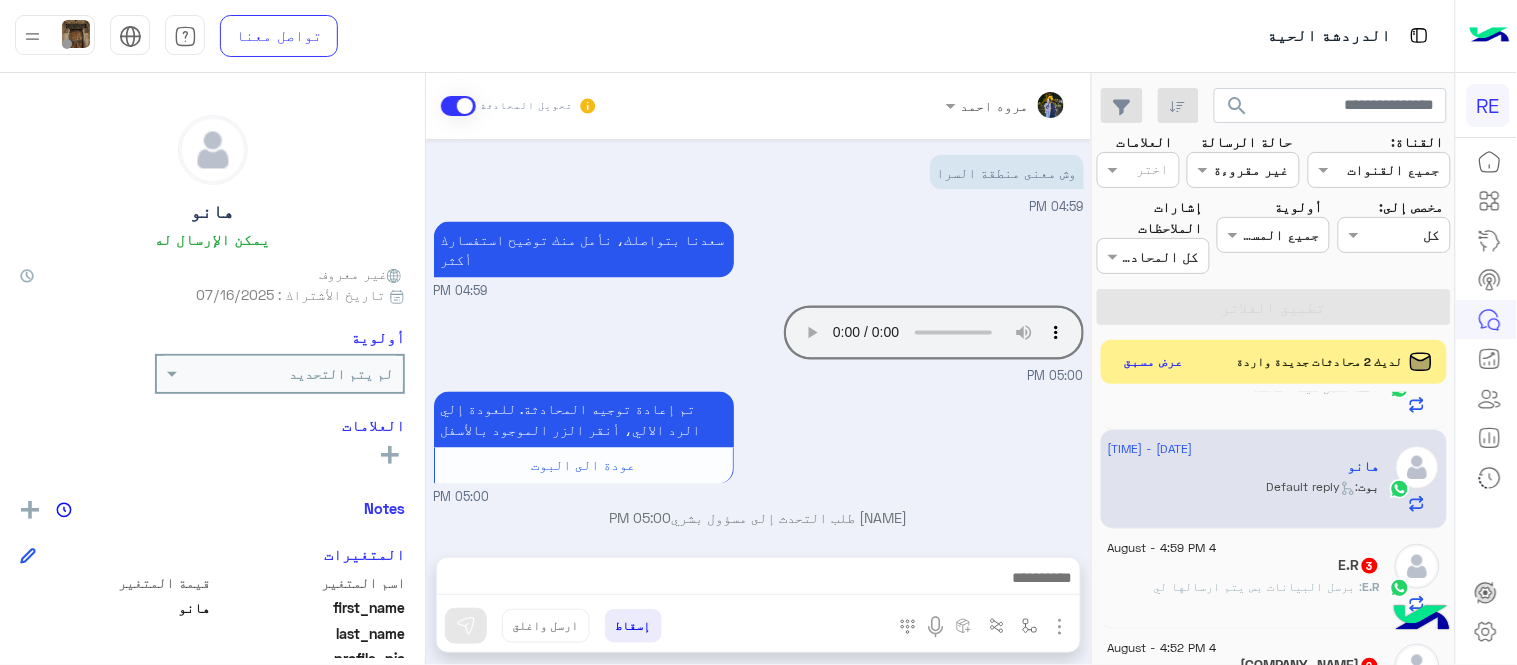 type on "**********" 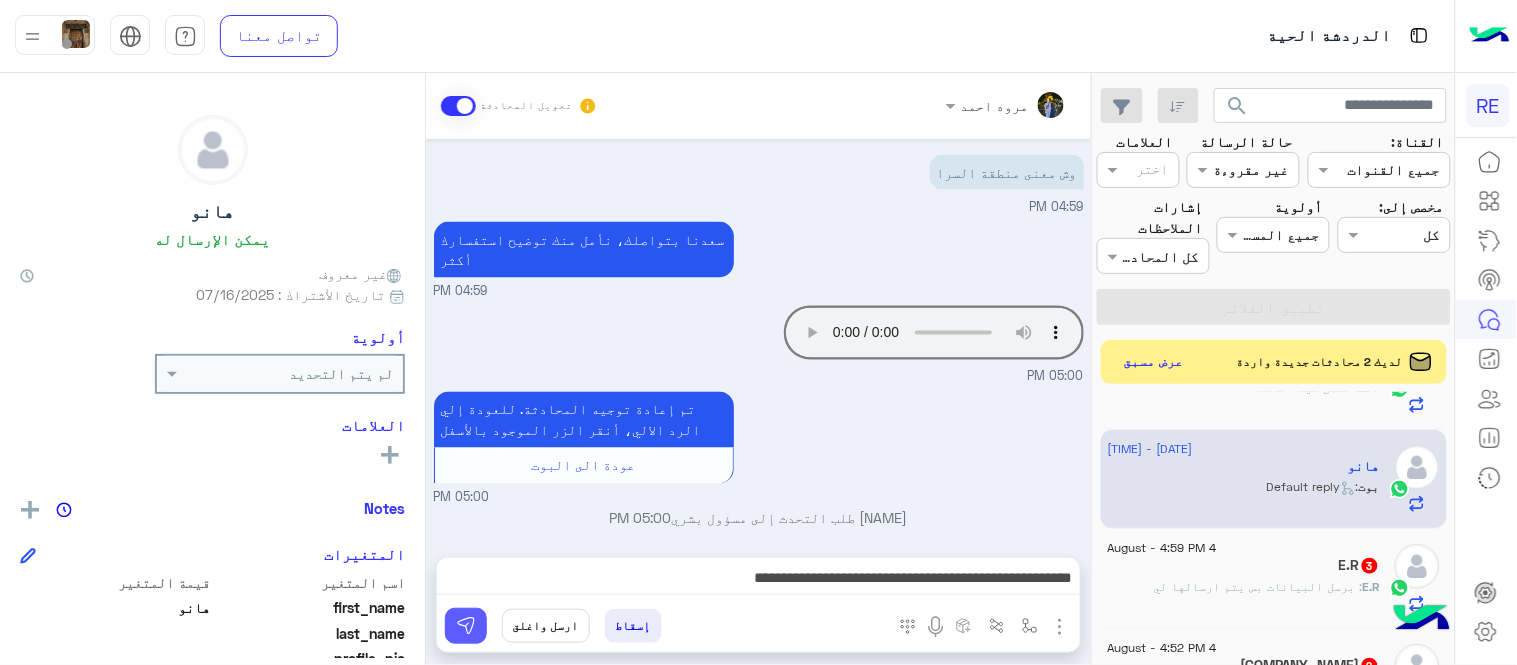 click at bounding box center [466, 626] 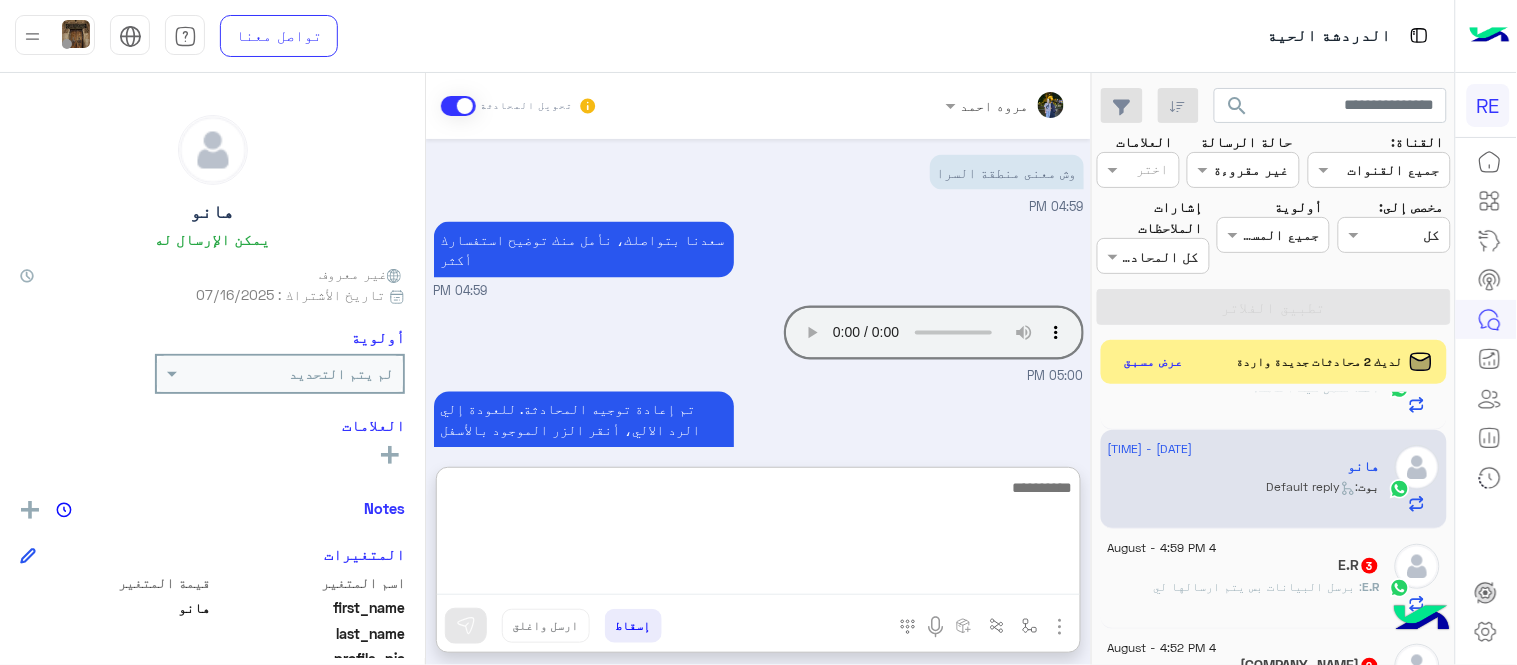 click at bounding box center [758, 535] 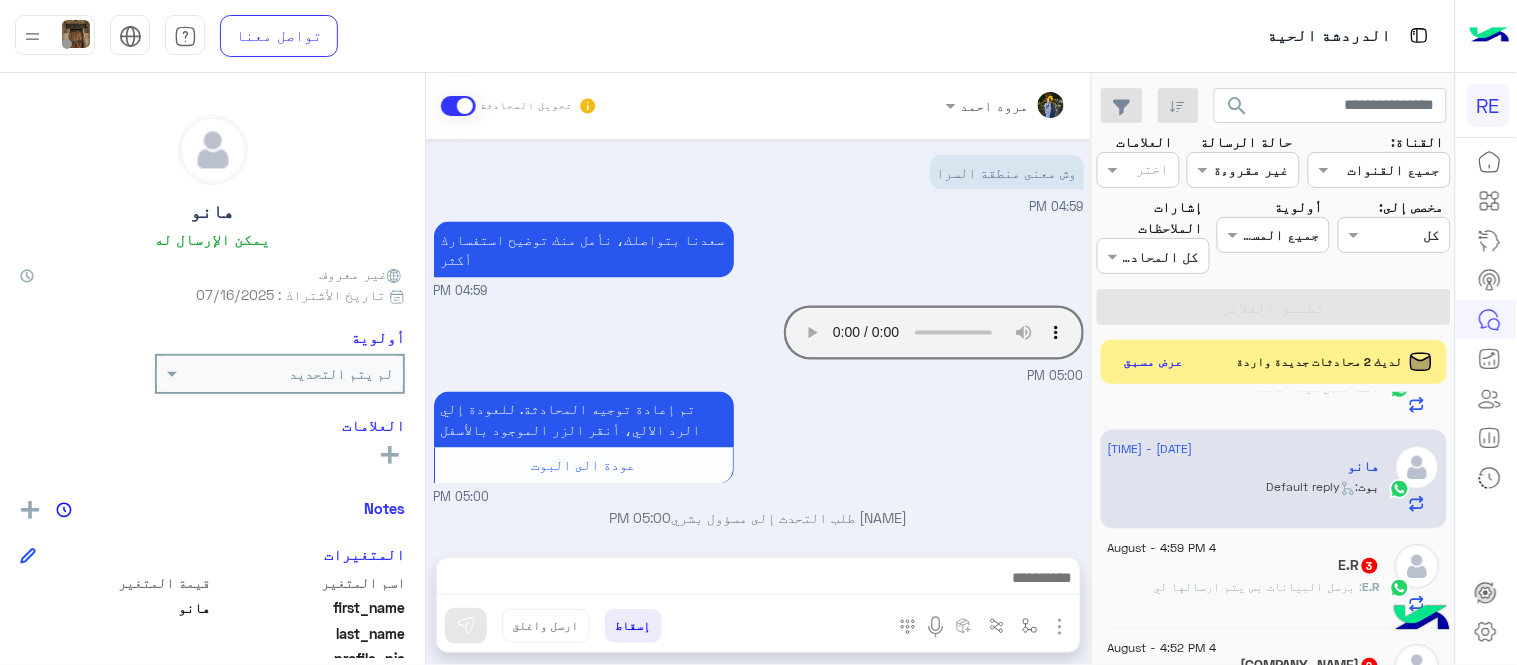 click on "تم إعادة توجيه المحادثة. للعودة إلي الرد الالي، أنقر الزر الموجود بالأسفل  عودة الى البوت     [TIME]" at bounding box center [759, 447] 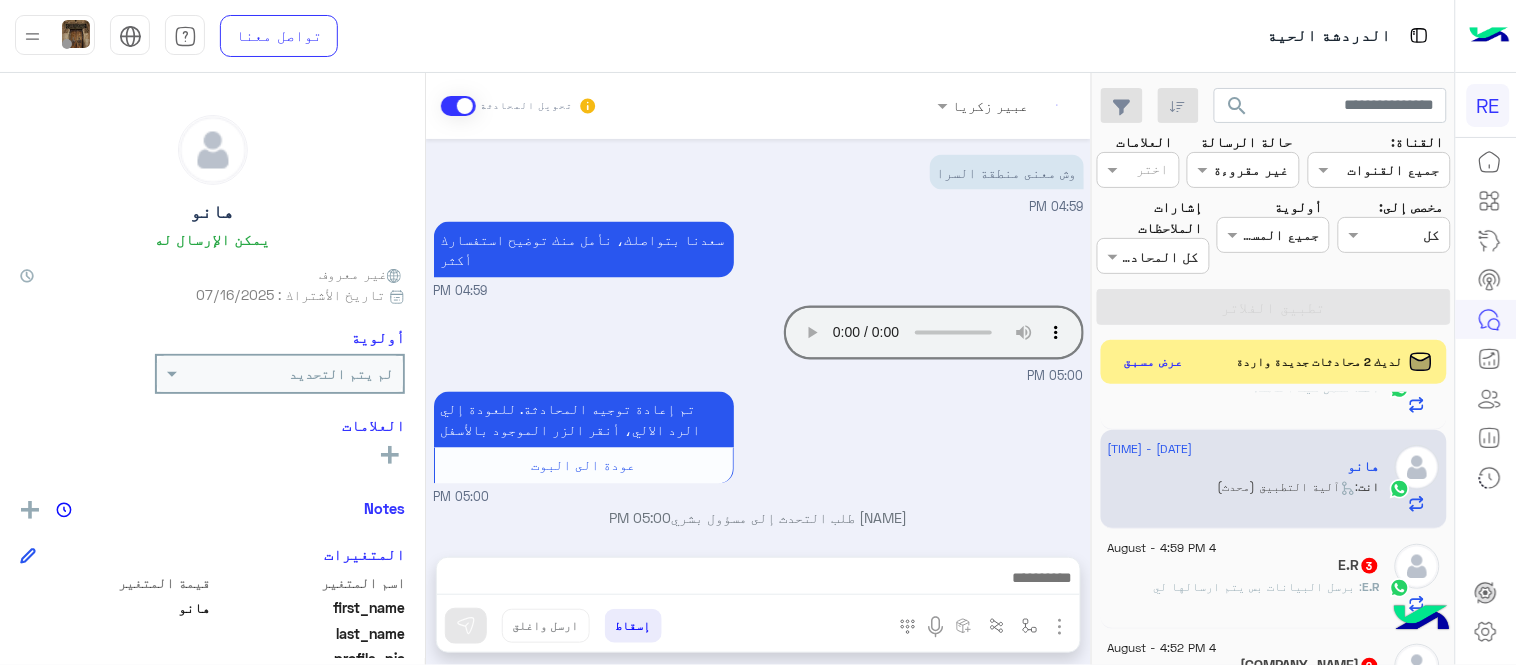 scroll, scrollTop: 1764, scrollLeft: 0, axis: vertical 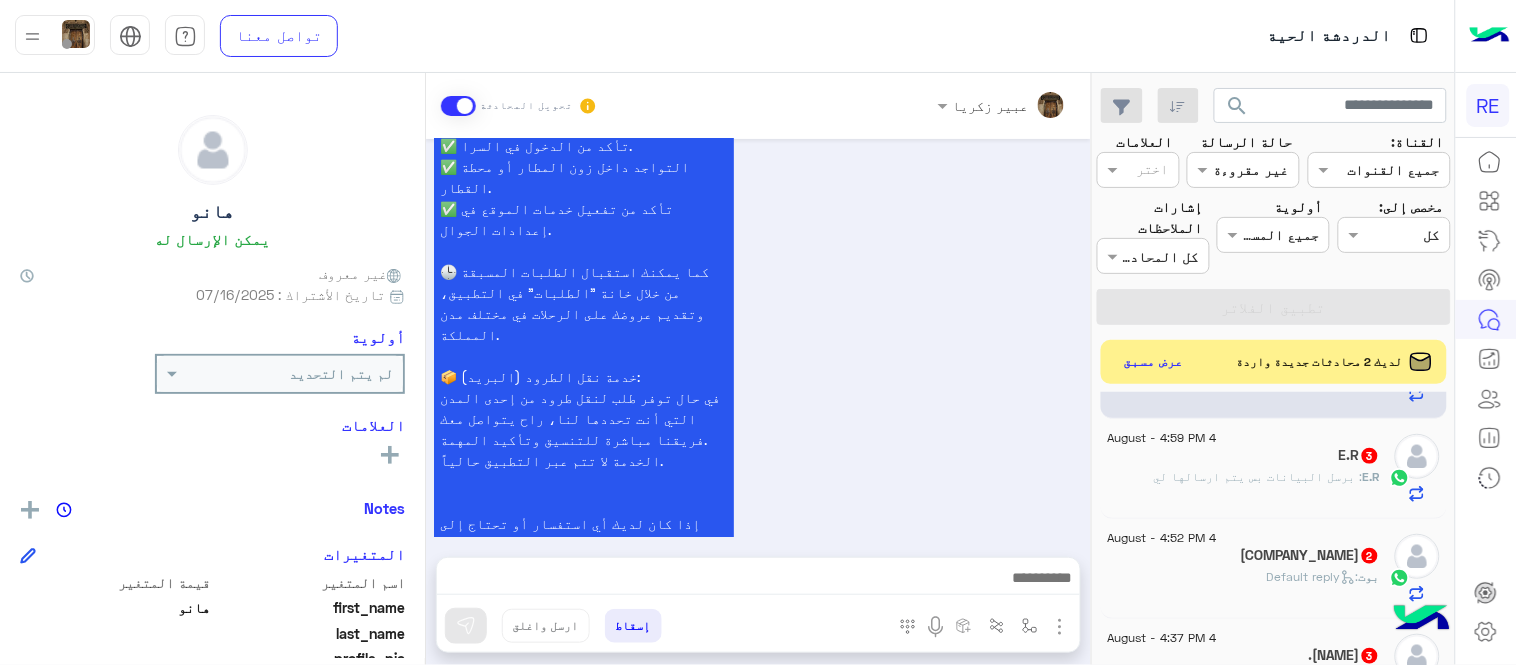 click on "[INITIALS]   3" 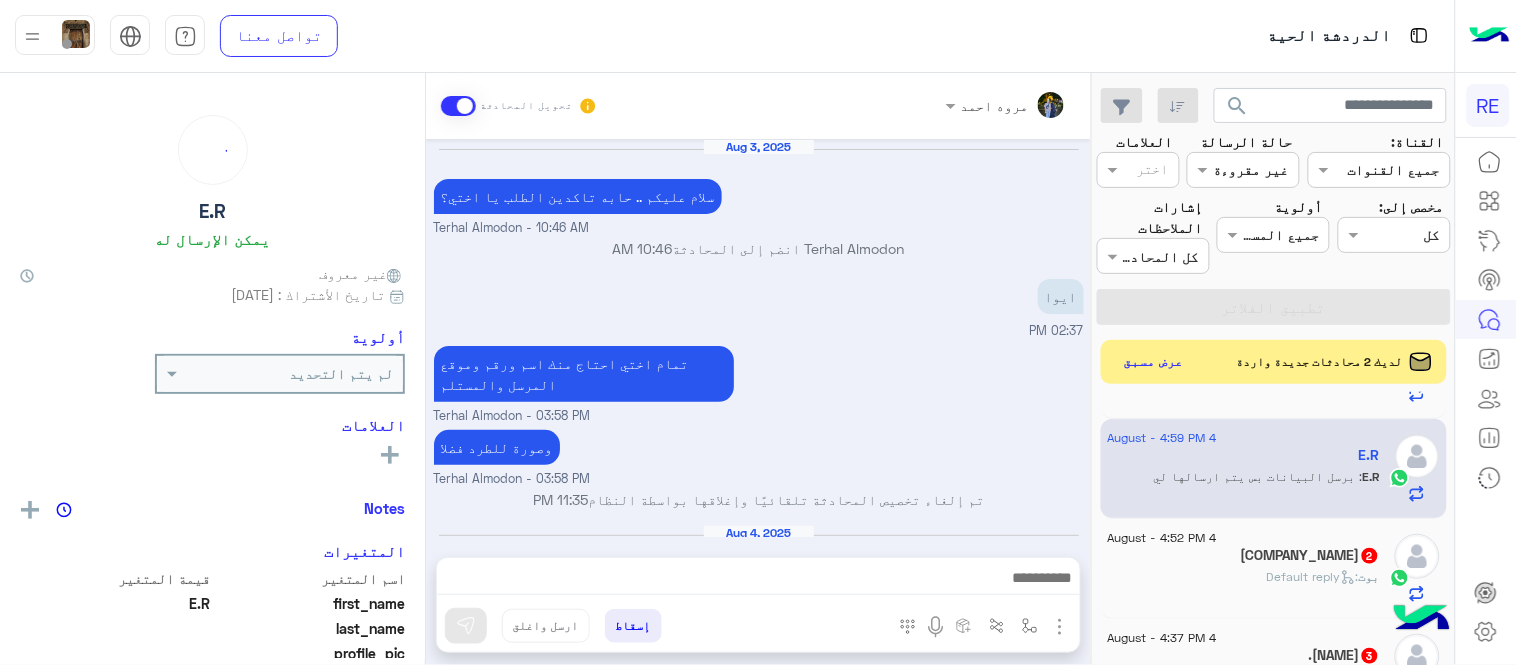 scroll, scrollTop: 477, scrollLeft: 0, axis: vertical 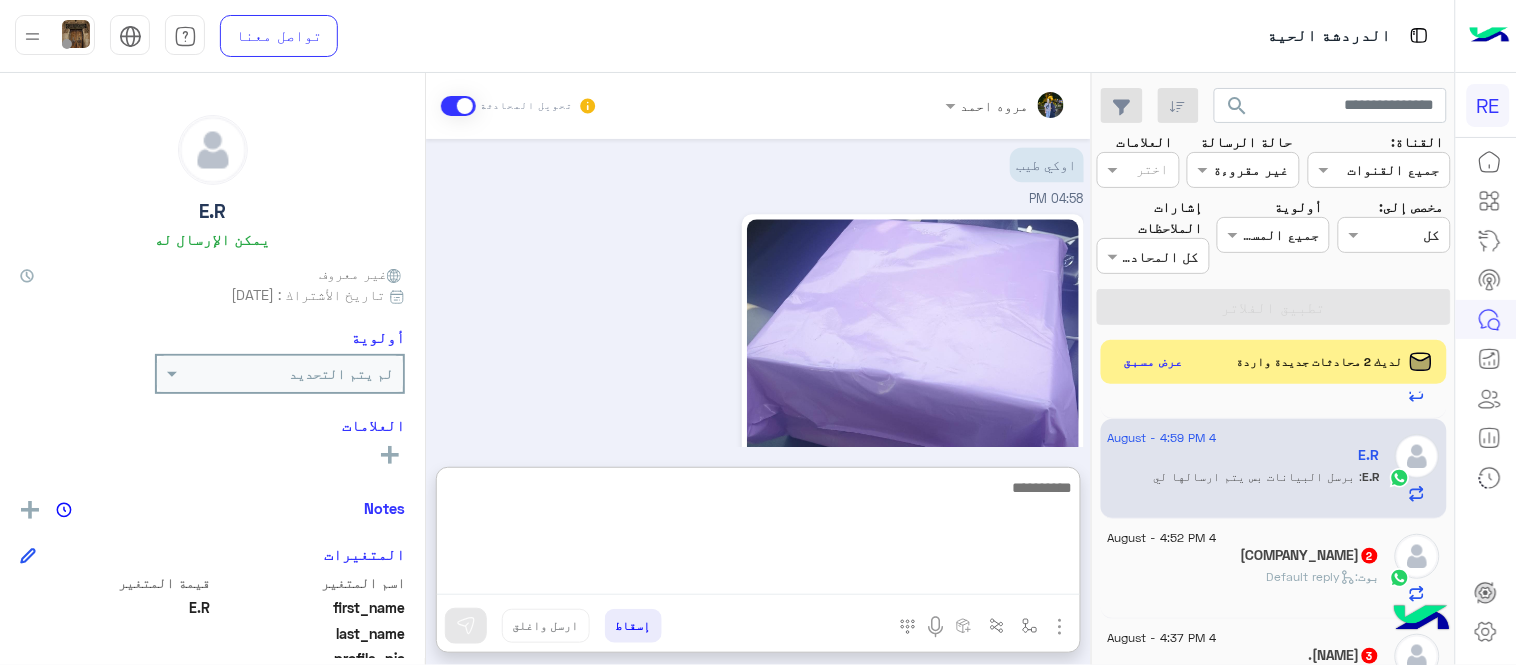 click at bounding box center (758, 535) 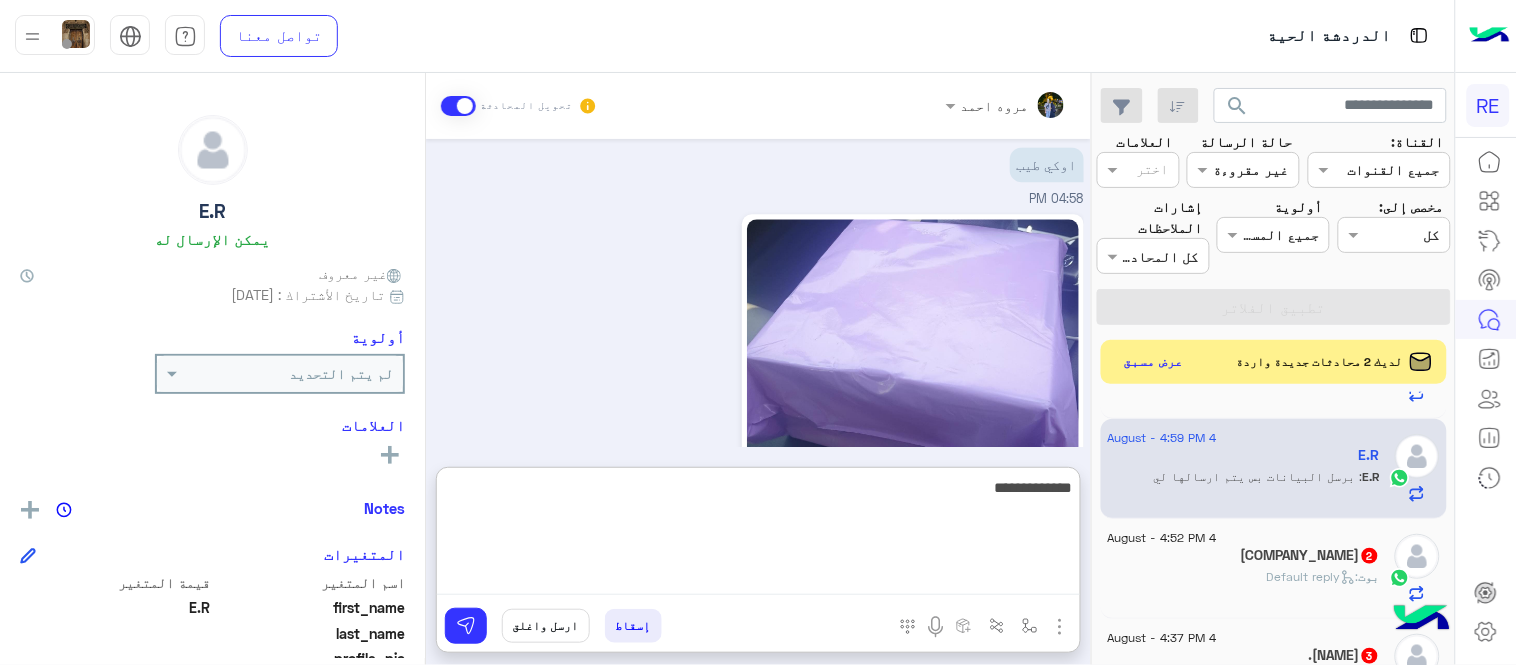 type on "**********" 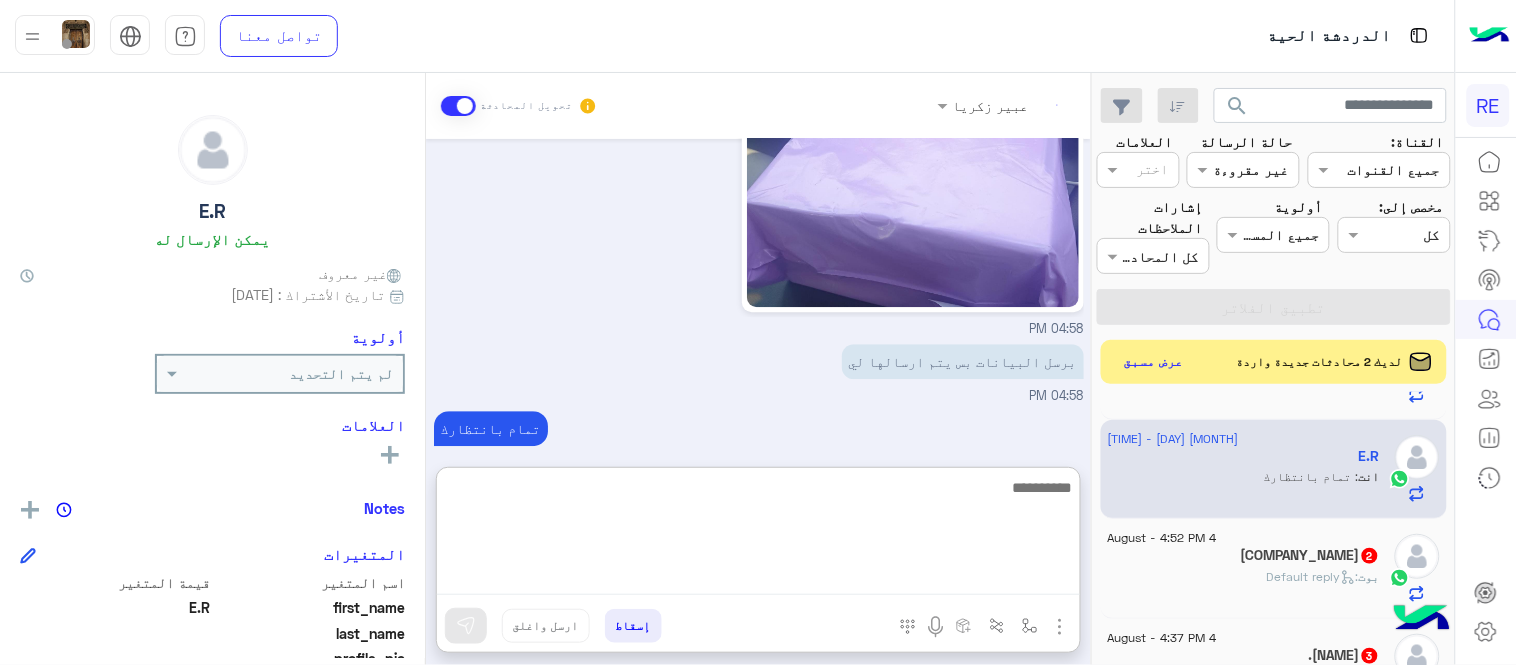 scroll, scrollTop: 1378, scrollLeft: 0, axis: vertical 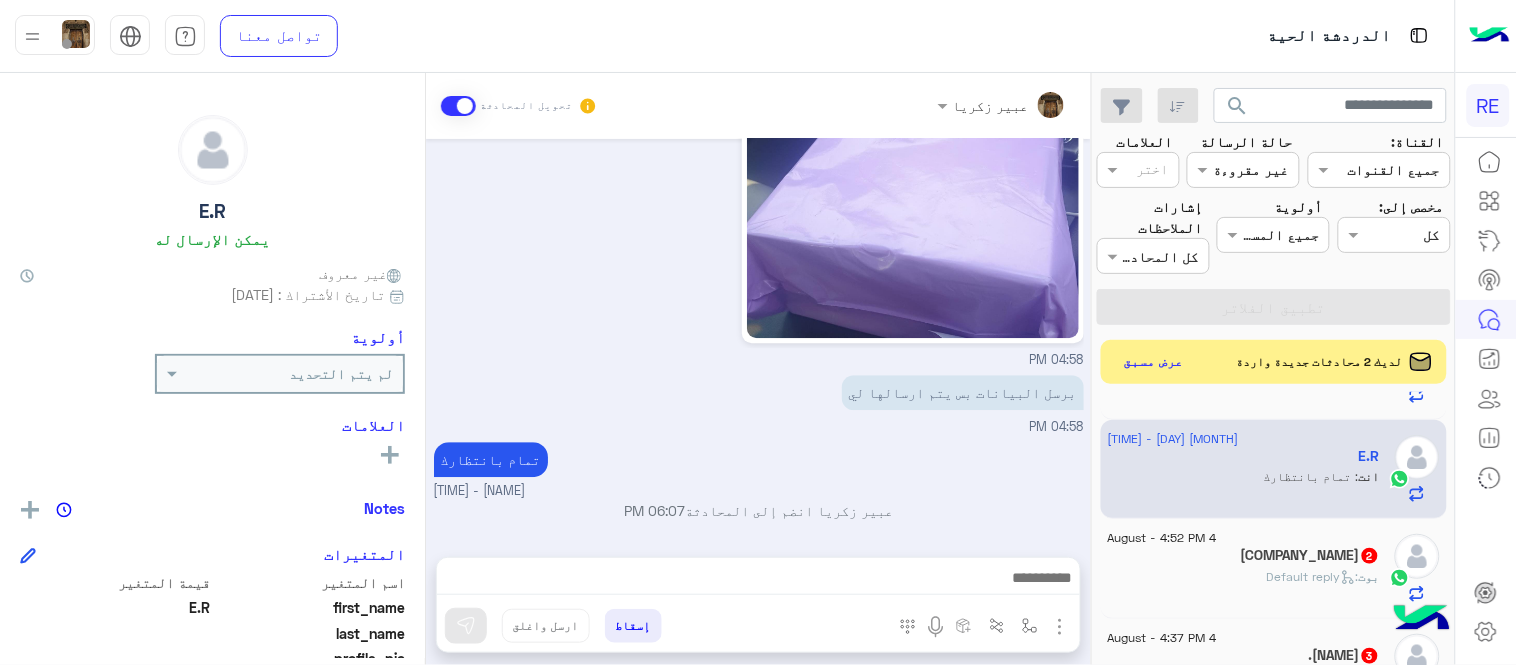click on "[DATE] - [TIME]  [NAME]    انت  :   آلية التطبيق (محدث)" 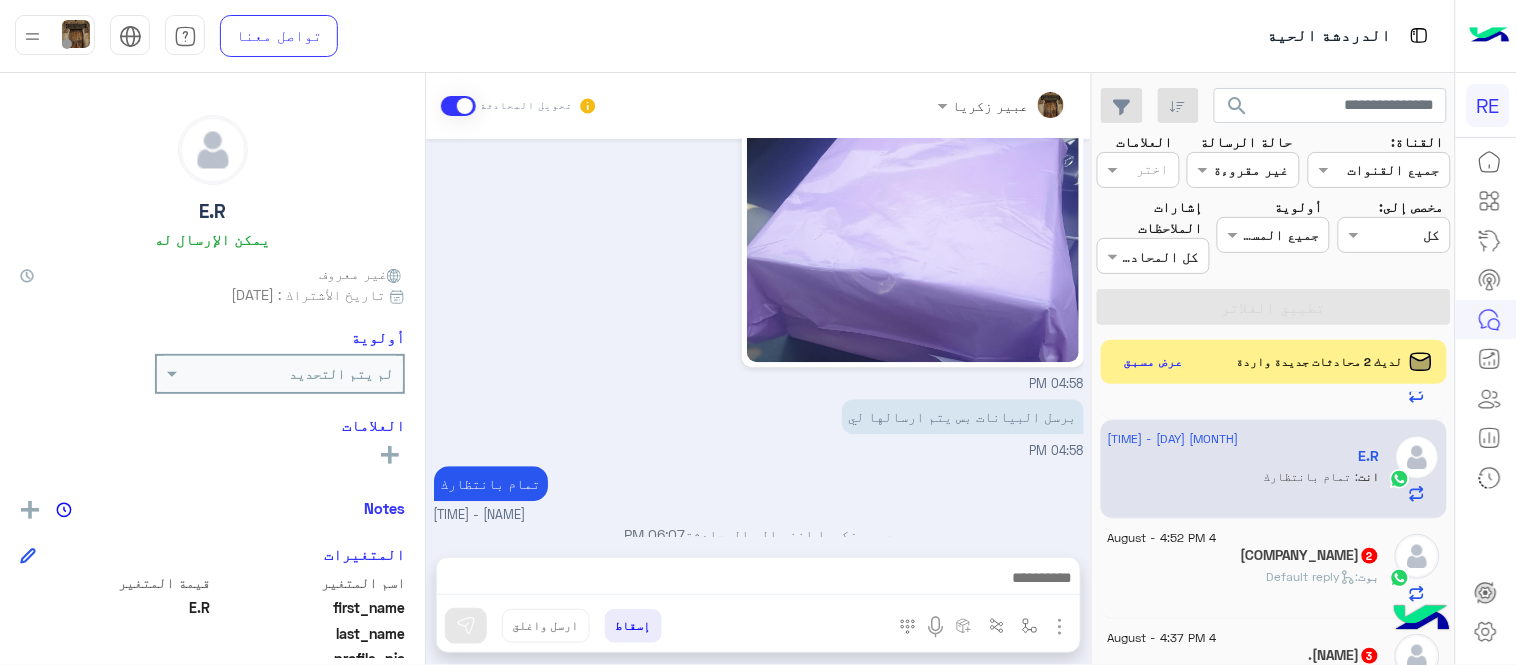 click on "بوت :   Default reply" 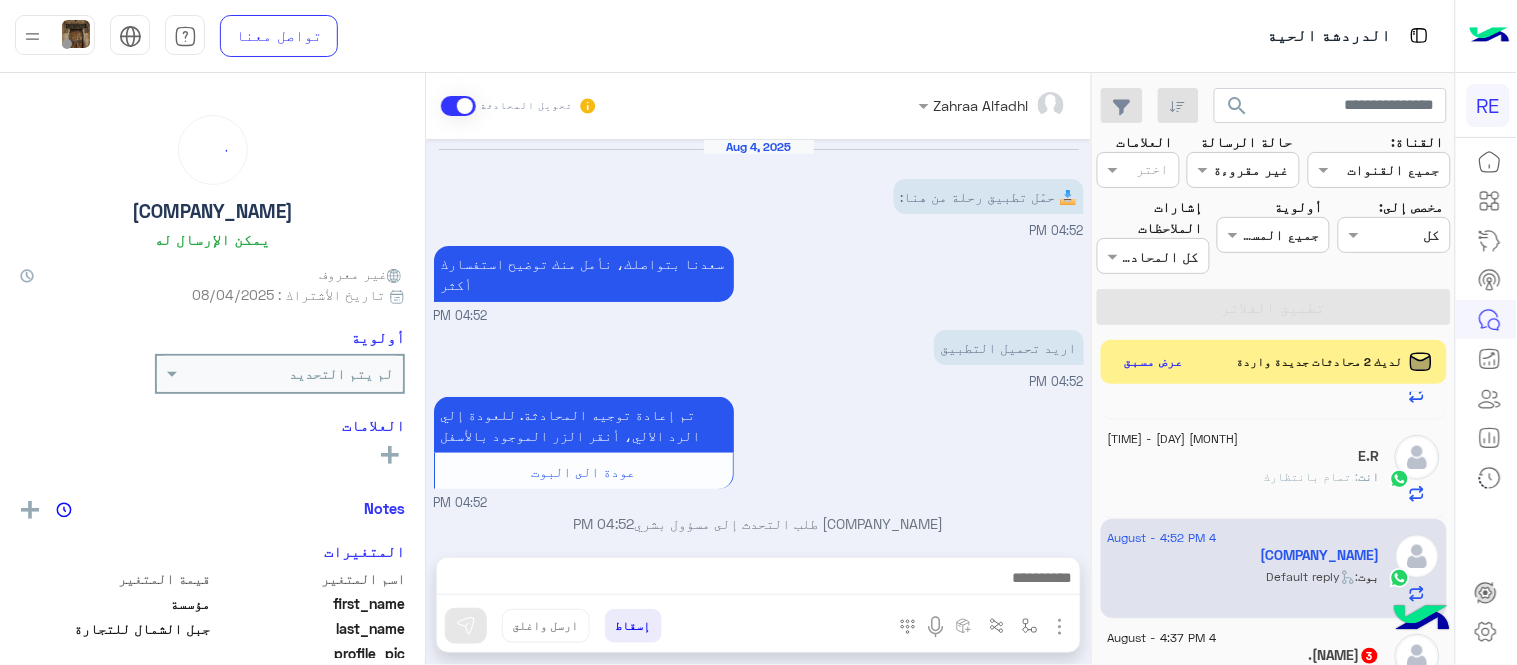 scroll, scrollTop: 27, scrollLeft: 0, axis: vertical 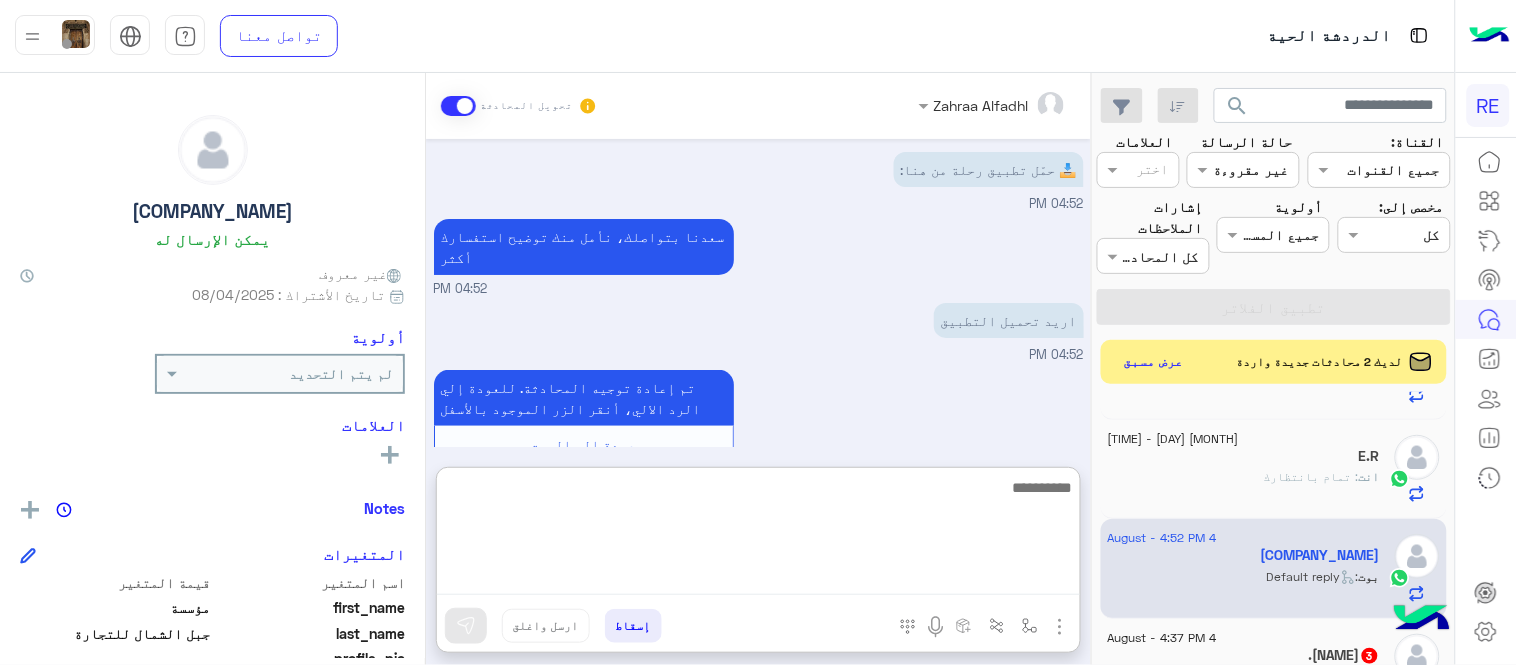 click at bounding box center [758, 535] 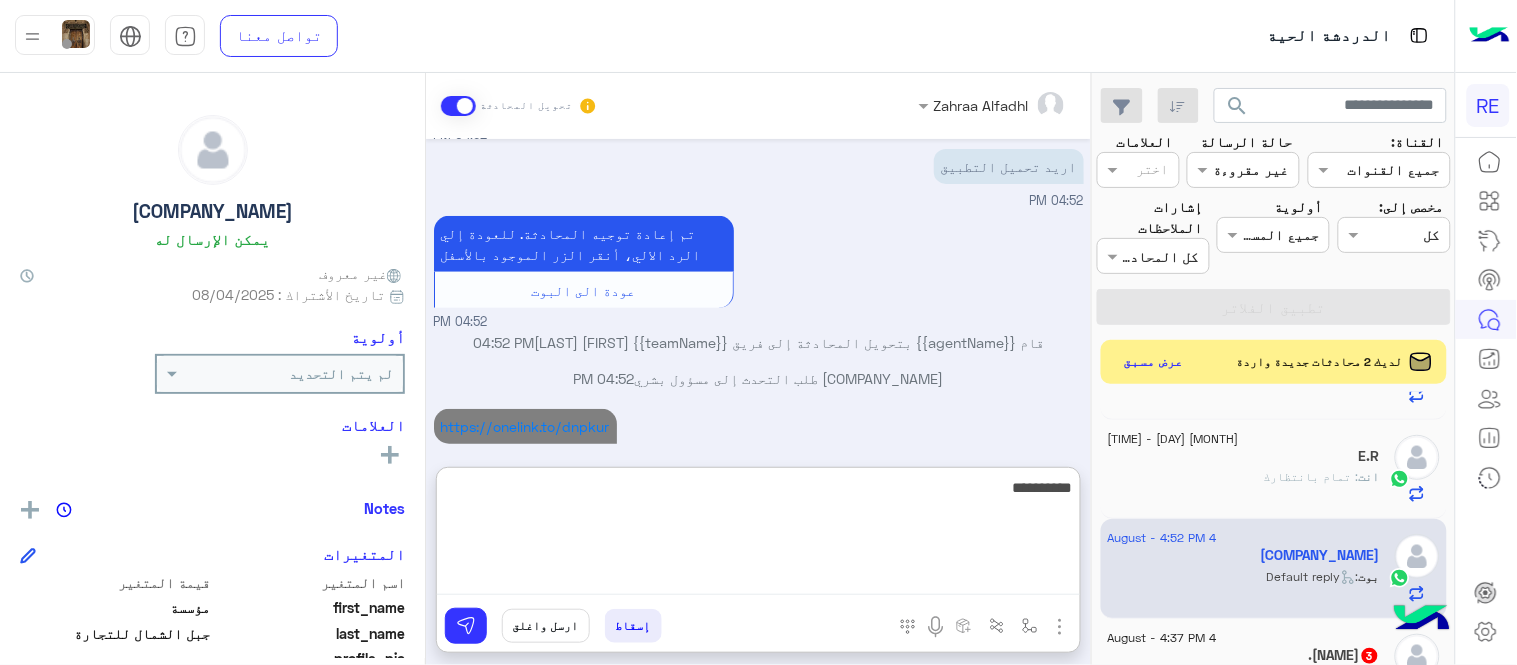 scroll, scrollTop: 217, scrollLeft: 0, axis: vertical 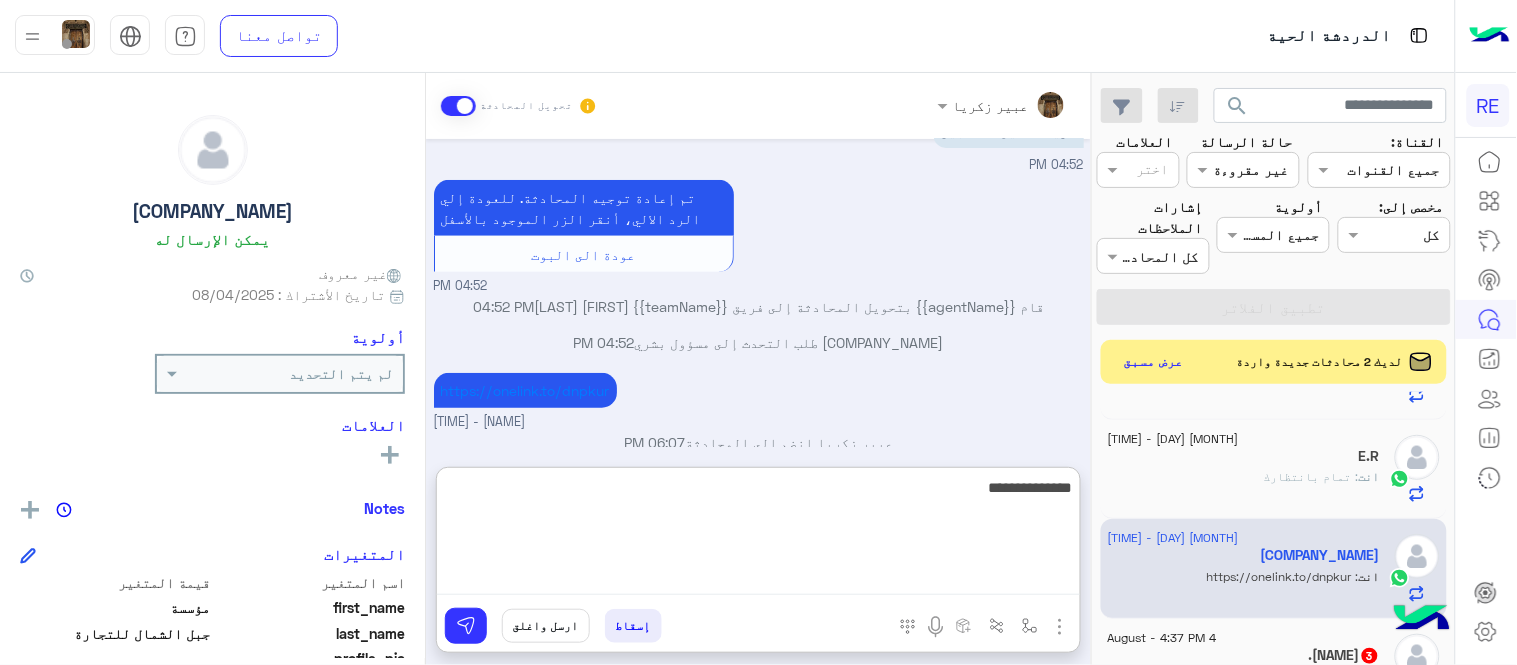 type on "**********" 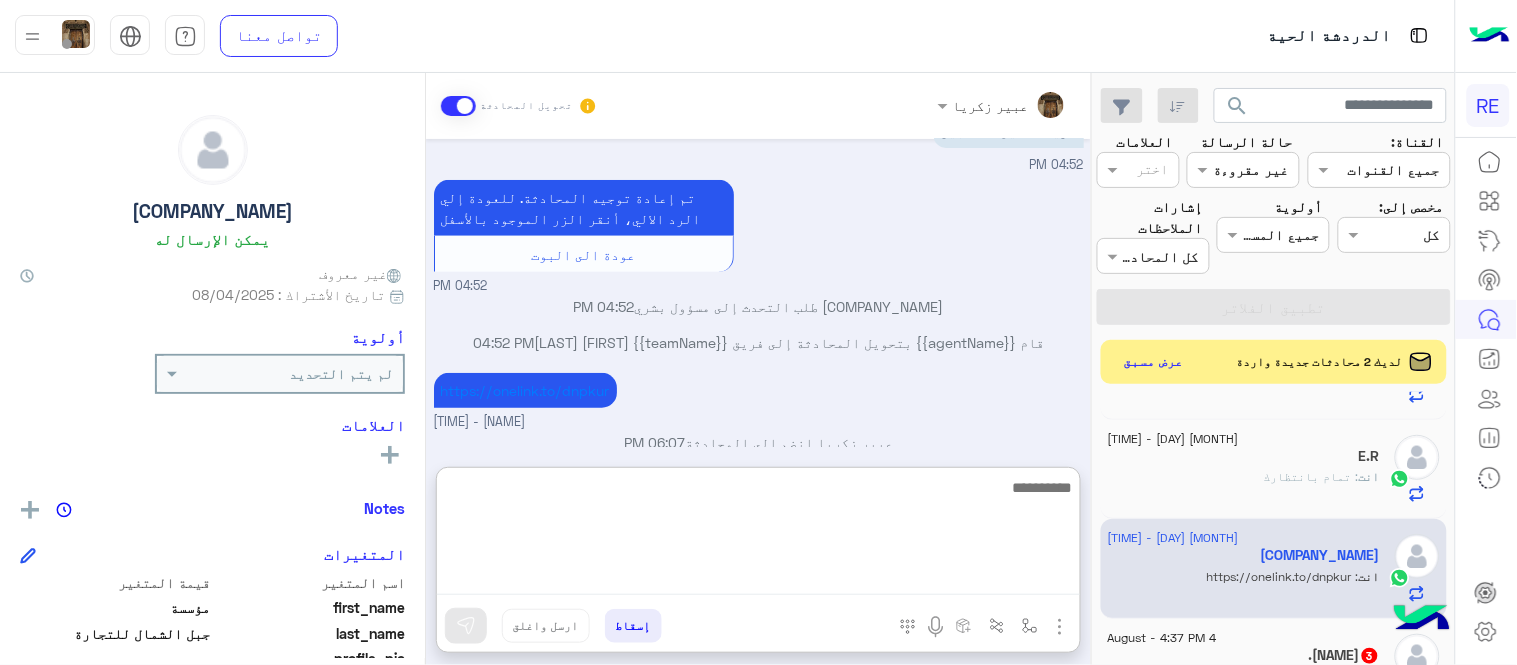 scroll, scrollTop: 281, scrollLeft: 0, axis: vertical 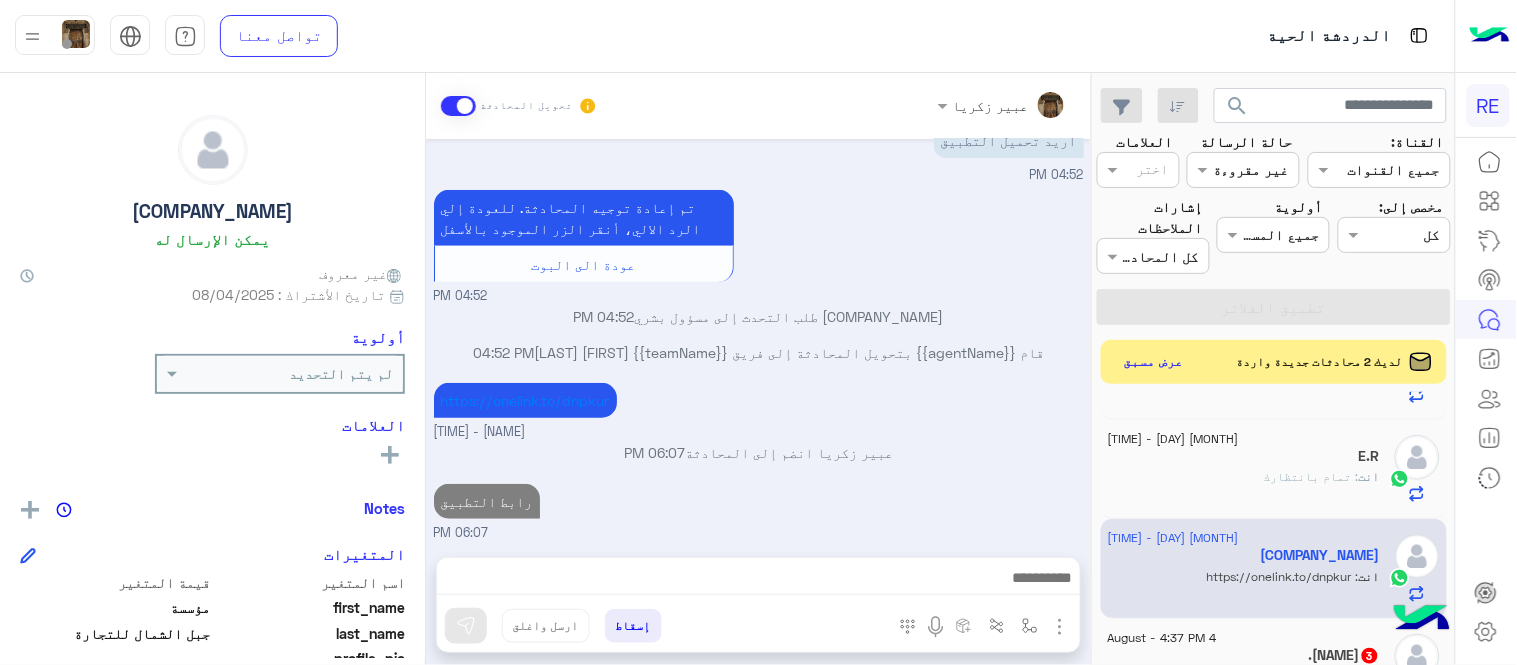 click on "[DATE]  📥 حمّل تطبيق رحلة من هنا:   [TIME]  سعدنا بتواصلك، نأمل منك توضيح استفسارك أكثر    [TIME]  اريد تحميل التطبيق   [TIME]  تم إعادة توجيه المحادثة. للعودة إلي الرد الالي، أنقر الزر الموجود بالأسفل  عودة الى البوت     [TIME]   مؤسسة جبل الشمال للتجارة طلب التحدث إلى مسؤول بشري   [TIME]       قام {{agentName}} بتحويل المحادثة إلى فريق {{teamName}} [NAME]   [TIME]         https://onelink.to/dnpkur  [NAME] -  [TIME]   [NAME] انضم إلى المحادثة   [TIME]      رابط التطبيق   [TIME]" at bounding box center (758, 338) 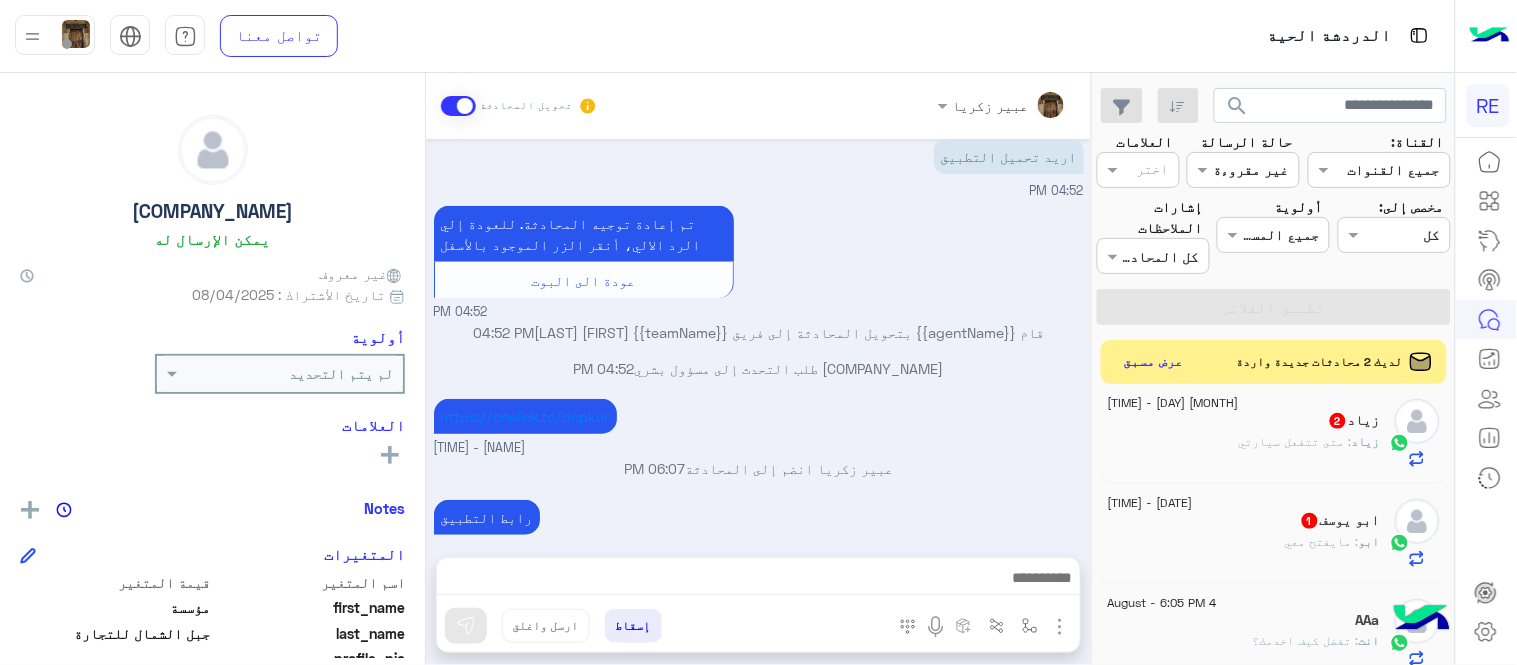 scroll, scrollTop: 0, scrollLeft: 0, axis: both 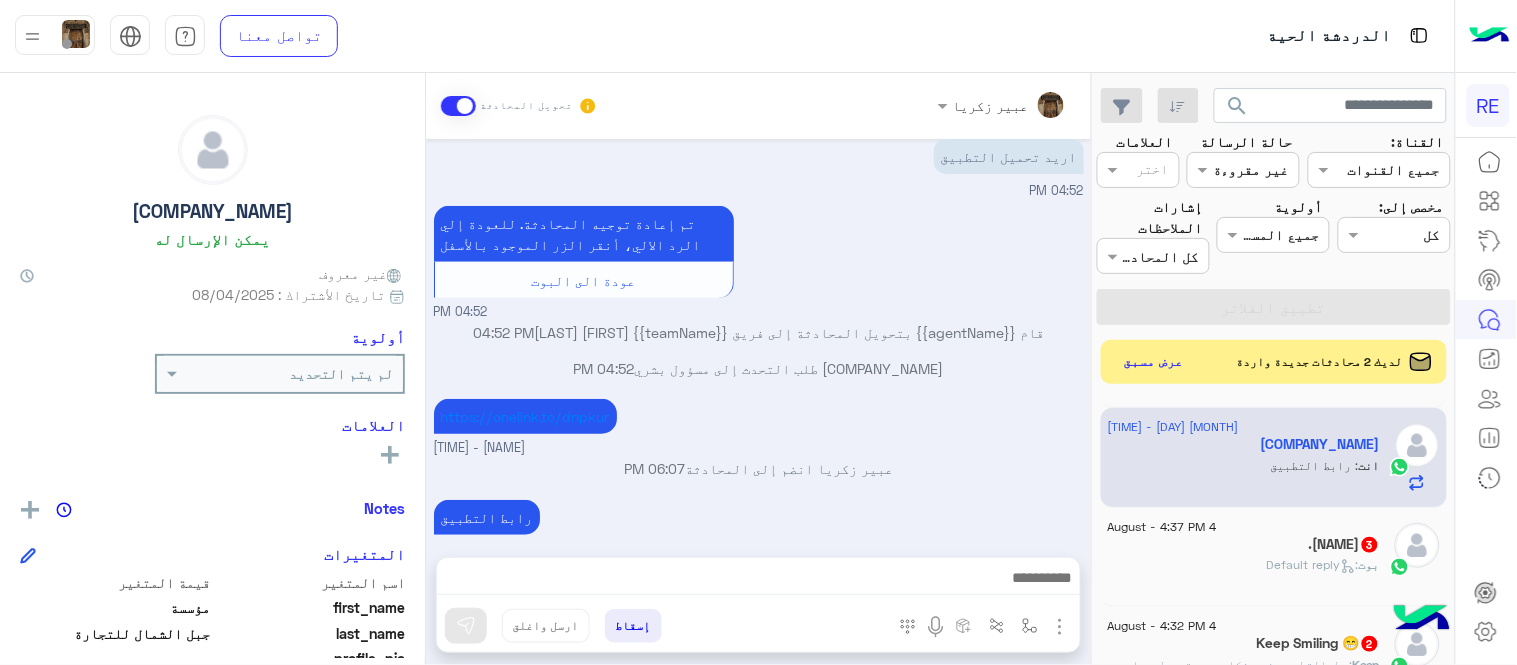 click on ". [NICKNAME]  3" 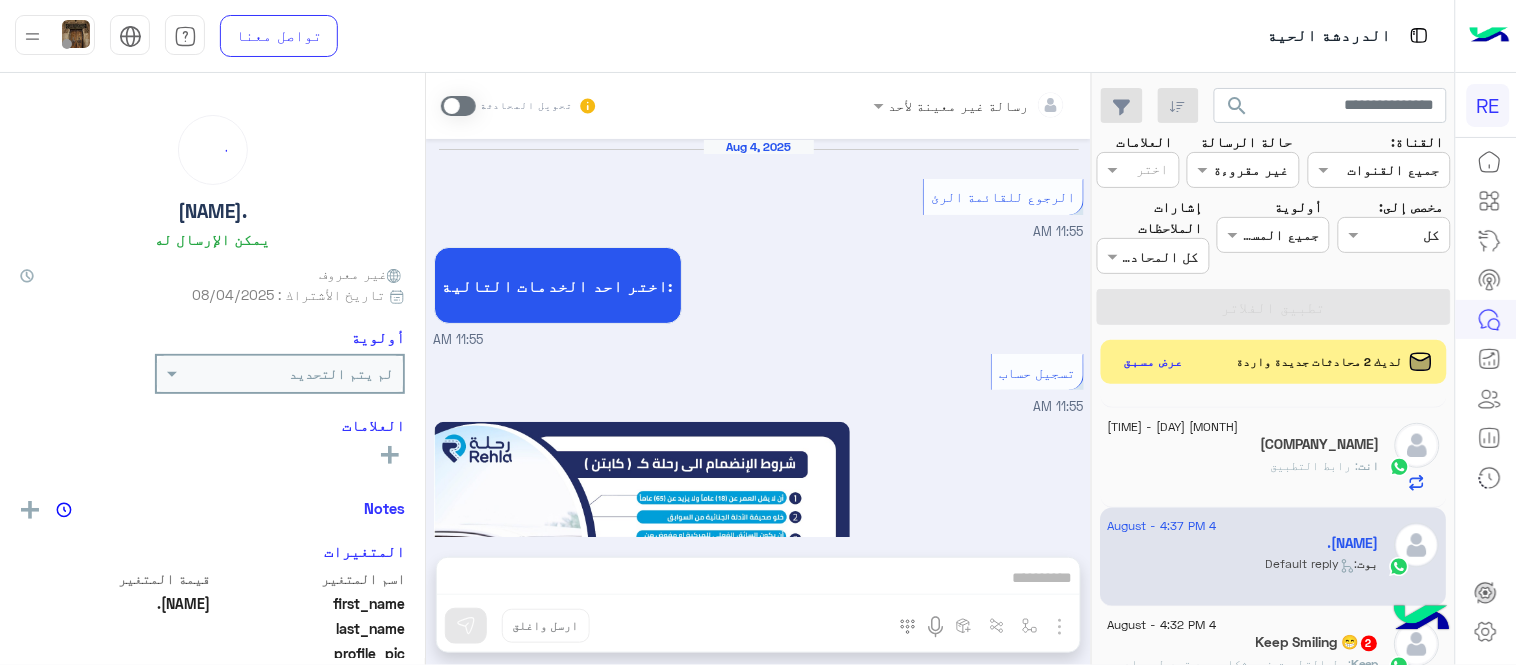 scroll, scrollTop: 1877, scrollLeft: 0, axis: vertical 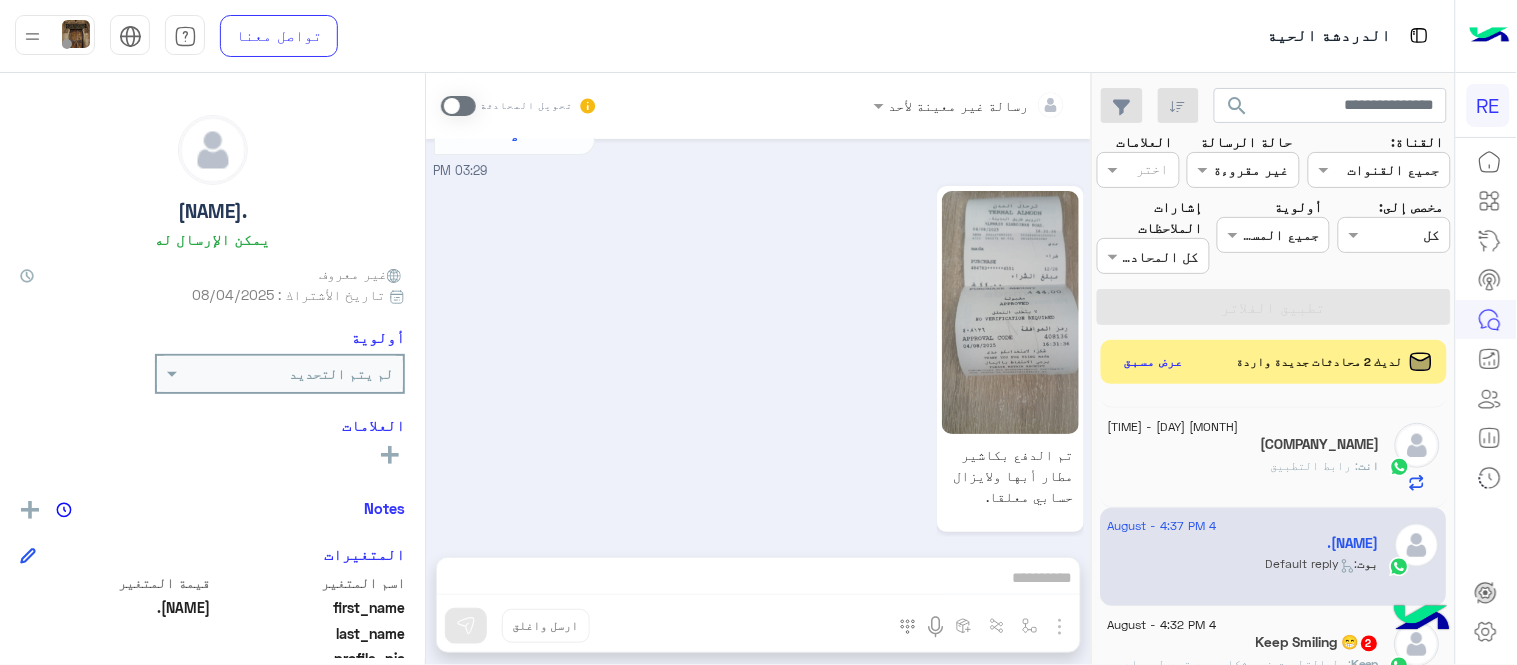 click at bounding box center [458, 106] 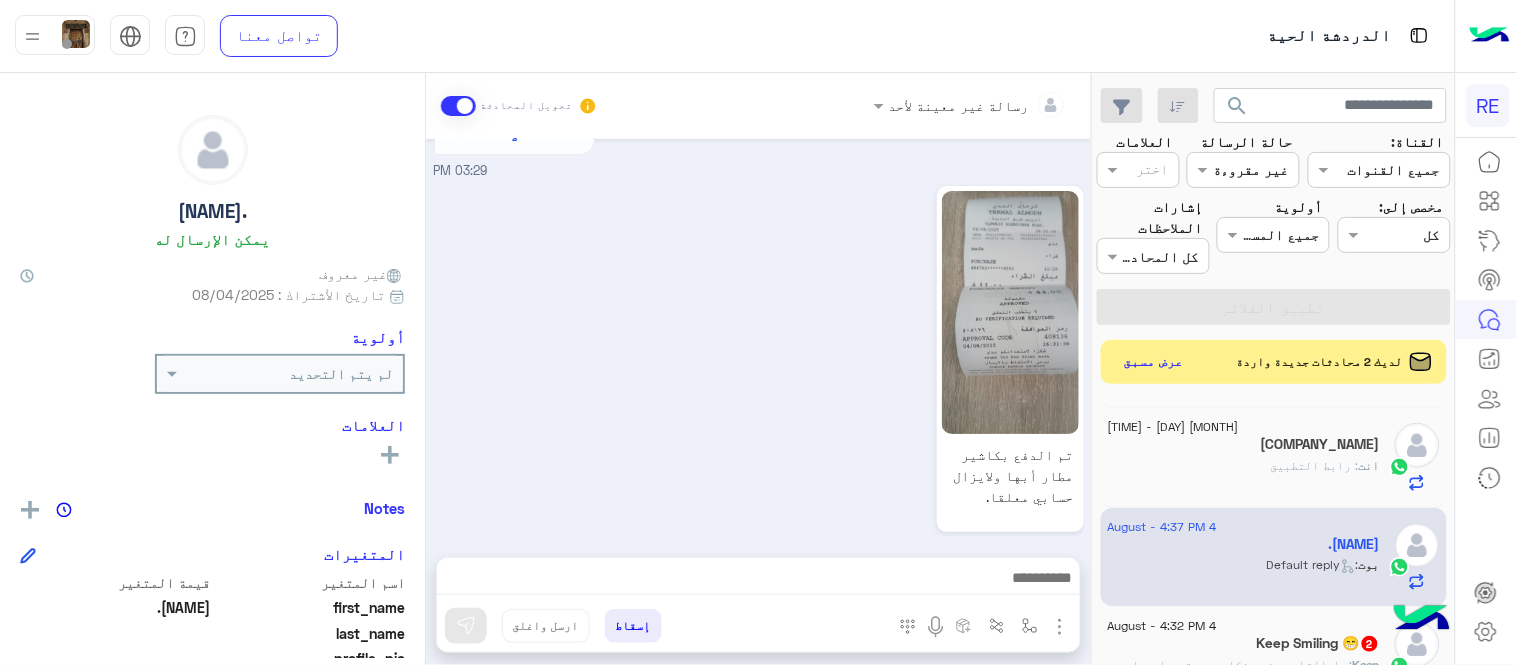 scroll, scrollTop: 1914, scrollLeft: 0, axis: vertical 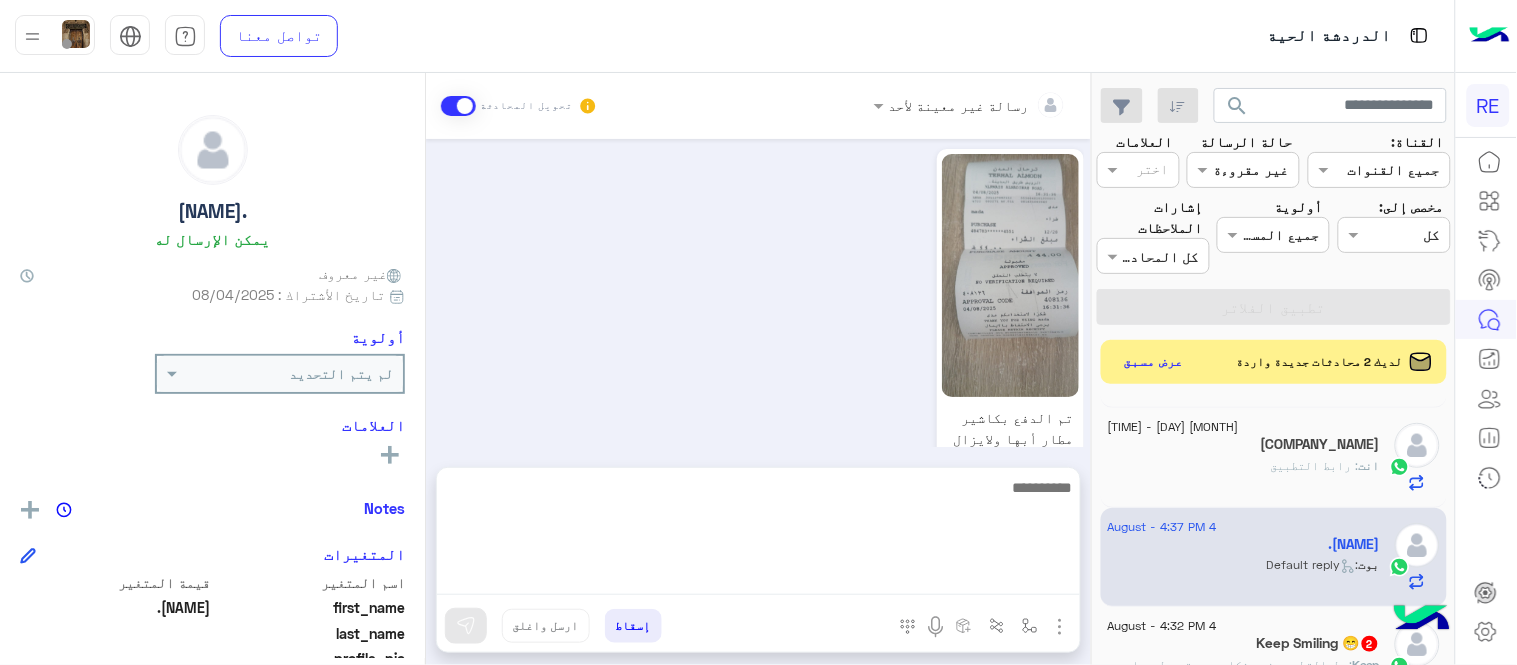 click at bounding box center [758, 535] 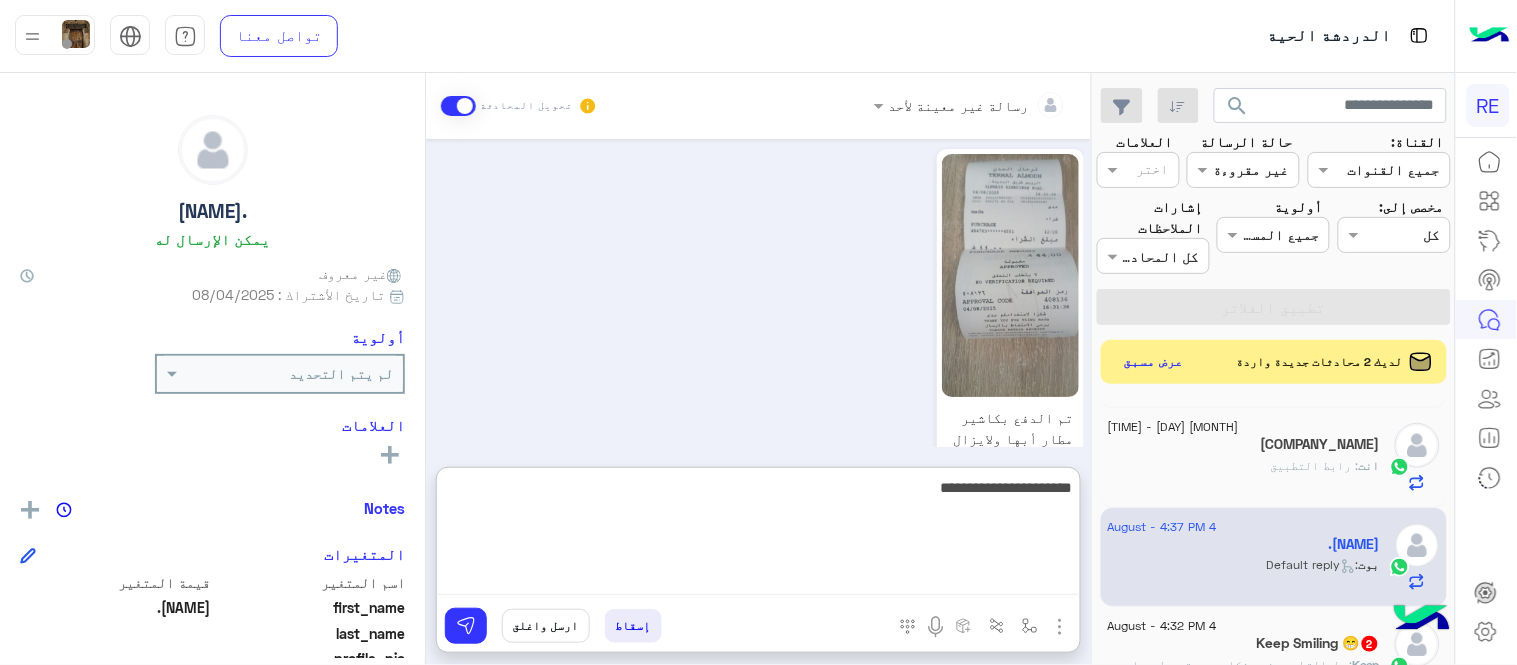 type on "**********" 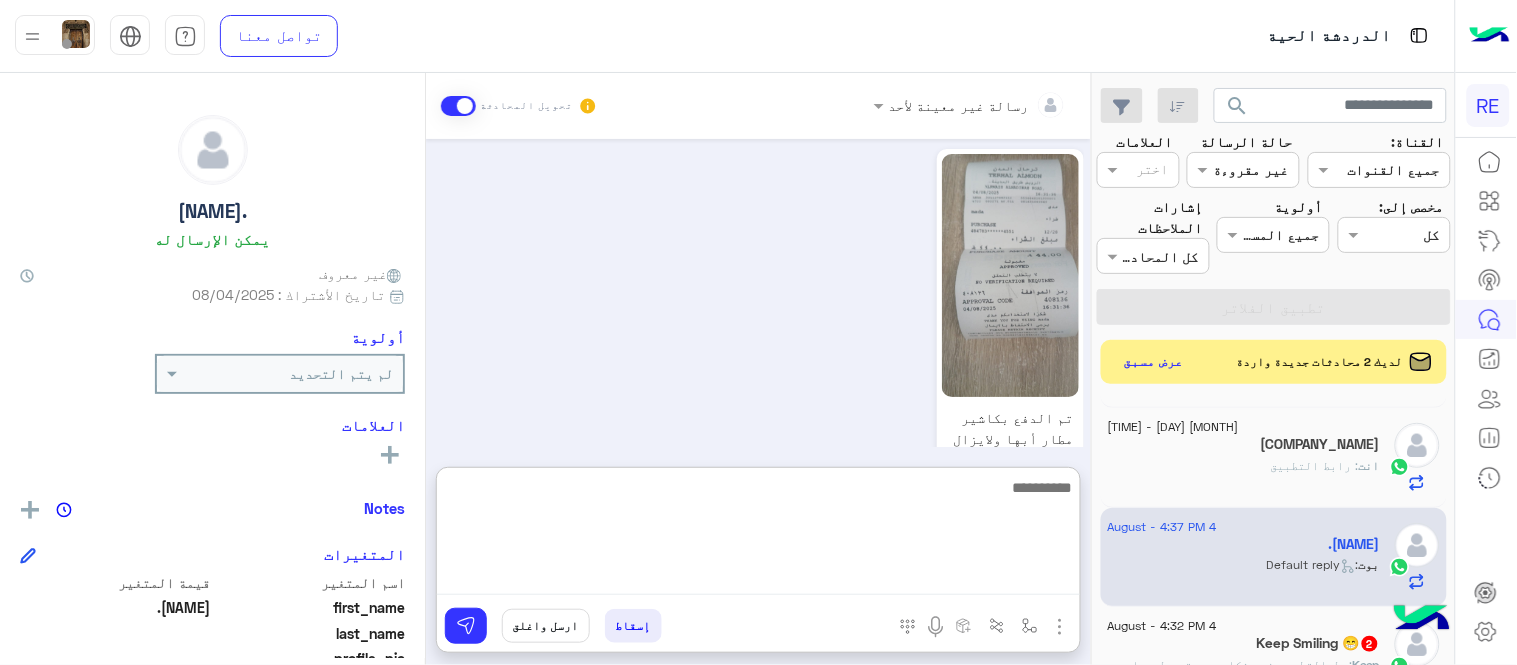 scroll, scrollTop: 2067, scrollLeft: 0, axis: vertical 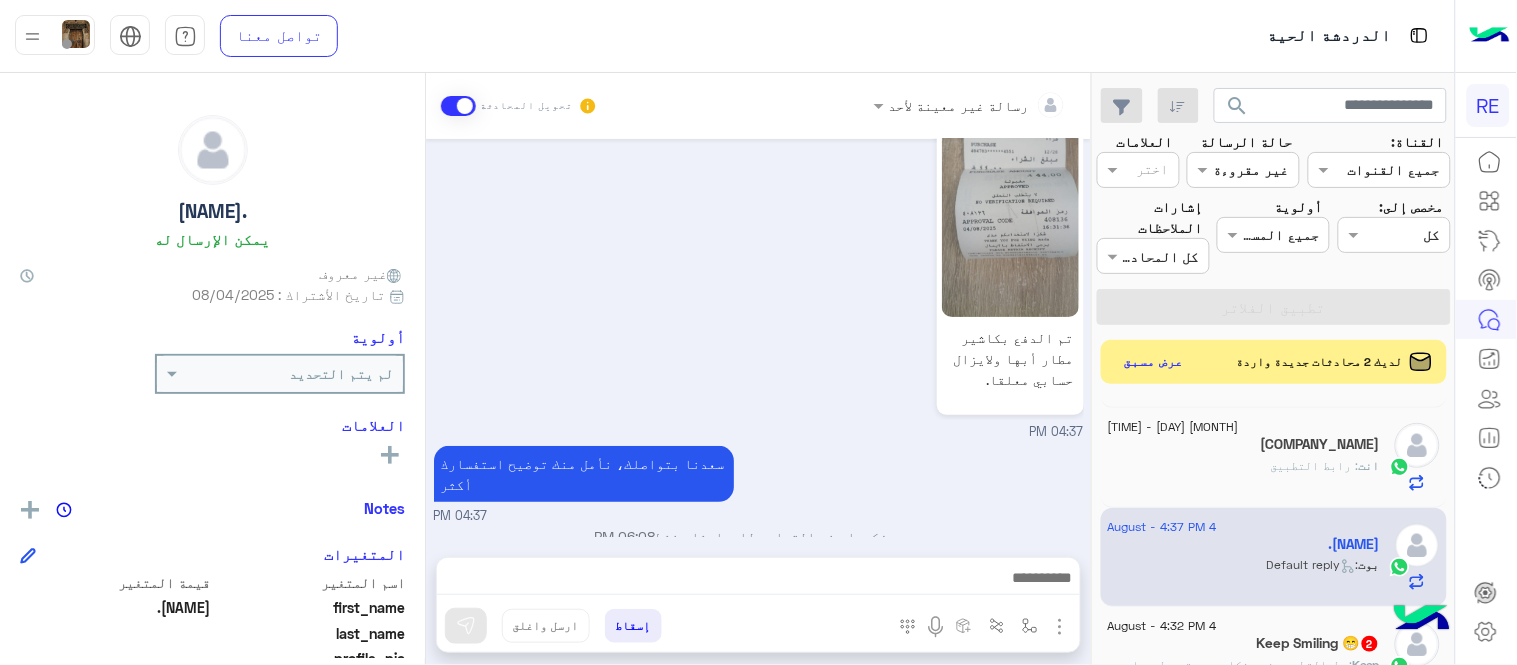 click on "Aug 4, 2025   الرجوع للقائمة الرئ    11:55 AM  اختر احد الخدمات التالية:    11:55 AM   تسجيل حساب     11:55 AM  يمكنك الاطلاع على شروط الانضمام لرحلة ك (كابتن ) الموجودة بالصورة أعلاه،
لتحميل التطبيق عبر الرابط التالي : 📲
http://onelink.to/Rehla    يسعدنا انضمامك لتطبيق رحلة يمكنك اتباع الخطوات الموضحة لتسجيل بيانات سيارتك بالفيديو التالي  : عزيزي الكابتن، فضلًا ، للرغبة بتفعيل الحساب قم برفع البيانات عبر التطبيق والتواصل معنا  تم تسجيل السيارة   اواجه صعوبة بالتسجيل  اي خدمة اخرى ؟  الرجوع للقائمة الرئ   لا     11:55 AM   الرجوع للقائمة الرئ    03:28 PM  اختر احد الخدمات التالية:    03:28 PM    03:29 PM     لا     03:29 PM" at bounding box center [758, 338] 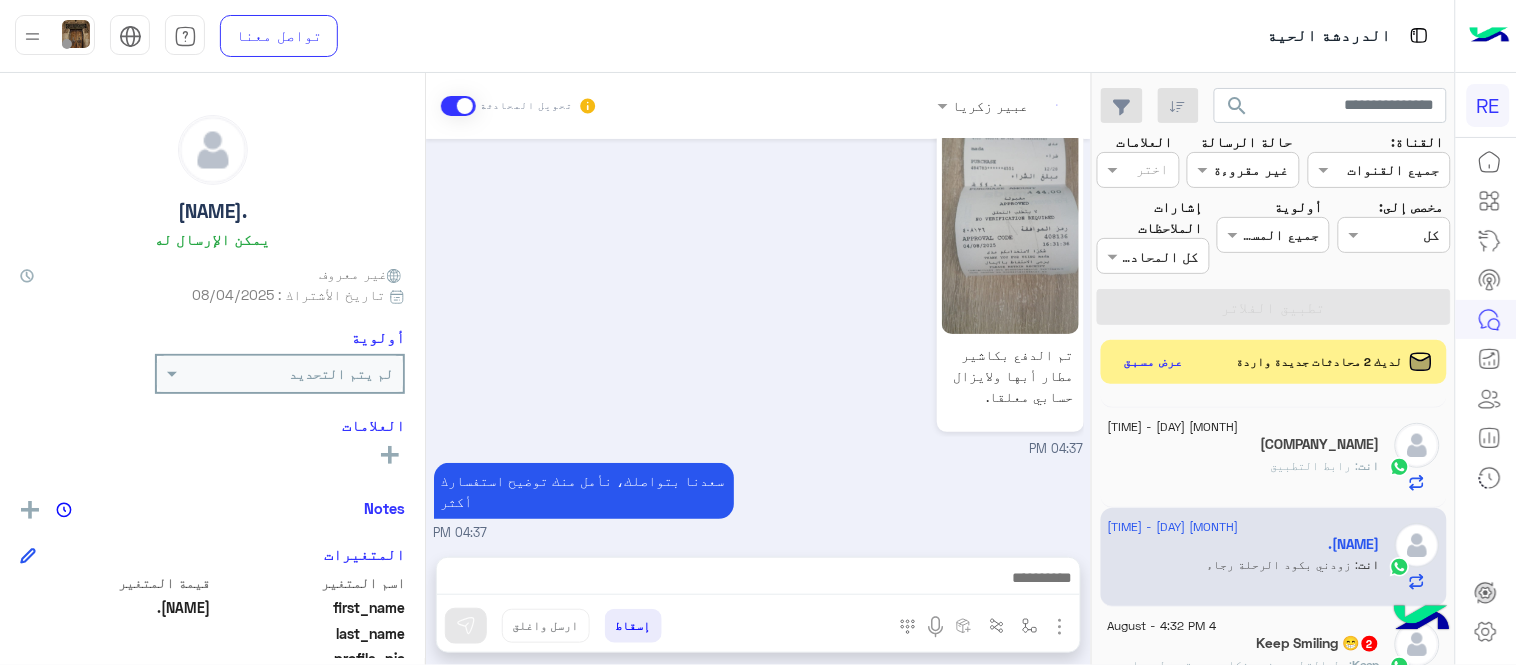 scroll, scrollTop: 2014, scrollLeft: 0, axis: vertical 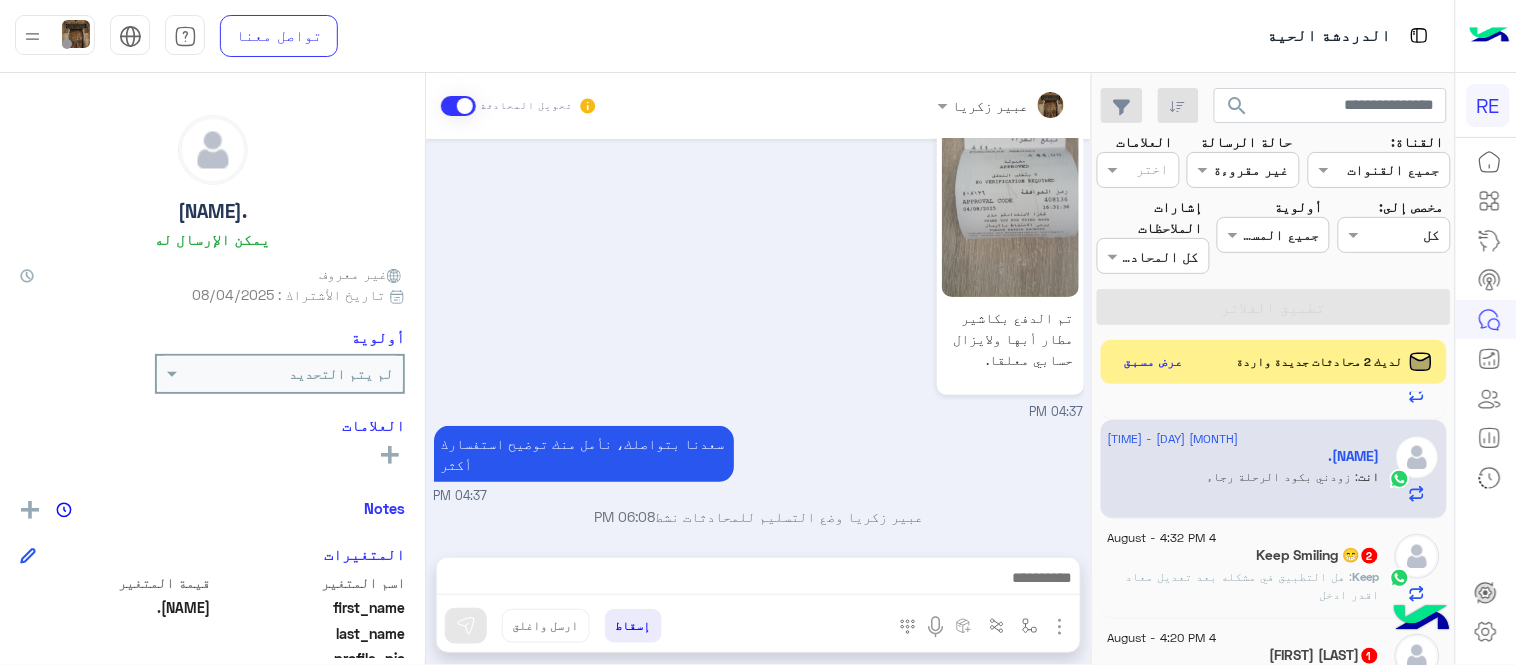 click on "[NAME] 😁 2" 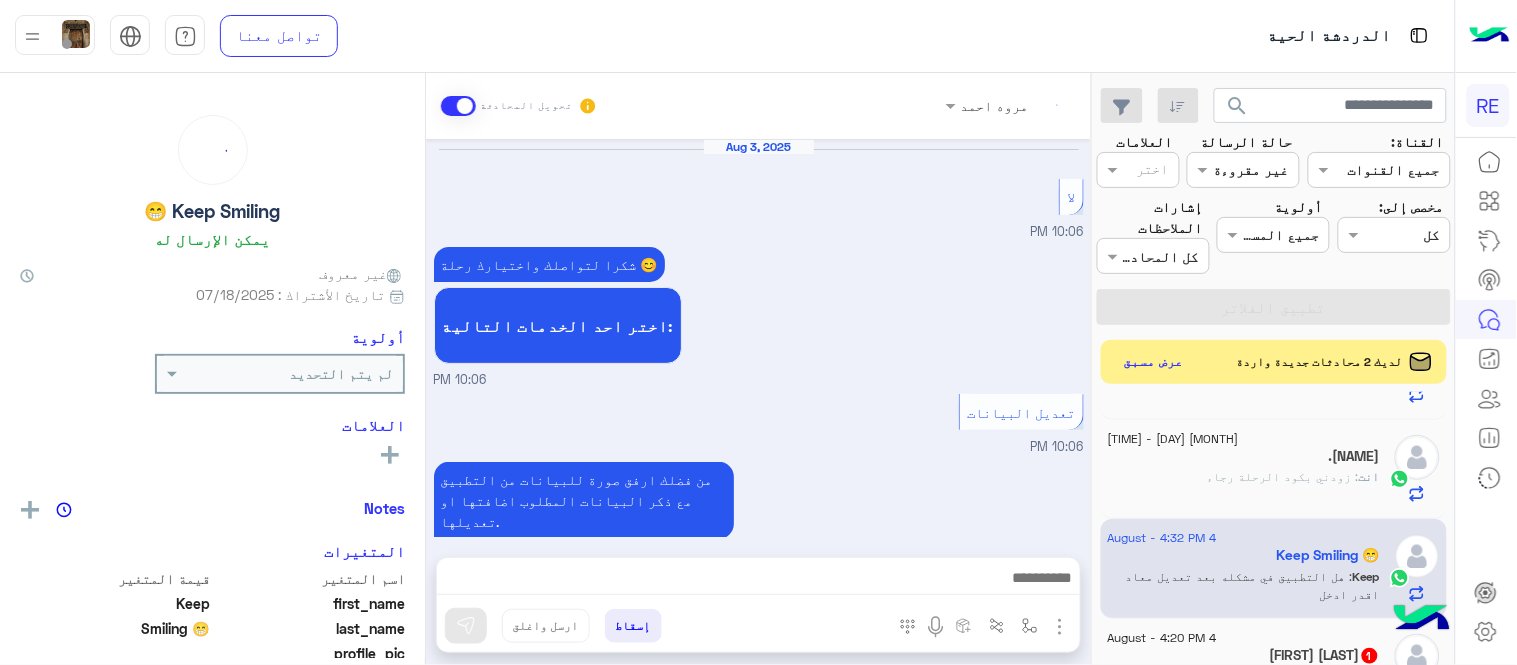 scroll, scrollTop: 833, scrollLeft: 0, axis: vertical 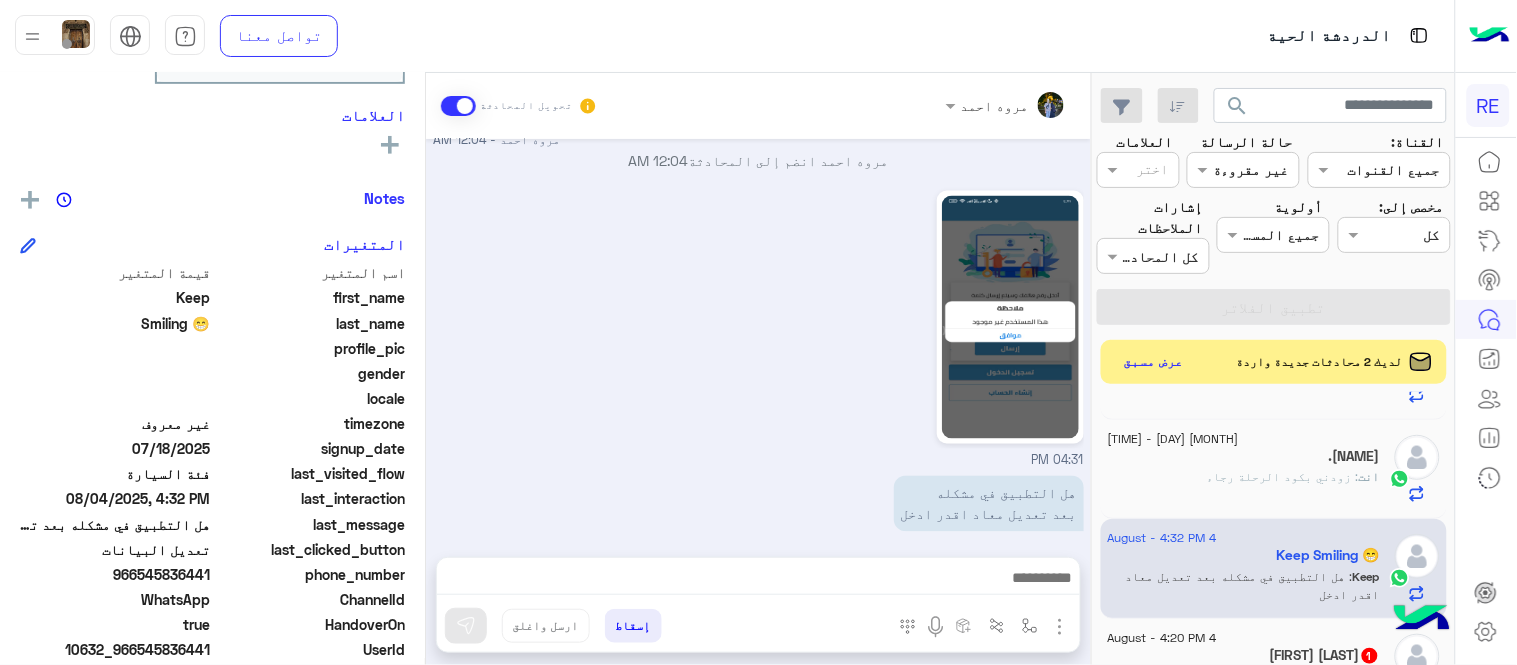 drag, startPoint x: 142, startPoint y: 568, endPoint x: 214, endPoint y: 580, distance: 72.99315 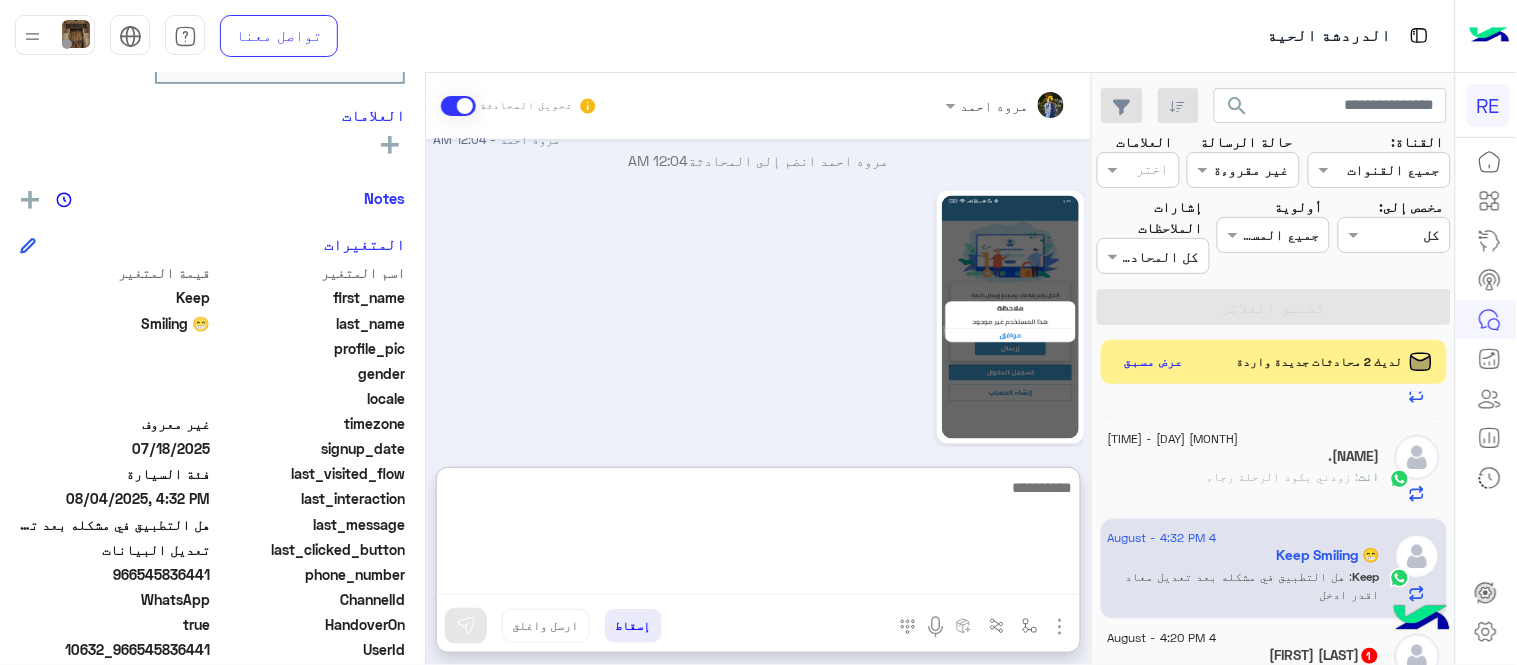 click at bounding box center [758, 535] 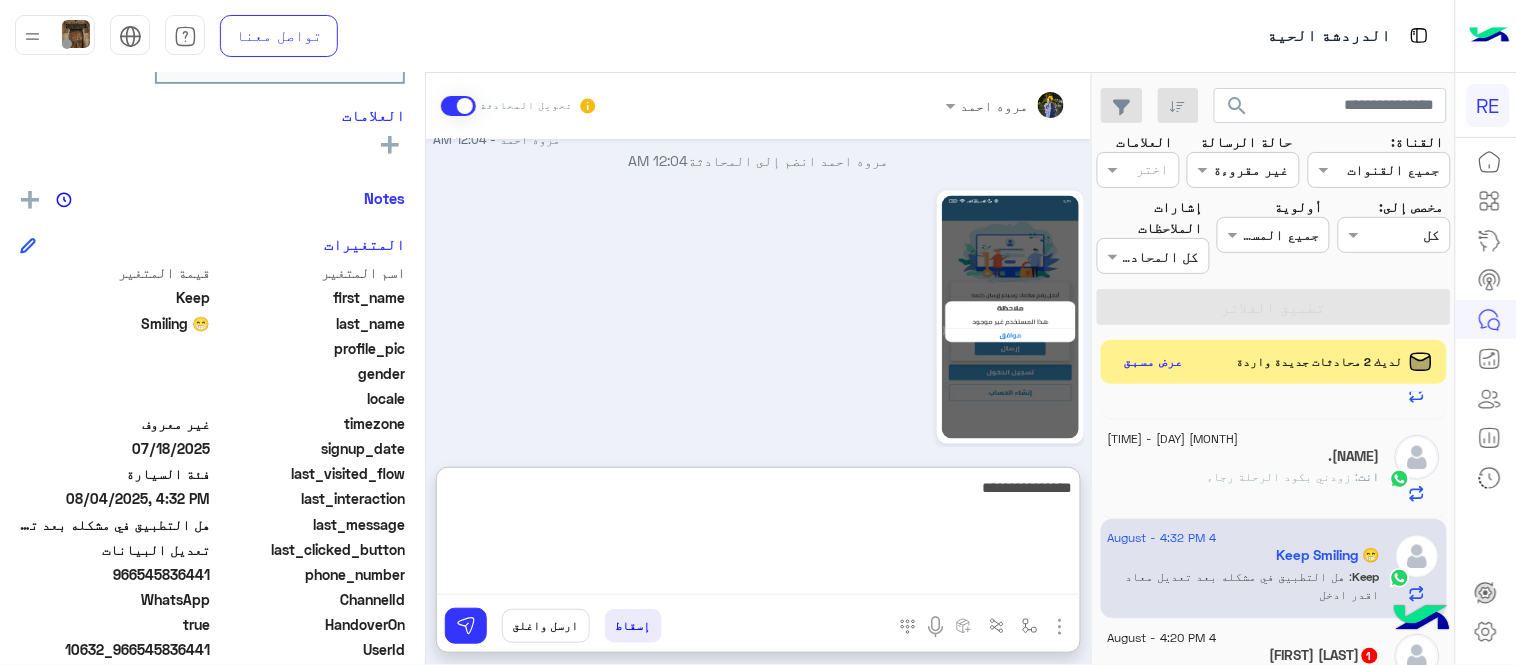 type on "**********" 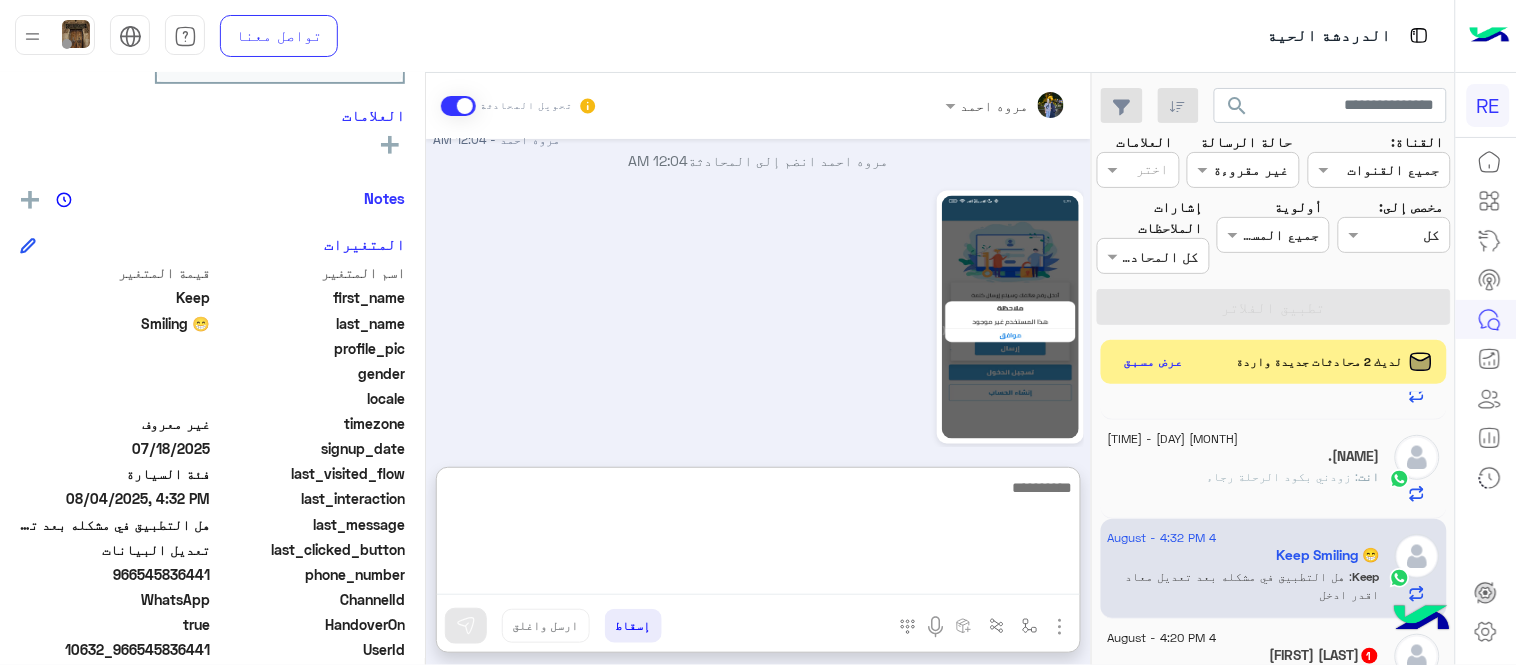 scroll, scrollTop: 986, scrollLeft: 0, axis: vertical 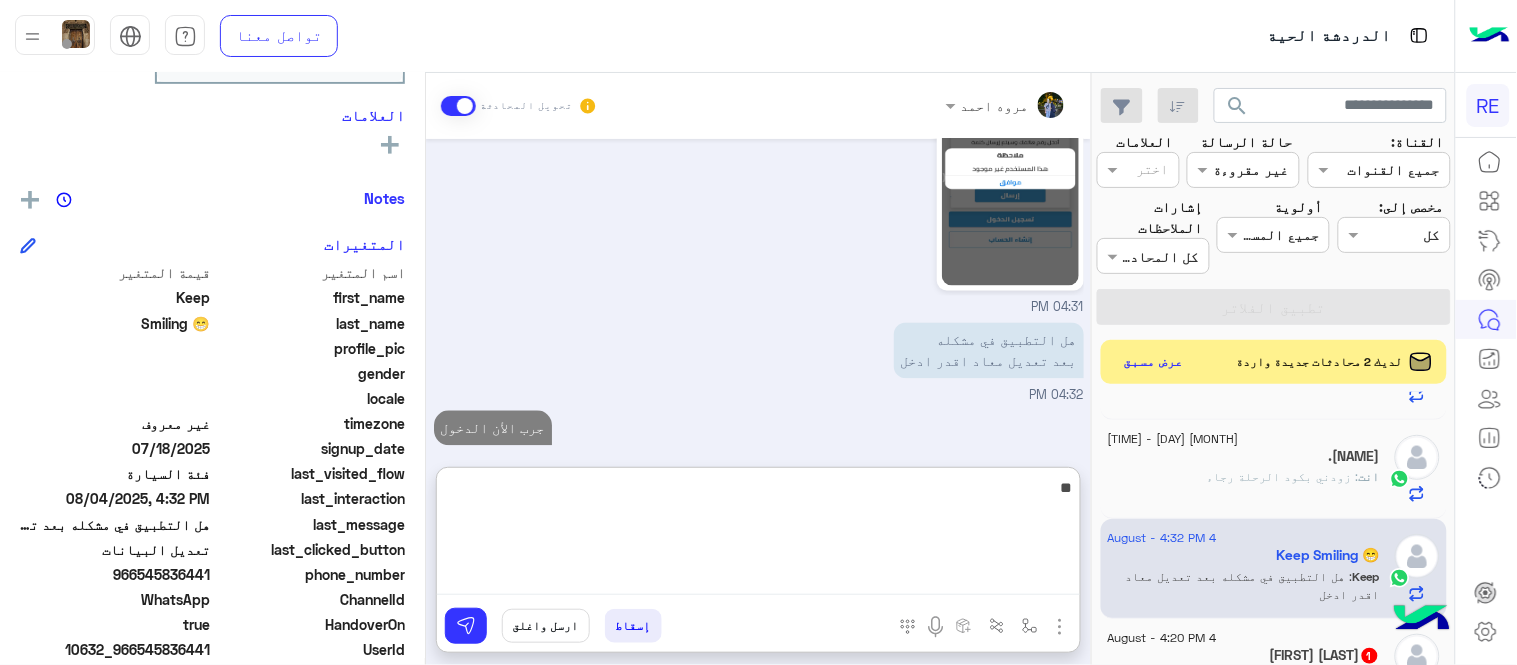 type on "*" 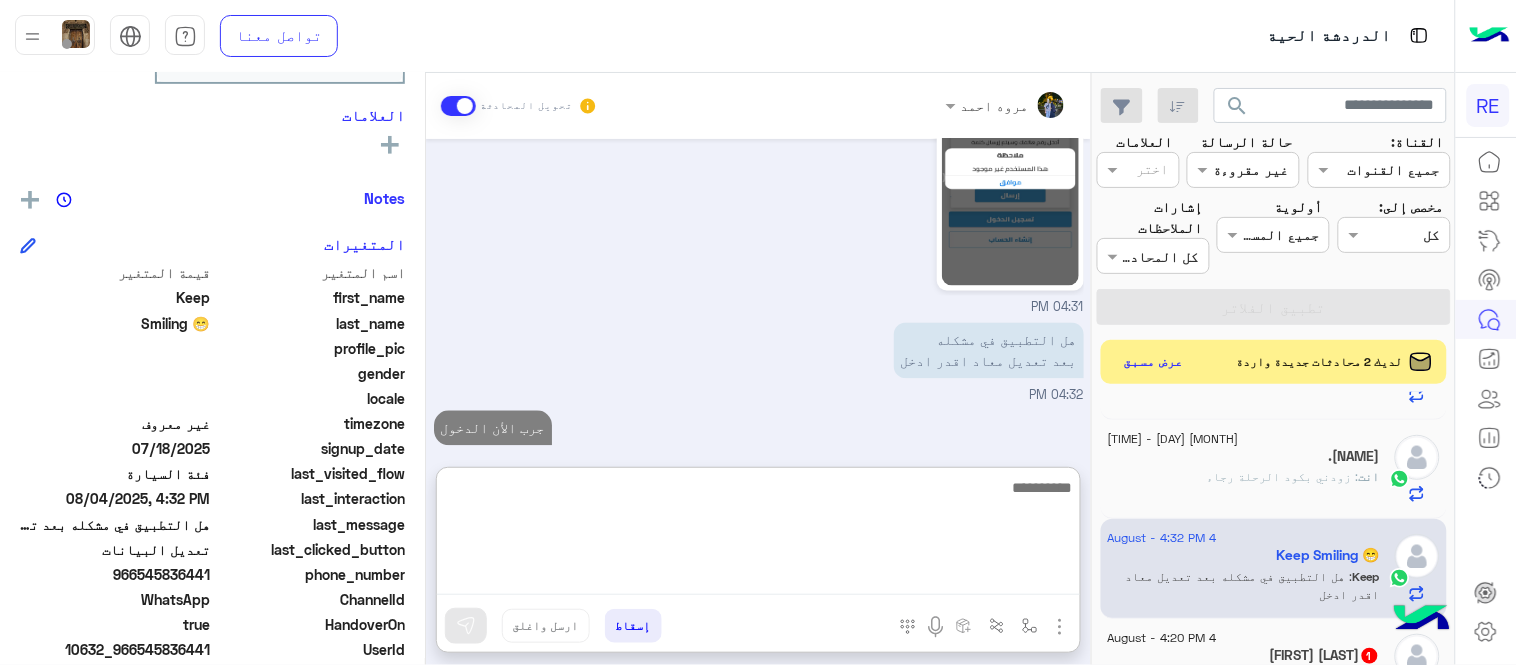scroll, scrollTop: 1023, scrollLeft: 0, axis: vertical 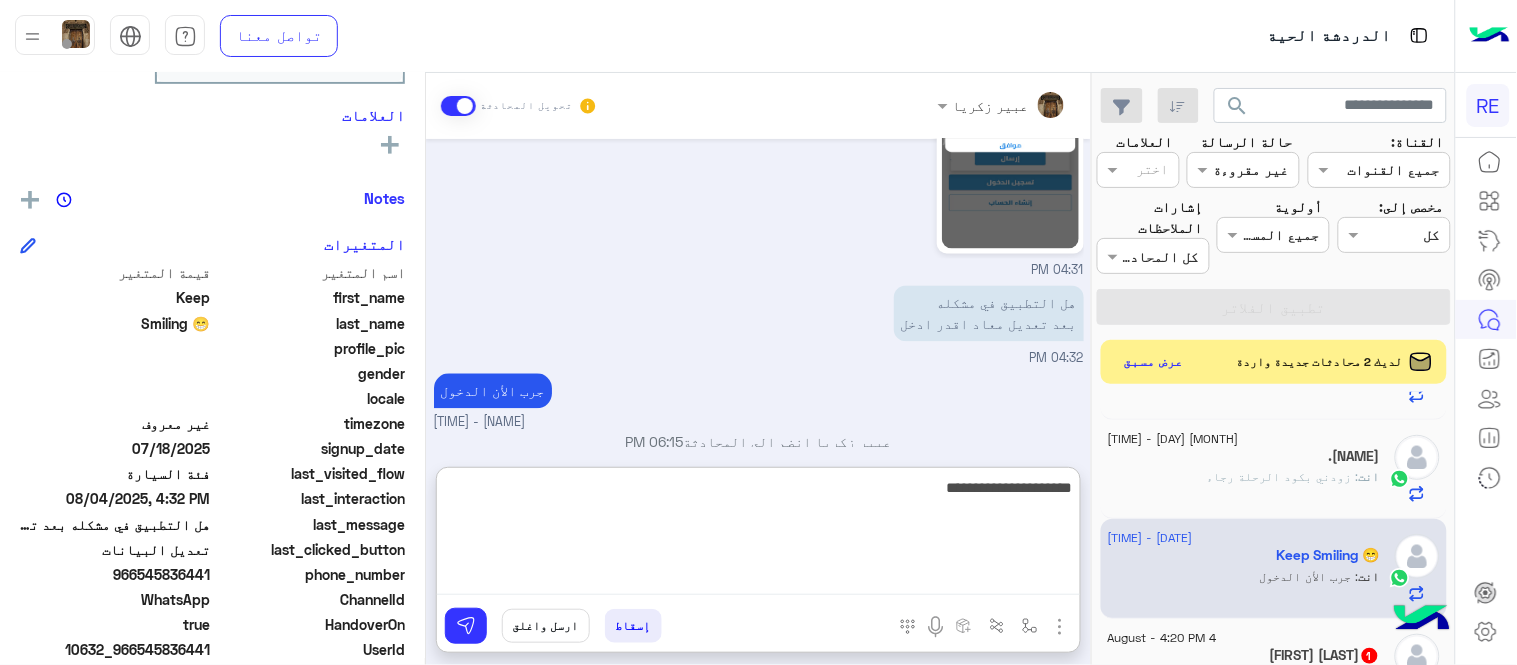 type on "**********" 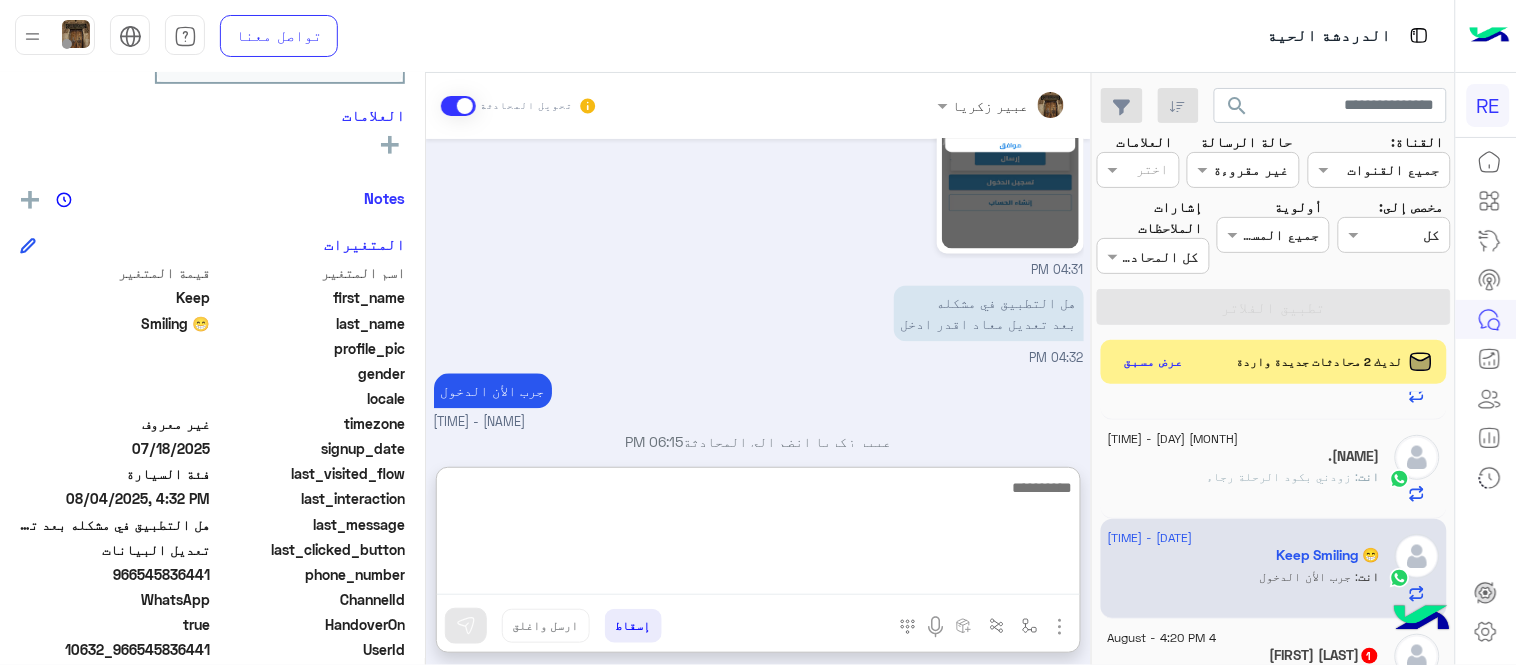 scroll, scrollTop: 1086, scrollLeft: 0, axis: vertical 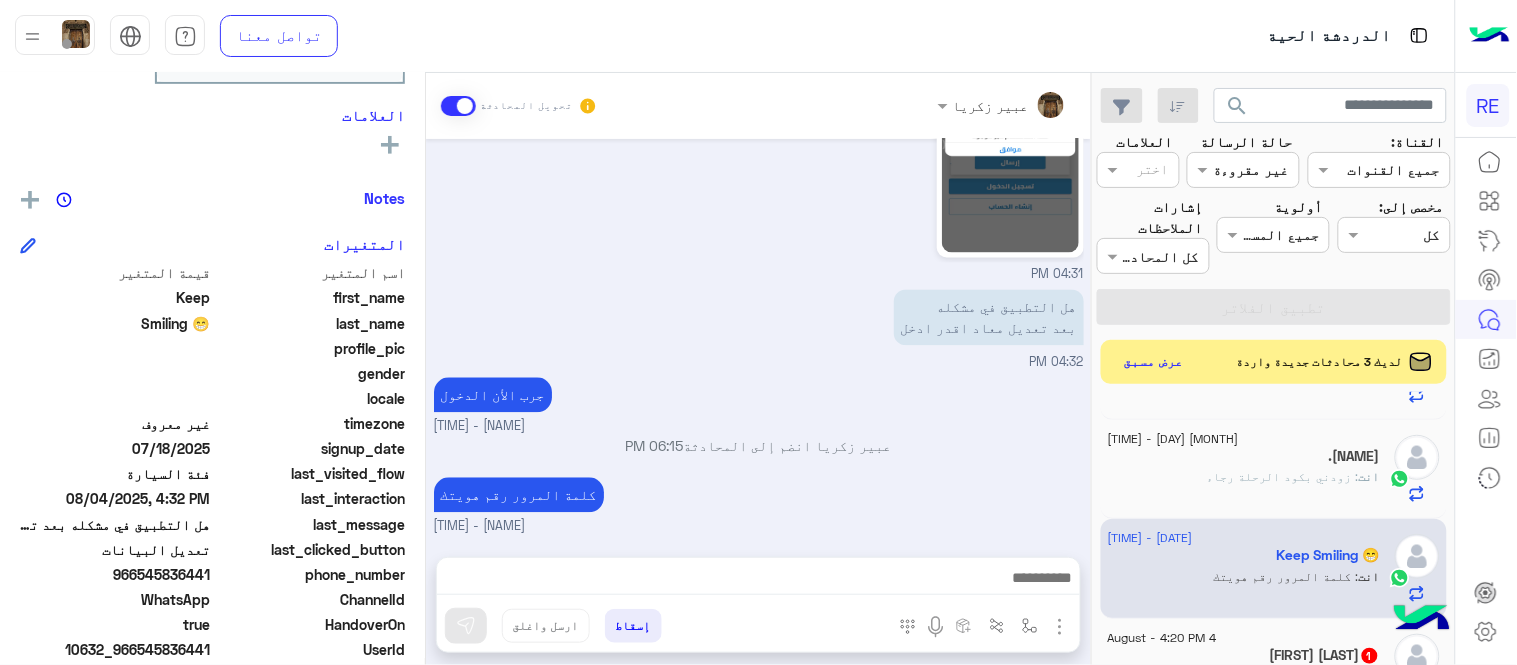 click on "Aug 3, 2025   لا    10:06 PM  شكرا لتواصلك واختيارك رحلة 😊 اختر احد الخدمات التالية:    10:06 PM   تعديل البيانات    10:06 PM  من فضلك ارفق صورة للبيانات من التطبيق  مع ذكر البيانات المطلوب اضافتها او تعديلها.    10:06 PM    10:43 PM   Aug 4, 2025   [FIRST] [LAST] وضع التسليم للمحادثات نشط   12:04 AM      تم التعديل  [FIRST] [LAST] -  12:04 AM   [FIRST] [LAST] انضم إلى المحادثة   12:04 AM        04:31 PM  هل التطبيق في مشكله  بعد تعديل معاد اقدر ادخل   04:32 PM  جرب الأن الدخول  [FIRST] [LAST] -  06:15 PM   [FIRST] [LAST] انضم إلى المحادثة   06:15 PM      كلمة المرور رقم هويتك  [FIRST] [LAST] -  06:15 PM" at bounding box center (758, 338) 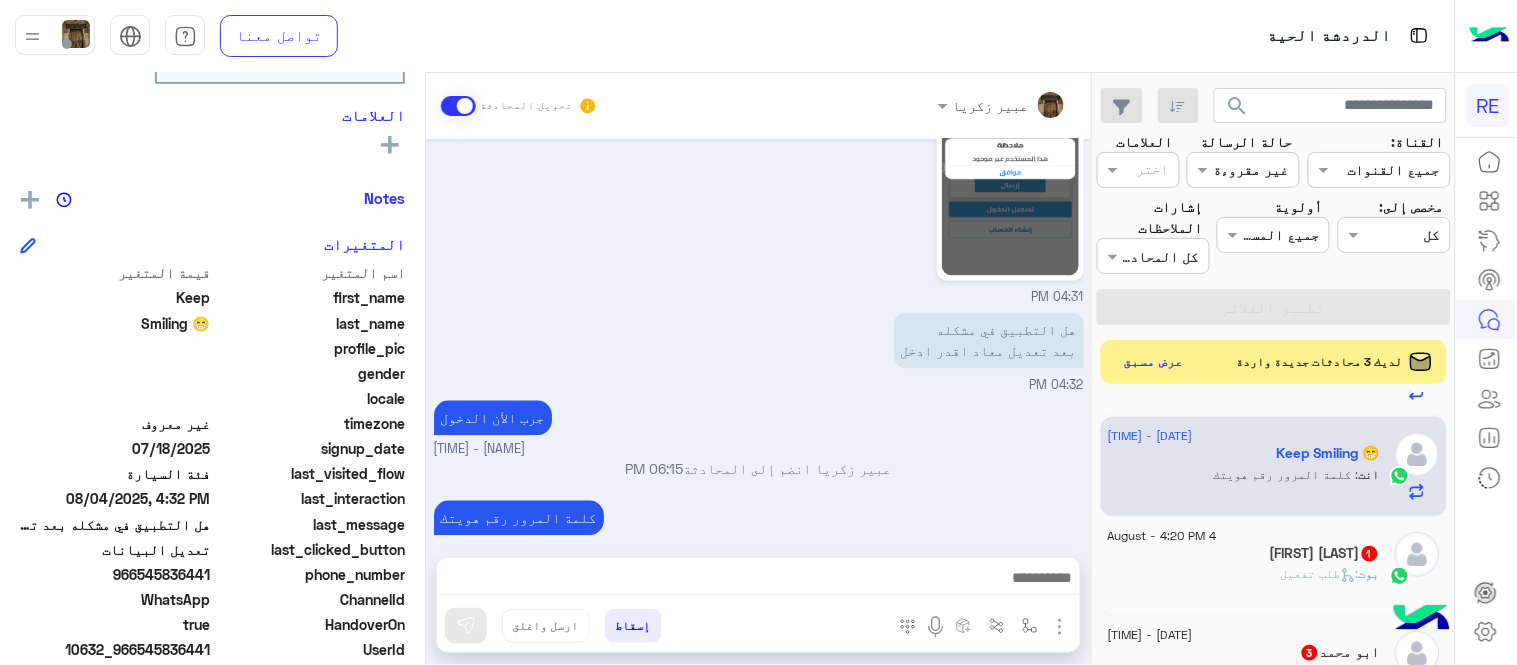 scroll, scrollTop: 1166, scrollLeft: 0, axis: vertical 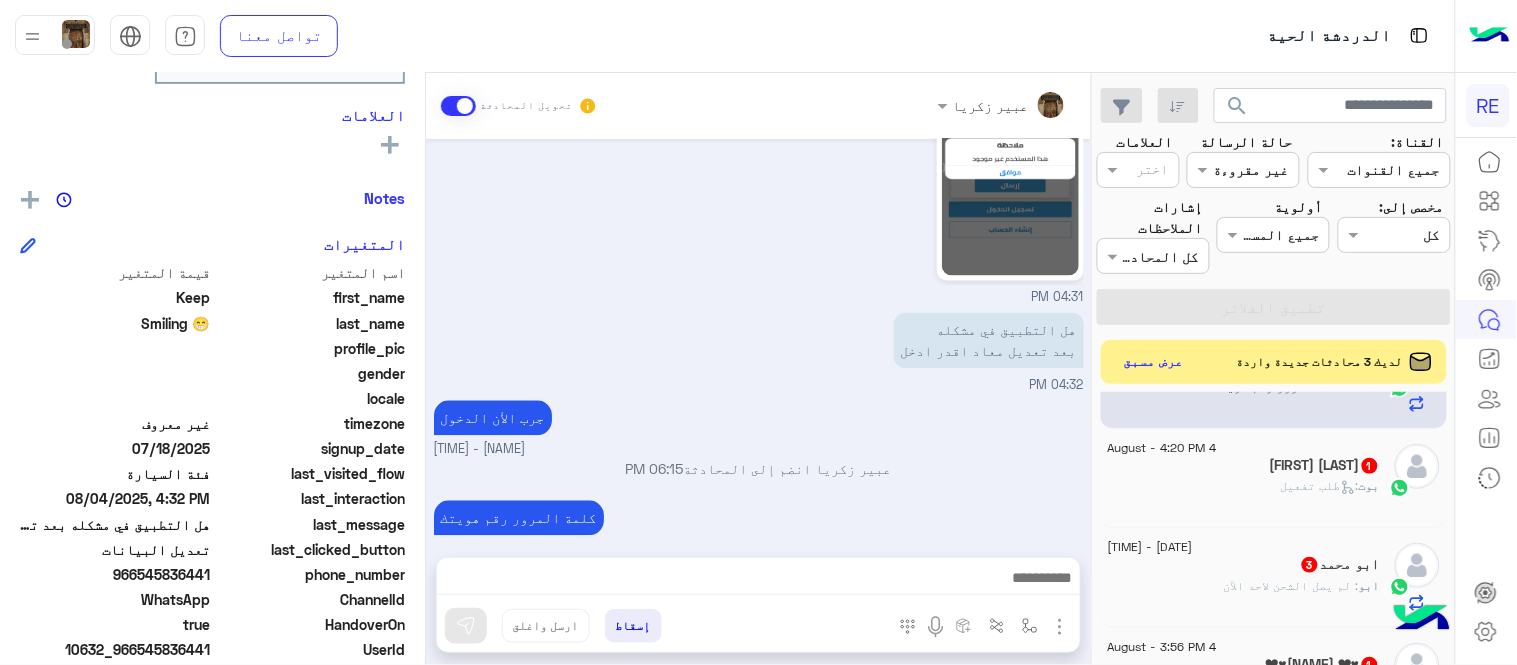 click on ":   طلب تفعيل" 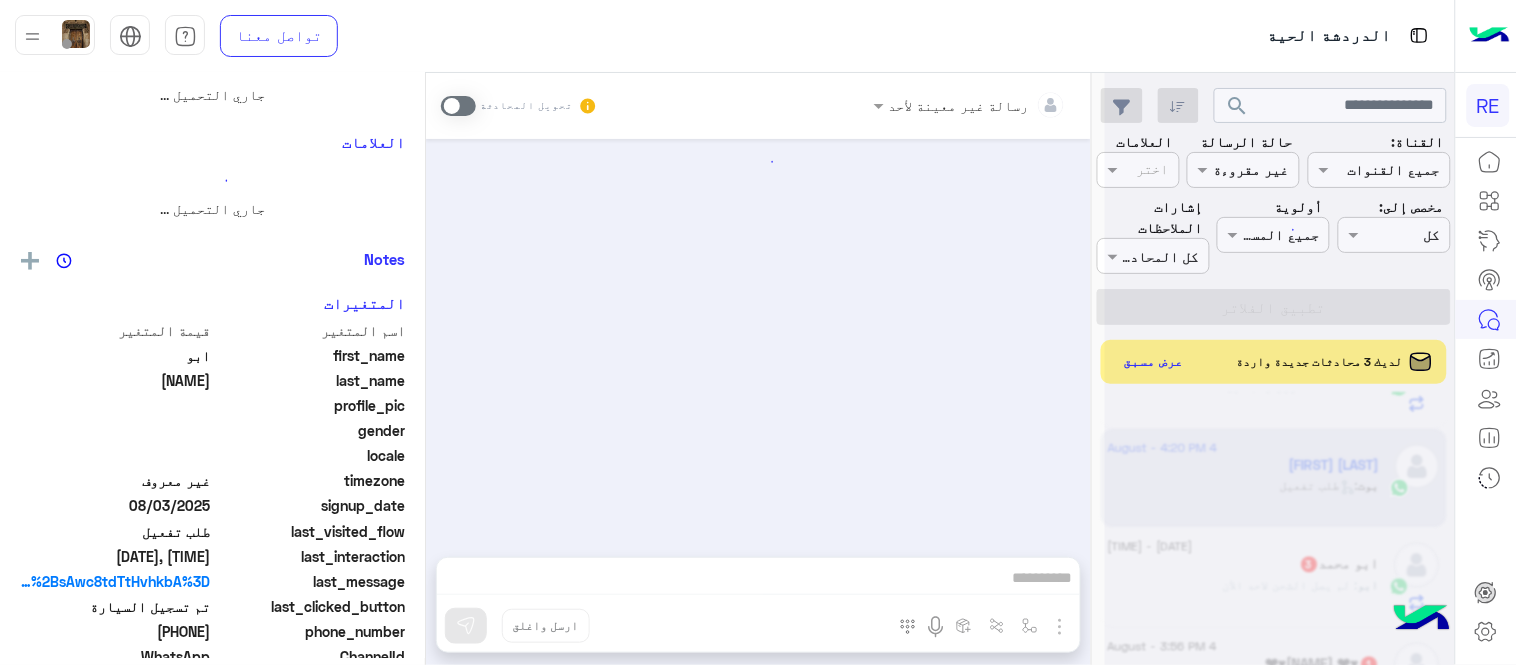 scroll, scrollTop: 0, scrollLeft: 0, axis: both 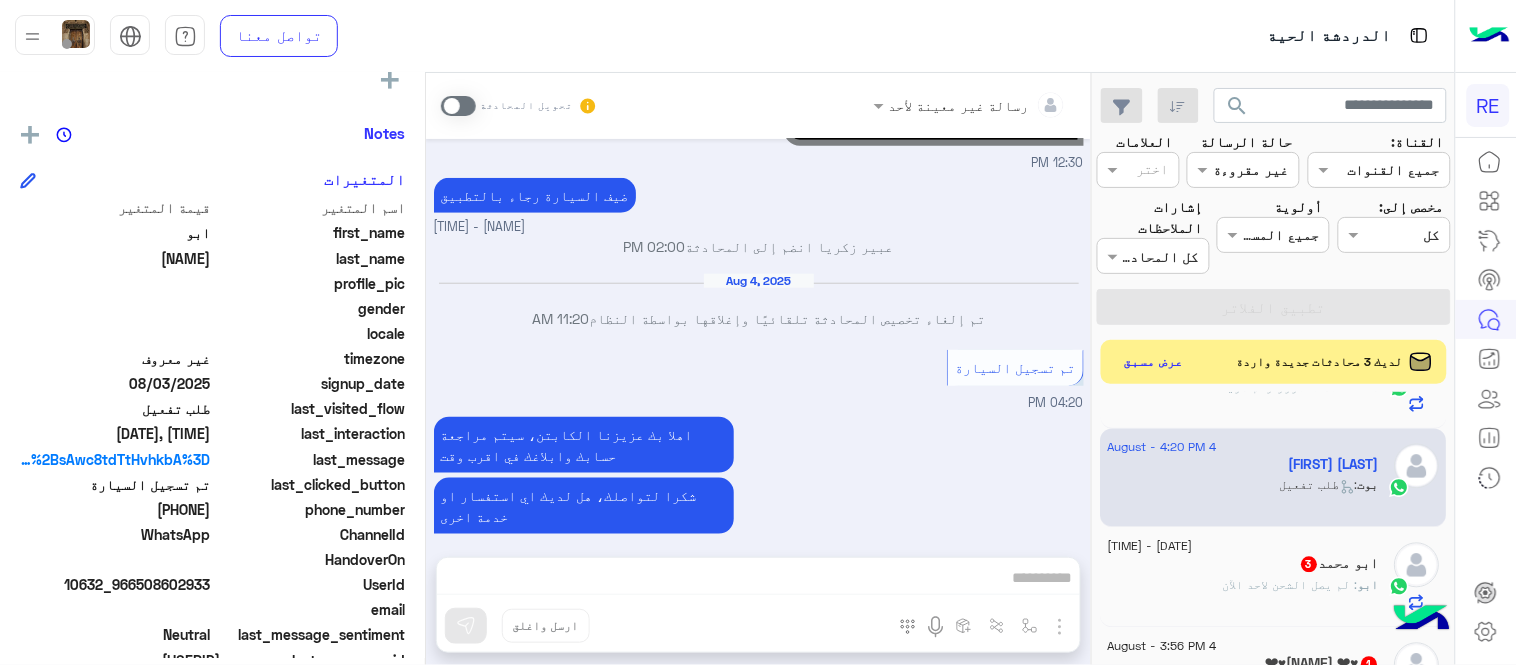 drag, startPoint x: 140, startPoint y: 511, endPoint x: 213, endPoint y: 506, distance: 73.171036 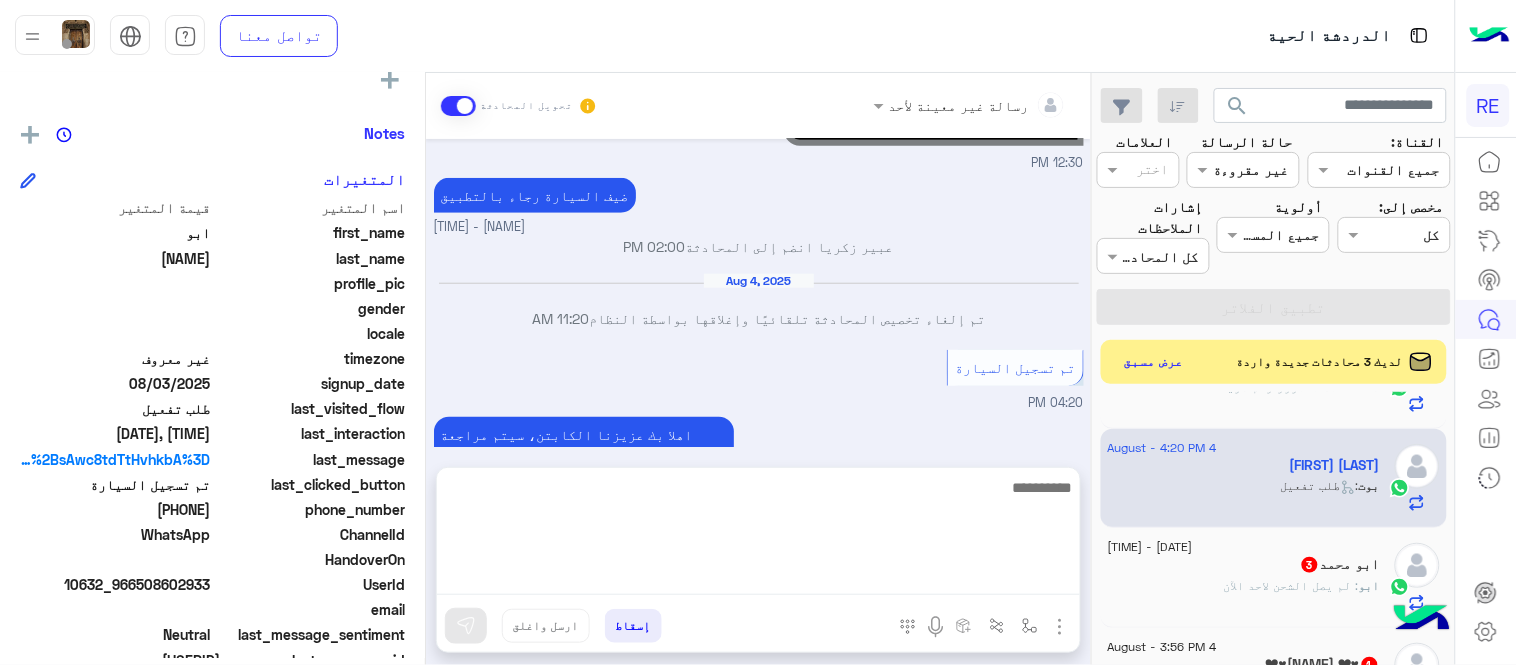 scroll, scrollTop: 440, scrollLeft: 0, axis: vertical 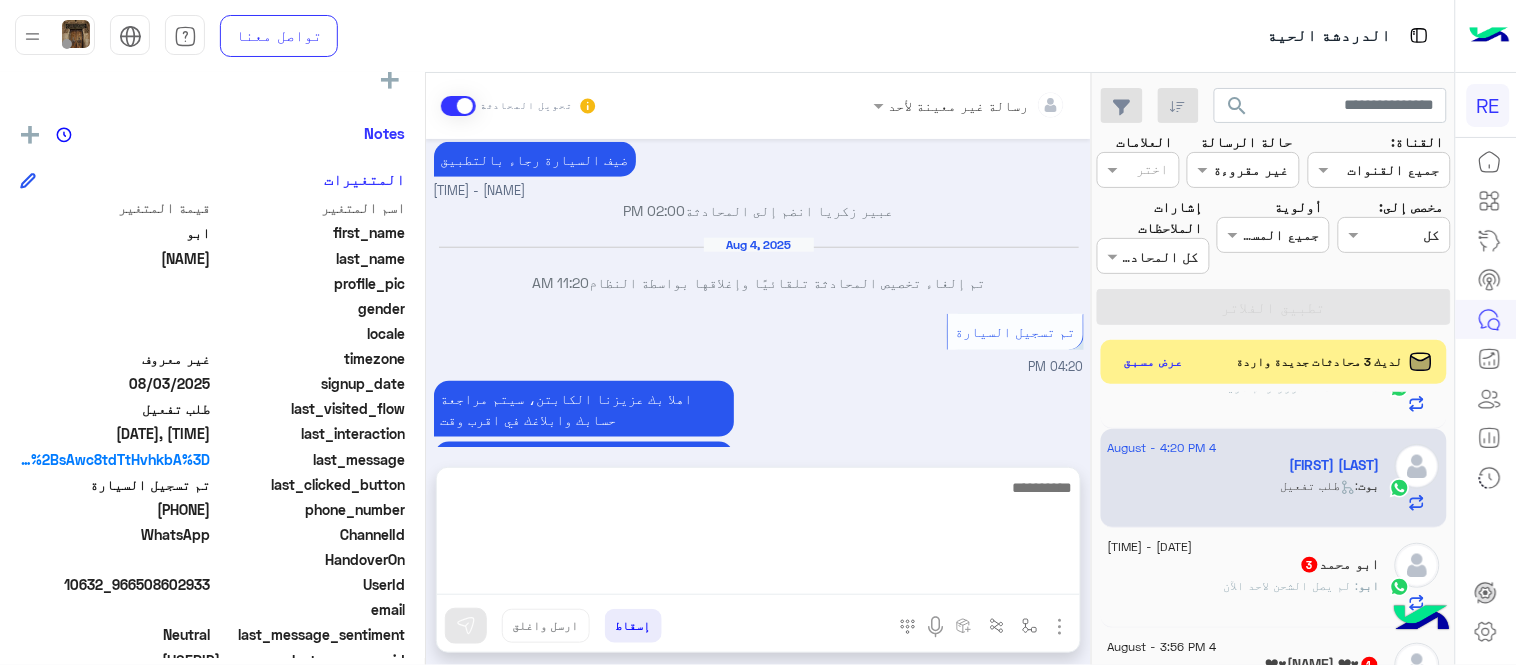 click at bounding box center [758, 535] 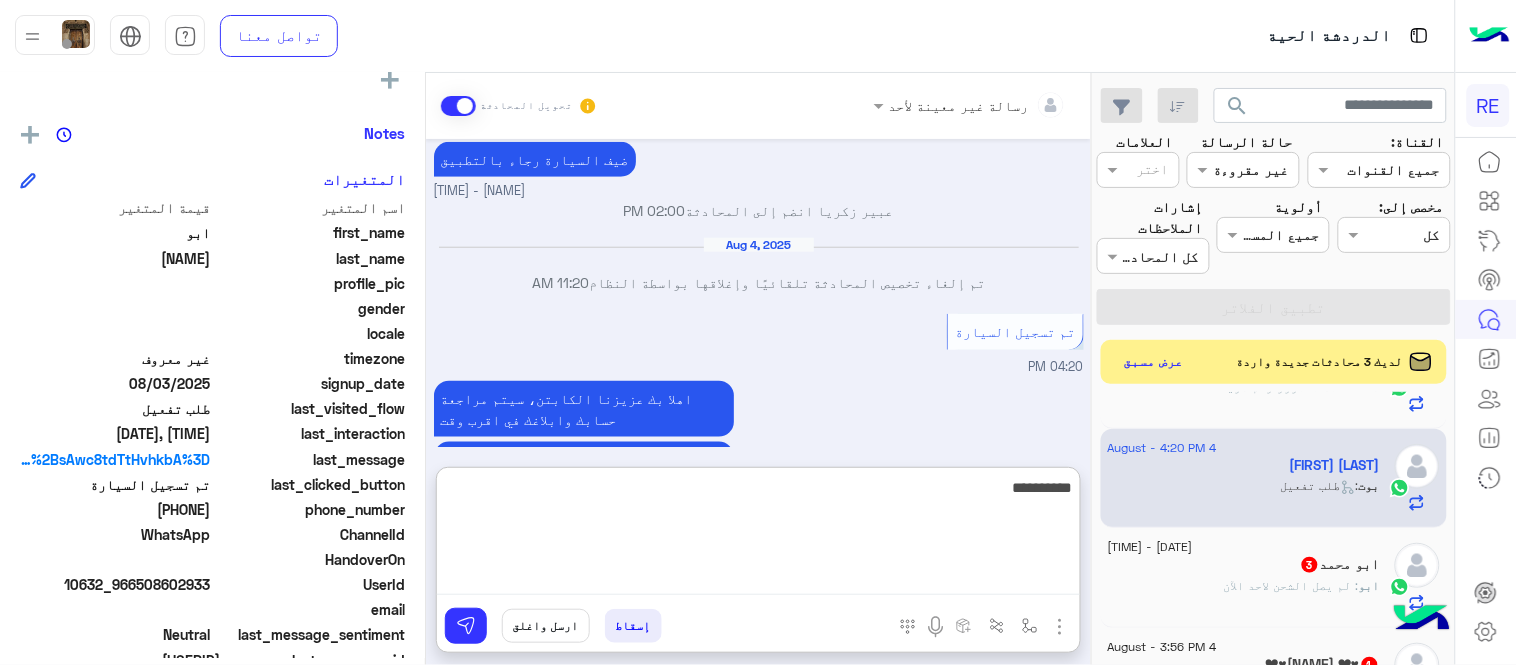 type on "**********" 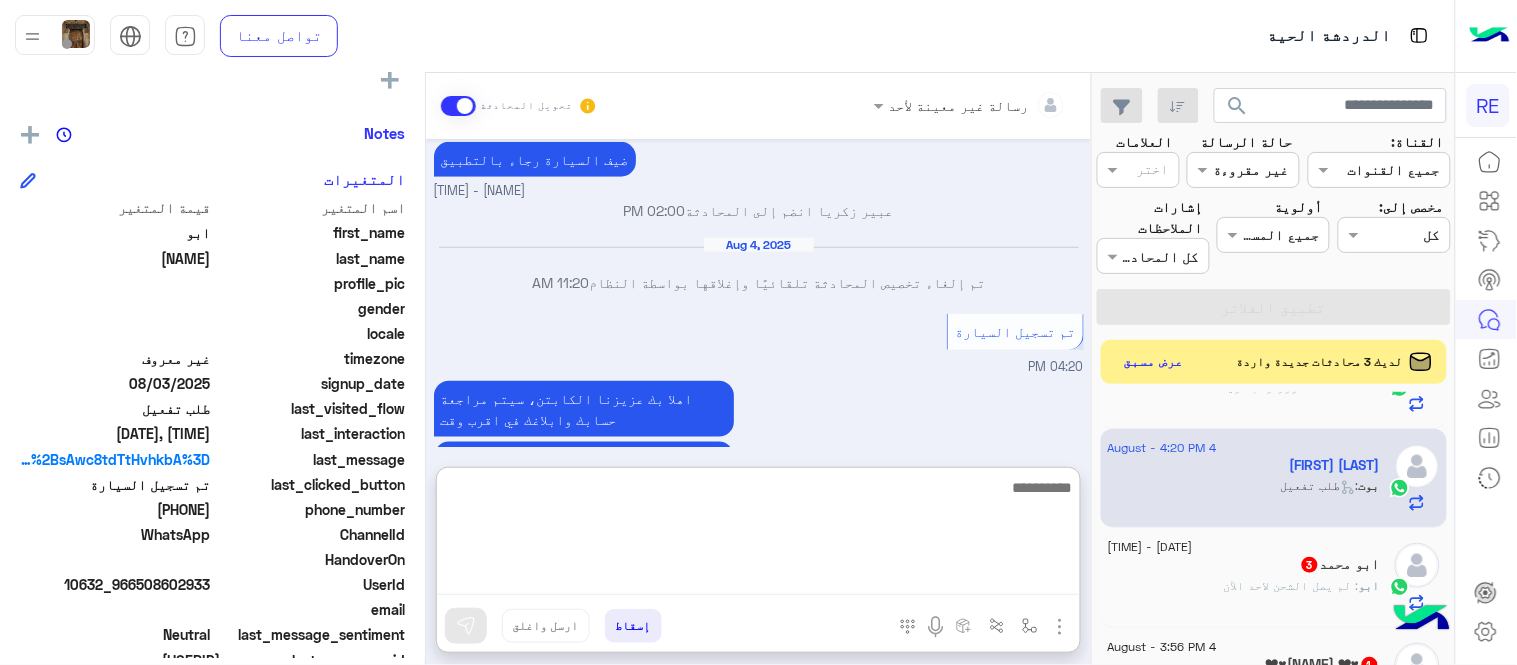 scroll, scrollTop: 594, scrollLeft: 0, axis: vertical 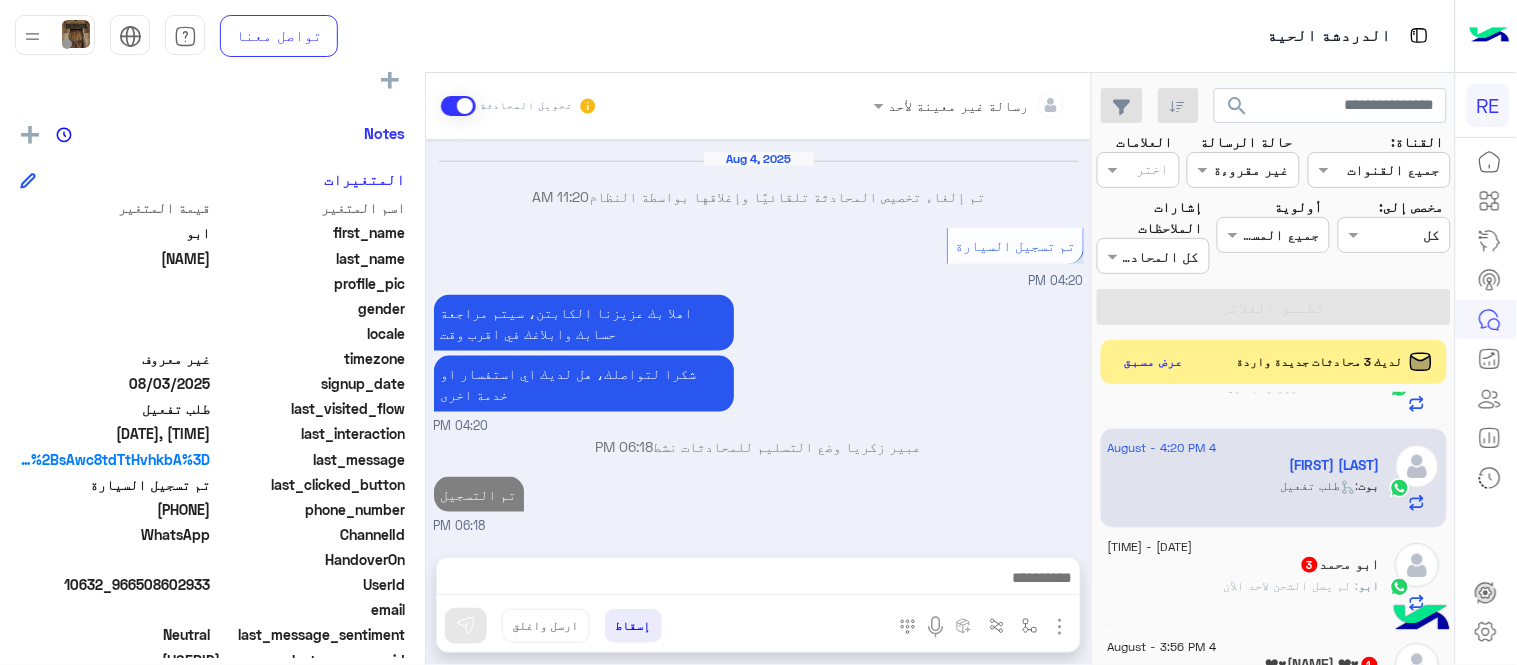 click on "اهلا بك عزيزنا الكابتن، سيتم مراجعة حسابك وابلاغك في اقرب وقت شكرا لتواصلك، هل لديك اي استفسار او خدمة اخرى    [TIME]" at bounding box center (759, 363) 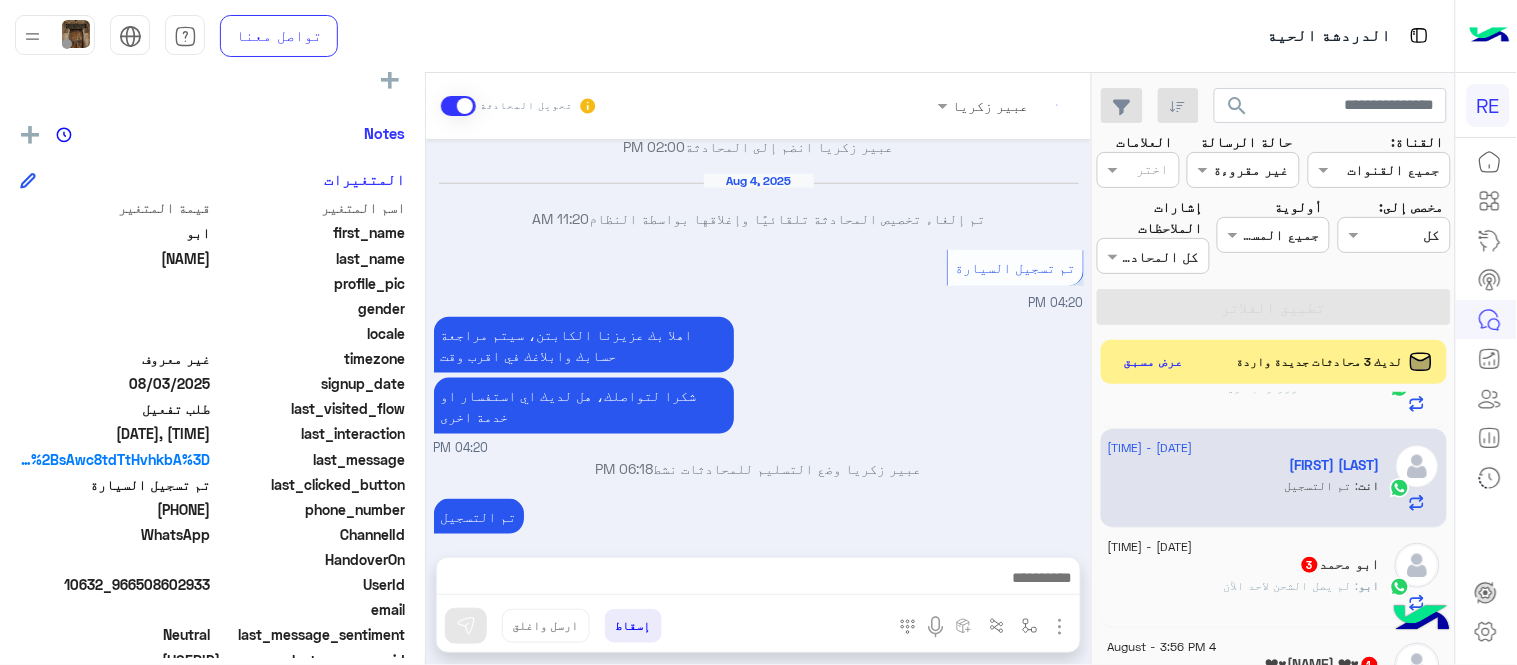 scroll, scrollTop: 580, scrollLeft: 0, axis: vertical 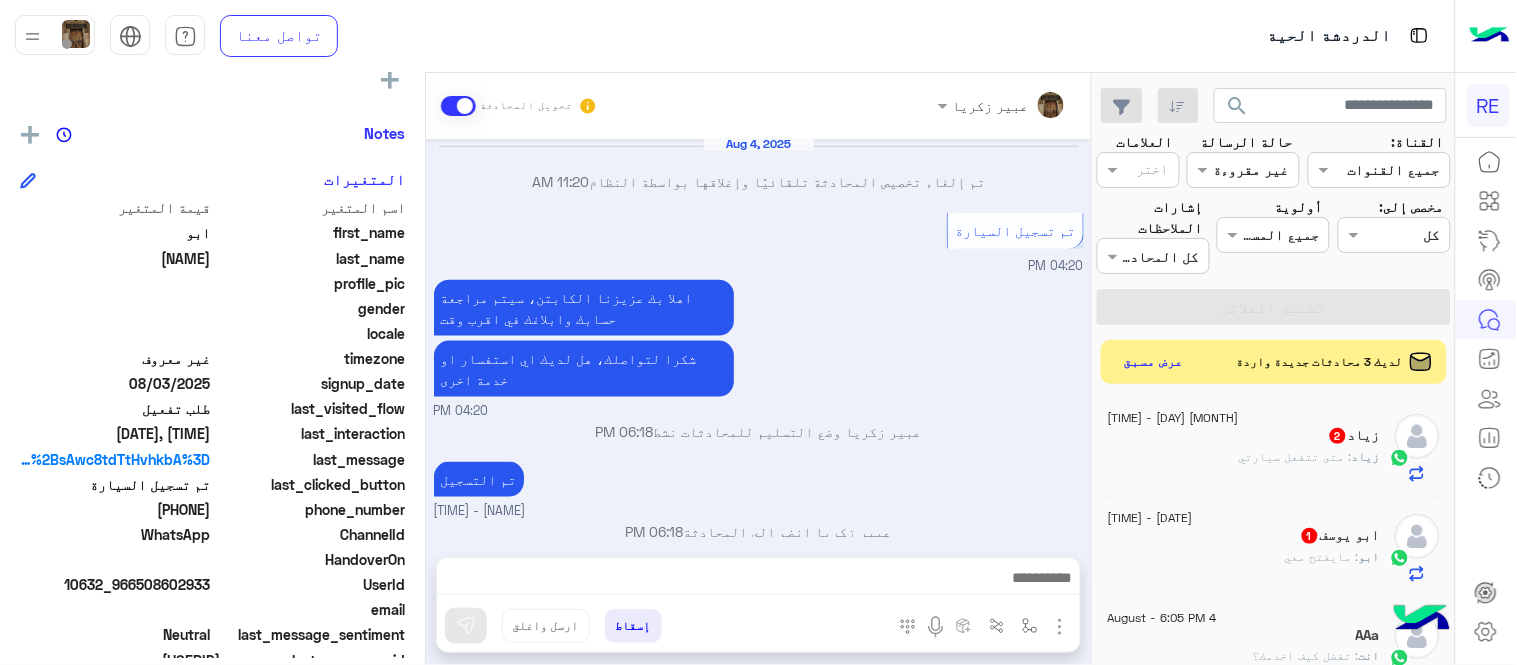 click on "[NICKNAME] : مايفتح معي" 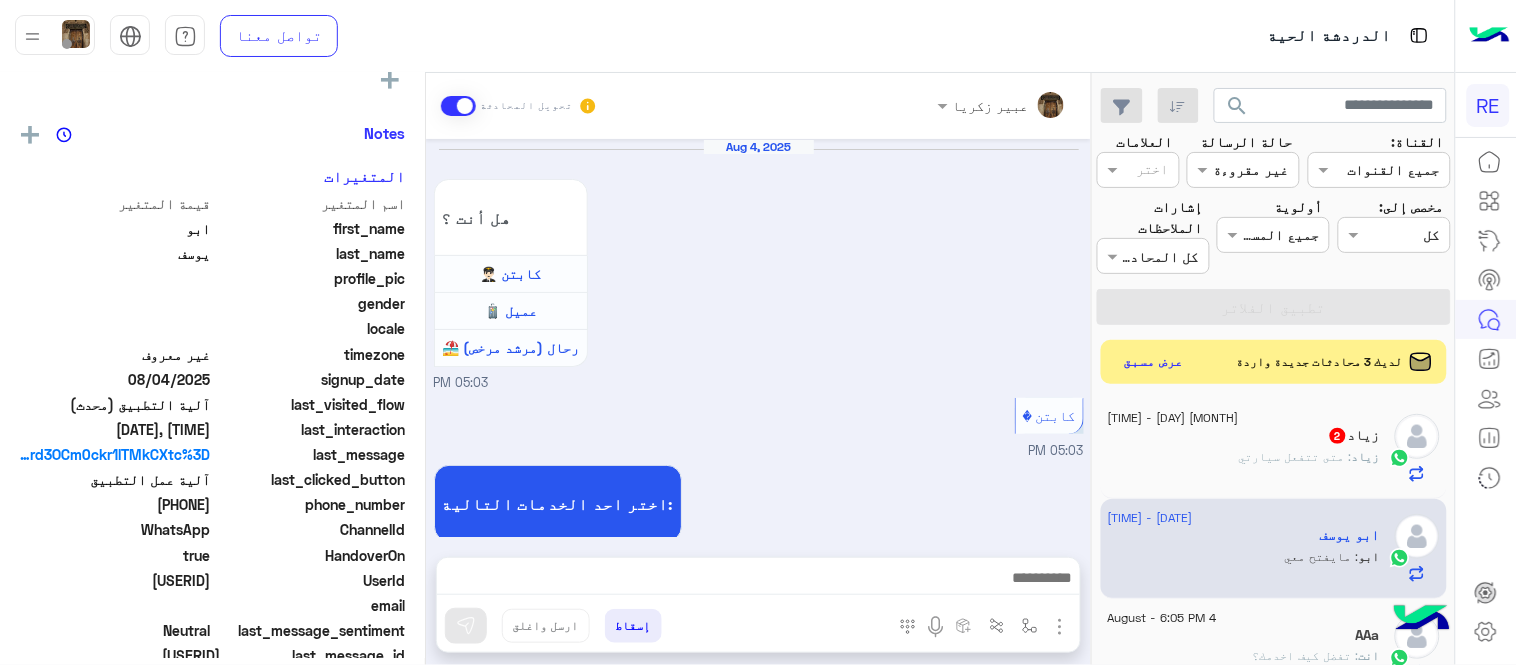 scroll, scrollTop: 1227, scrollLeft: 0, axis: vertical 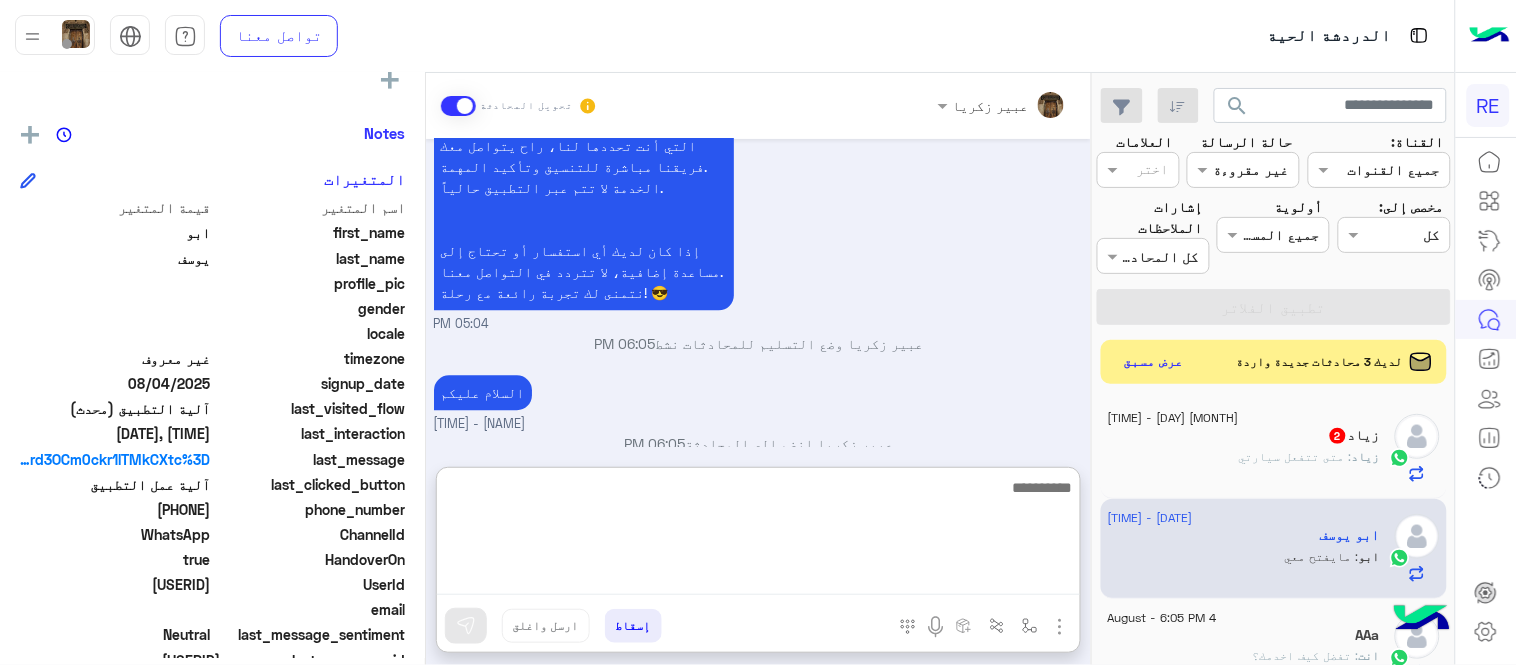 click at bounding box center (758, 535) 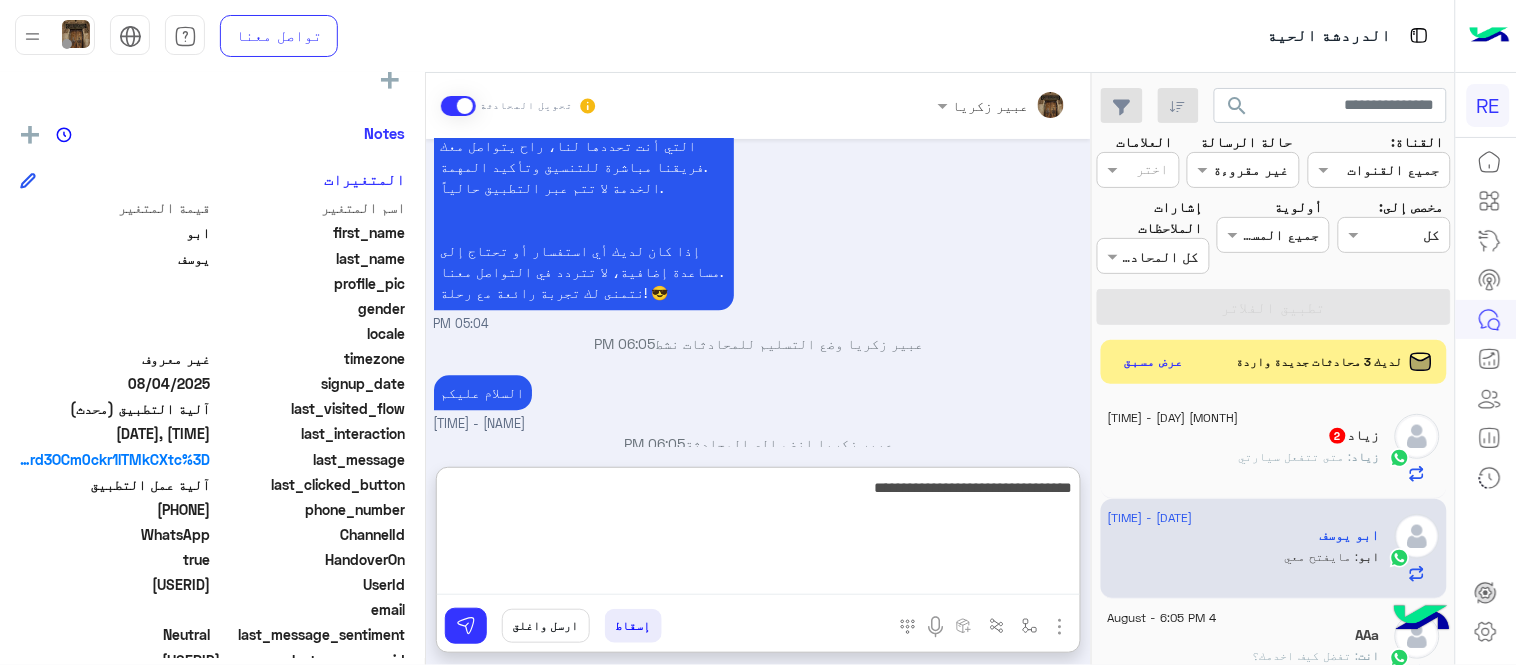 type on "**********" 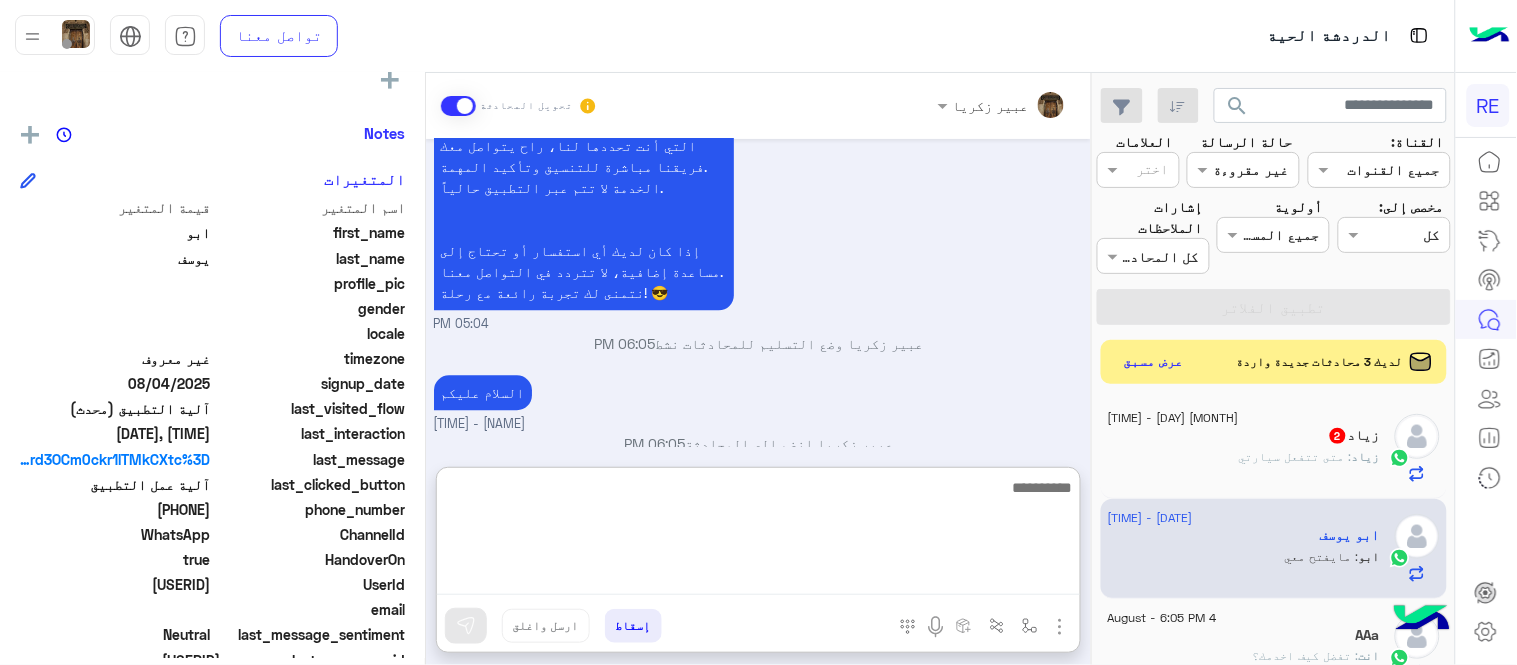scroll, scrollTop: 1381, scrollLeft: 0, axis: vertical 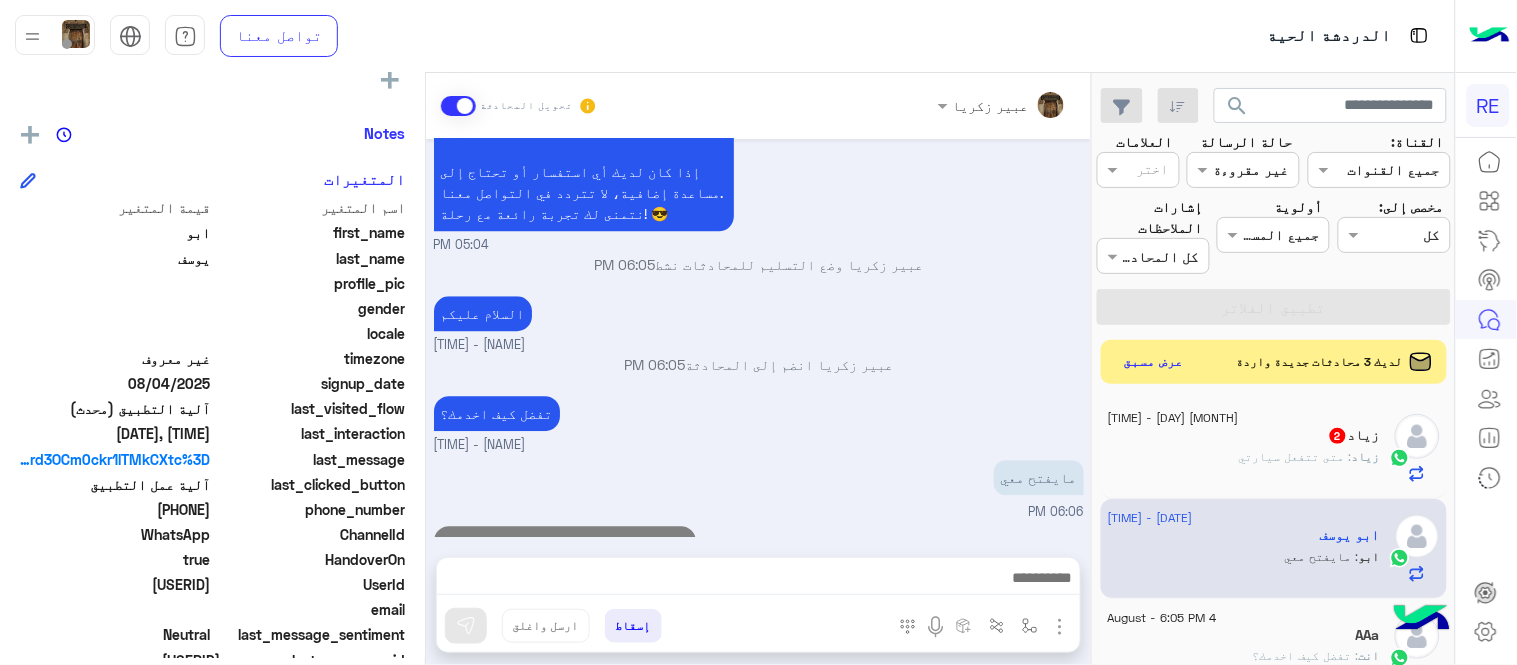 click on "Aug 4, 2025  هل أنت ؟   كابتن 👨🏻‍✈️   عميل 🧳   رحال (مرشد مرخص) 🏖️     05:03 PM   كابتن     05:03 PM  اختر احد الخدمات التالية:    05:03 PM   آلية عمل التطبيق    05:04 PM  سعداء بانضمامك، ونتطلع لأن تكون أحد شركائنا المميزين. 🔑 لتبدأ العمل ككابتن، يجب أولاً تفعيل حسابك بعد قبول بياناتك من هيئة النقل. خطوات البدء والدخول في السرا: 1️⃣ حمّل التطبيق وسجل بيانات سيارتك. 2️⃣ بعد قبول بياناتك من هيئة النقل وتفعيل حسابك، توجه إلى أقرب مطار أو محطة قطار. 3️⃣ عند الوصول، فعّل خيار "متاح" ثم اضغط على "الدخول في السرا". لتفادي مشاكل السرا: ✅ تأكد من الدخول في السرا. 📦 خدمة نقل الطرود (البريد):" at bounding box center [758, 338] 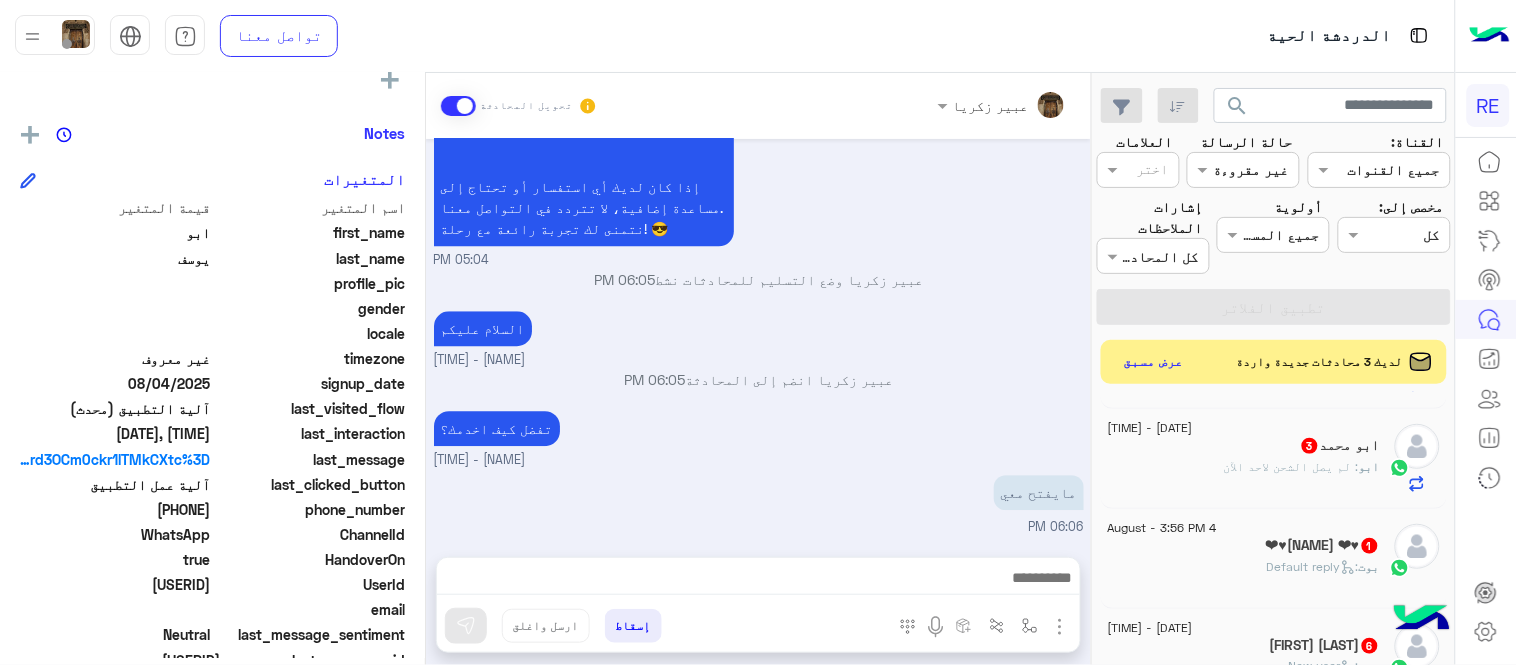 scroll, scrollTop: 1301, scrollLeft: 0, axis: vertical 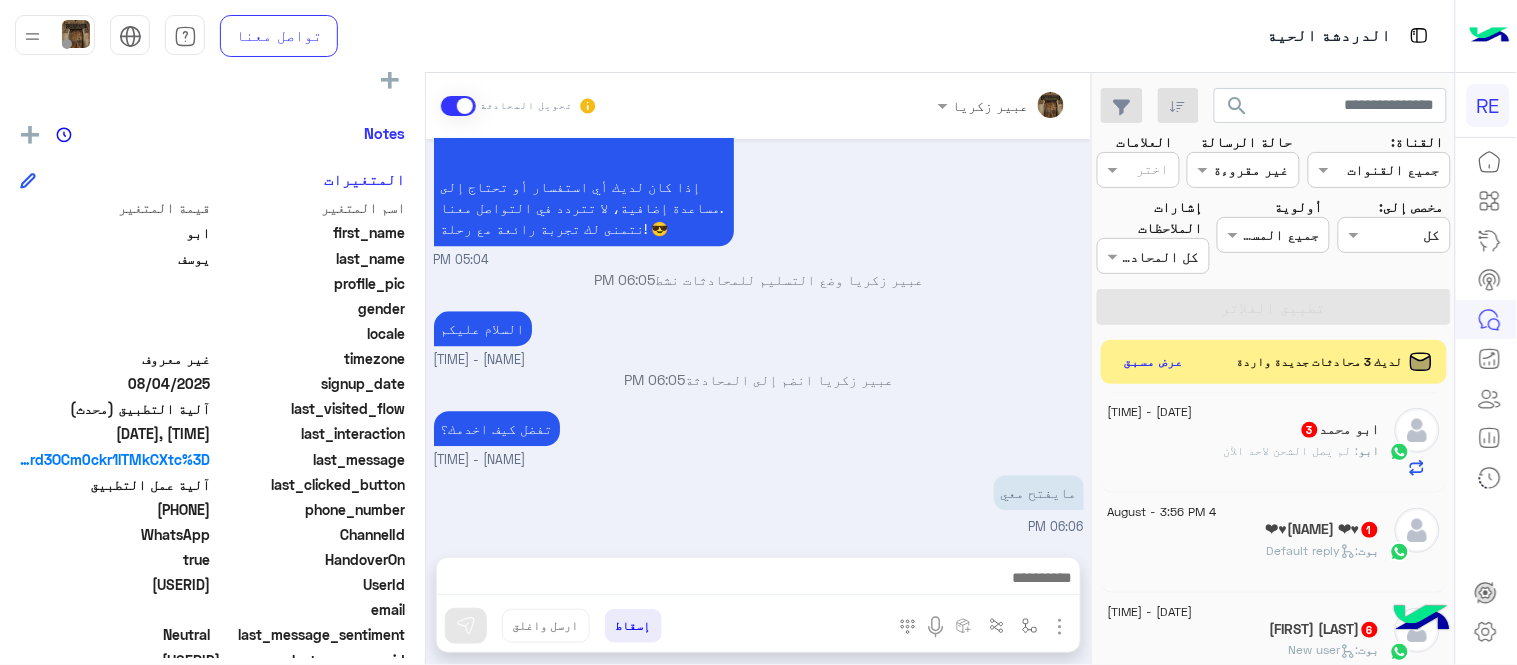 click on "[NICKNAME] : مايصل الشحن لاحد الآن" 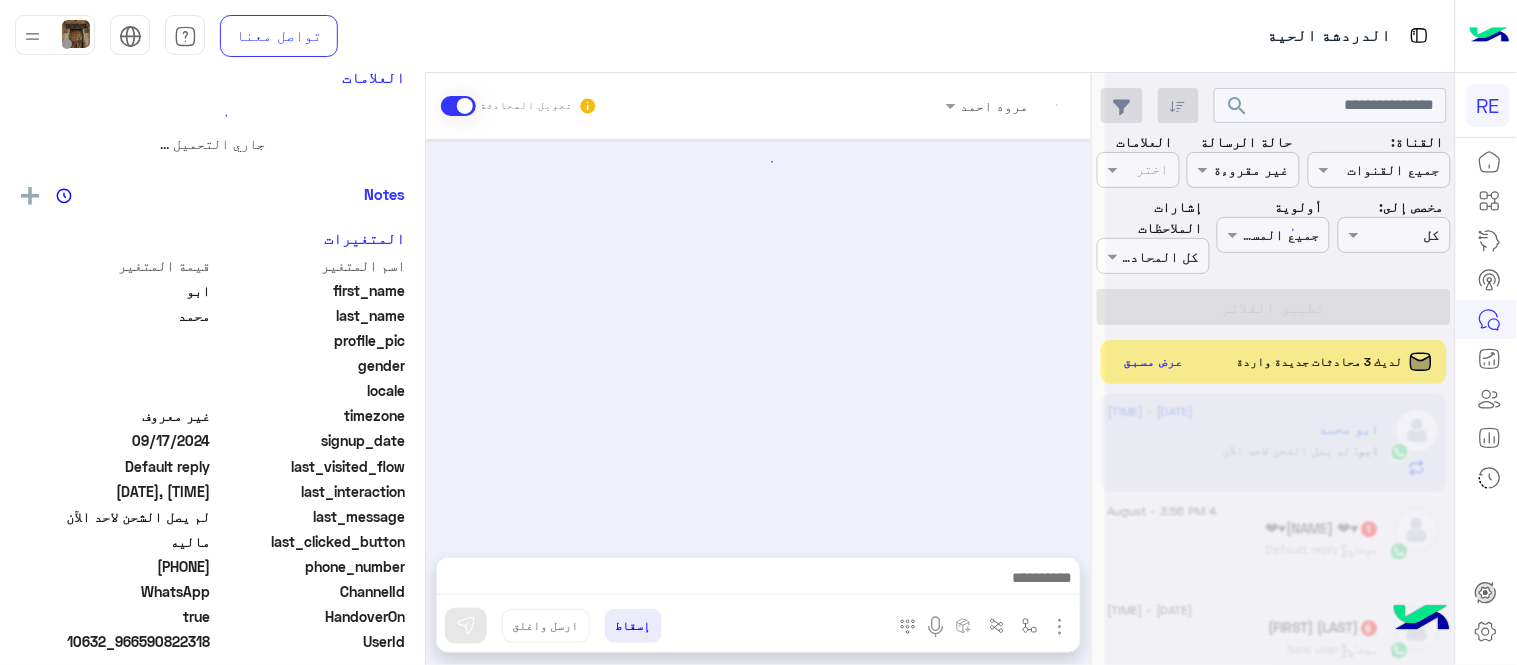 scroll, scrollTop: 521, scrollLeft: 0, axis: vertical 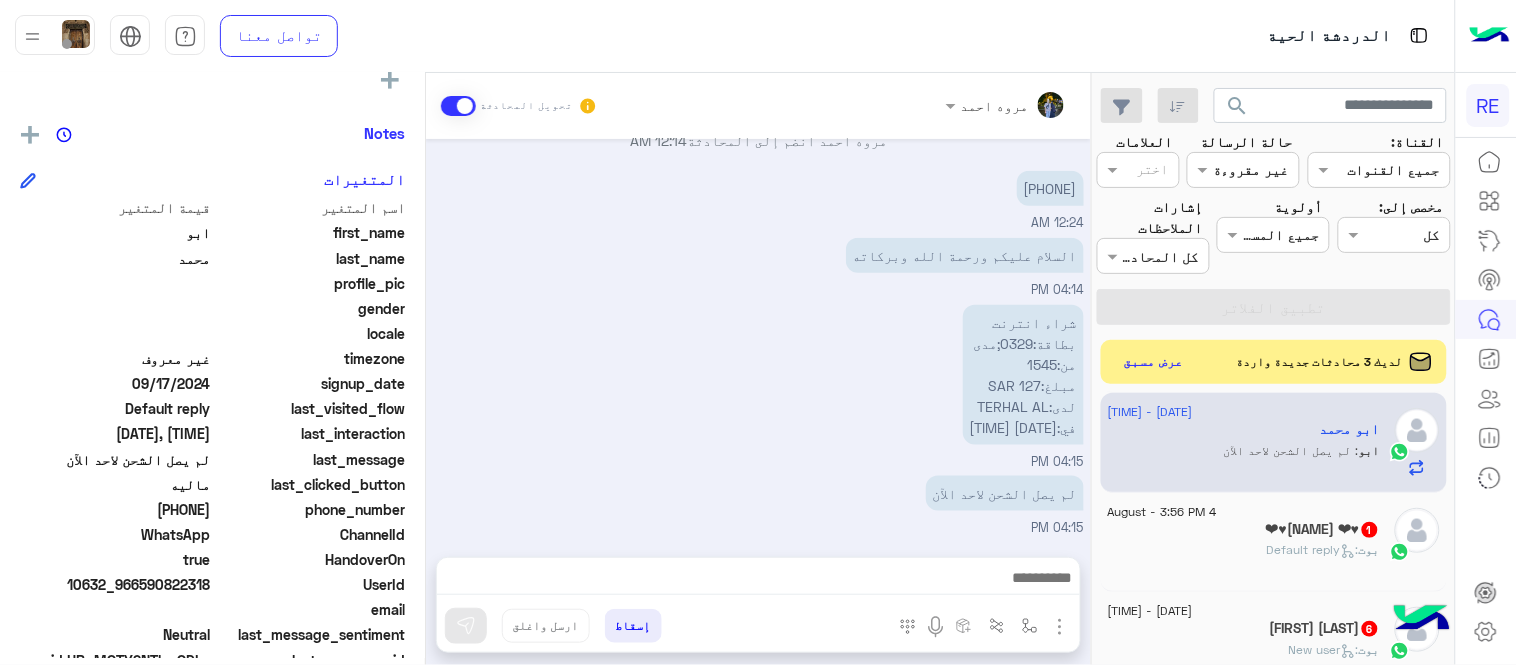 click on "[PHONE]   [TIME]" at bounding box center [759, 199] 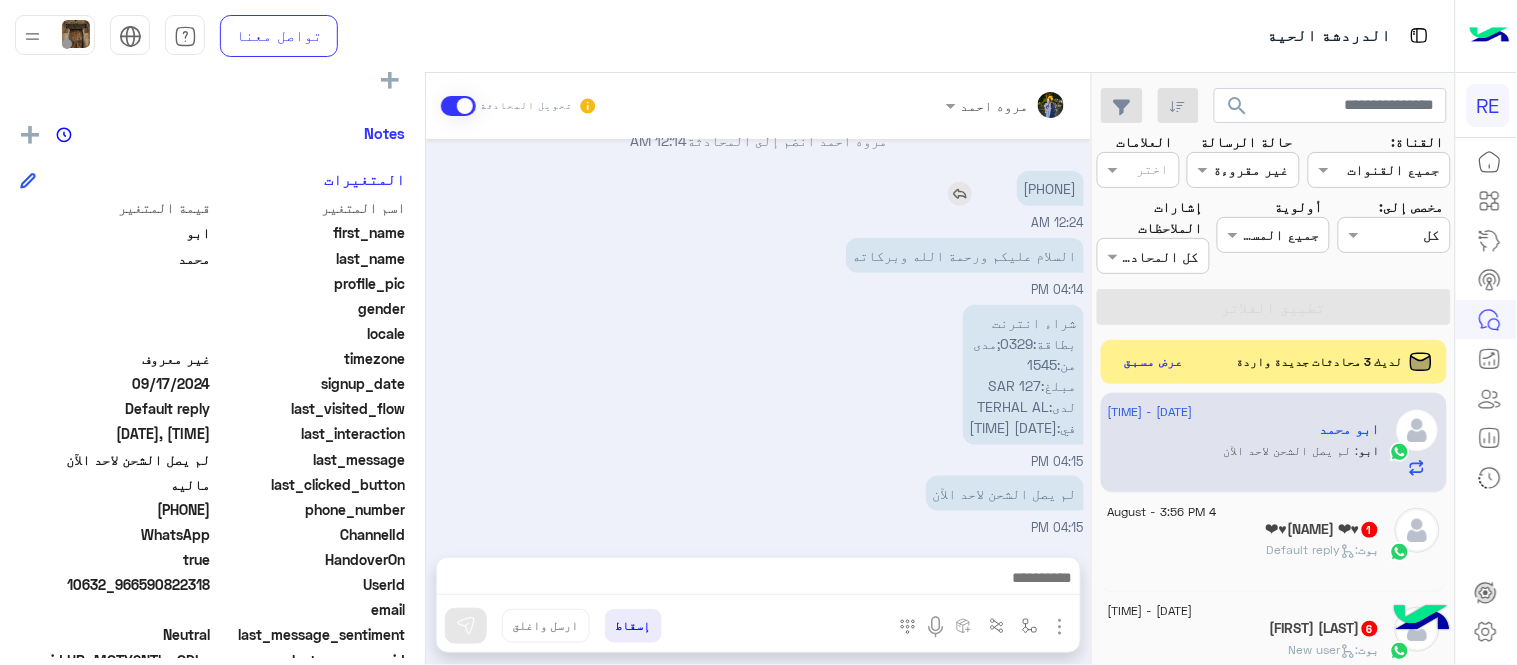 click on "[PHONE]" at bounding box center [1050, 188] 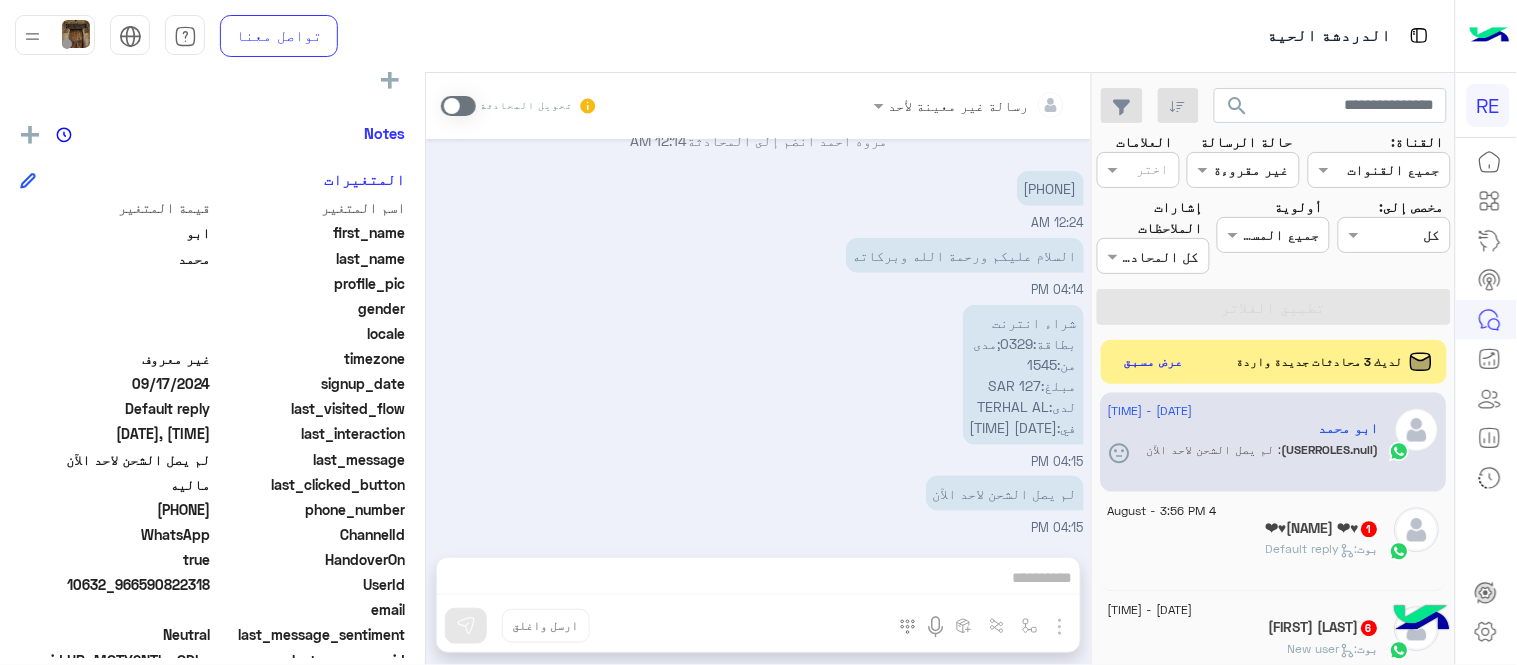 scroll, scrollTop: 557, scrollLeft: 0, axis: vertical 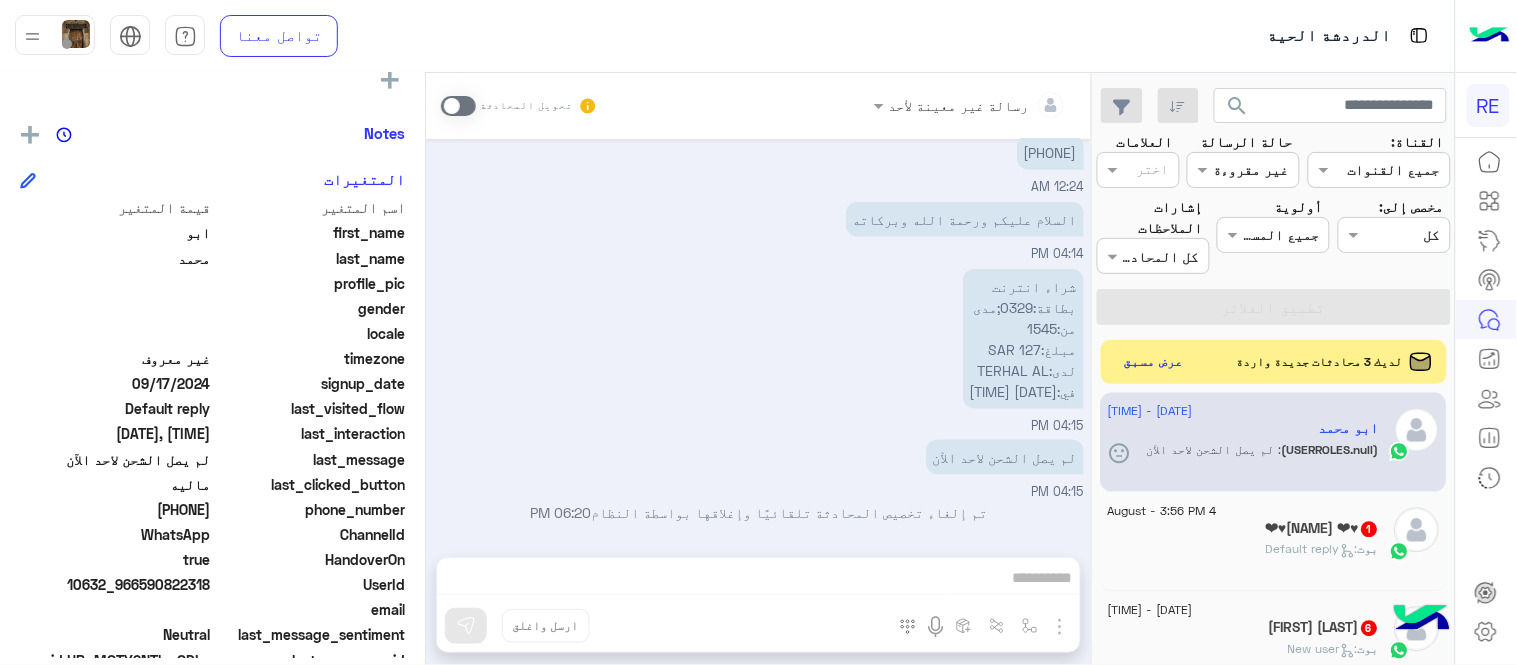 click at bounding box center (458, 106) 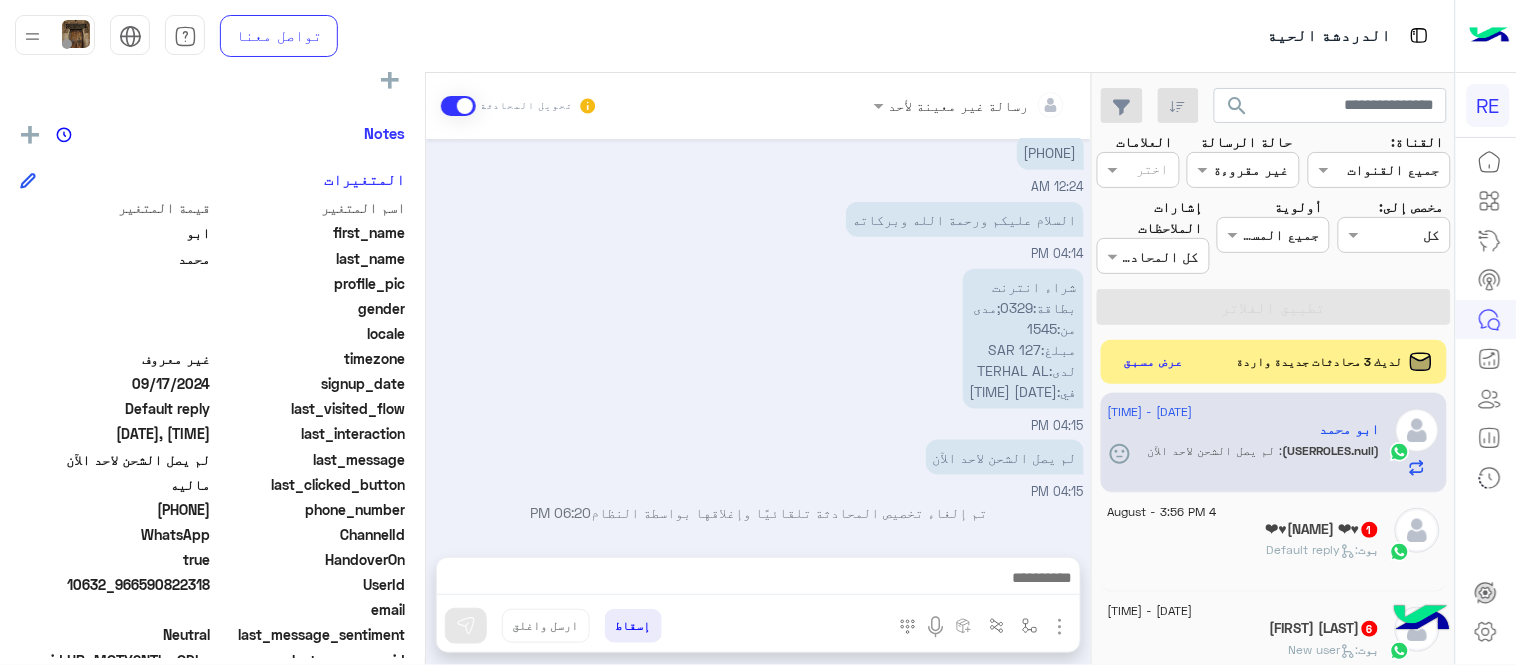 scroll, scrollTop: 593, scrollLeft: 0, axis: vertical 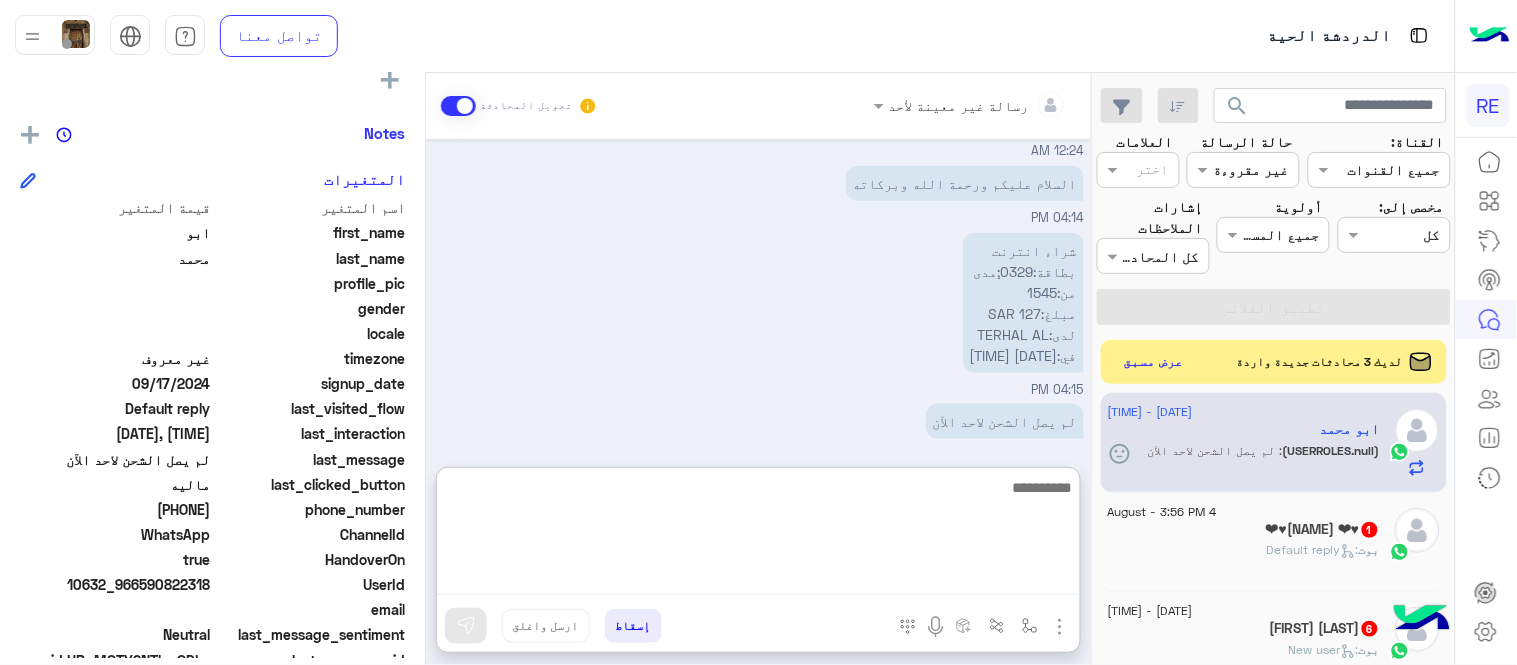 click at bounding box center [758, 535] 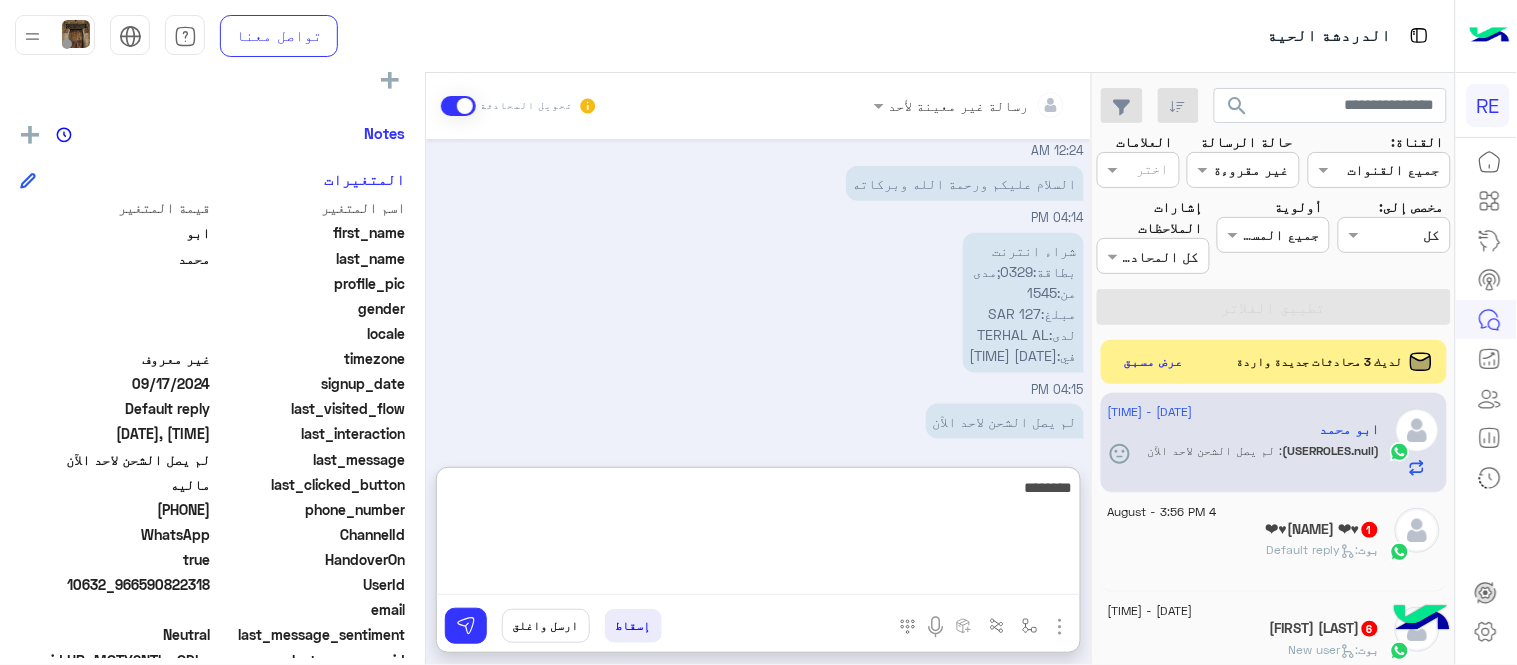 type on "********" 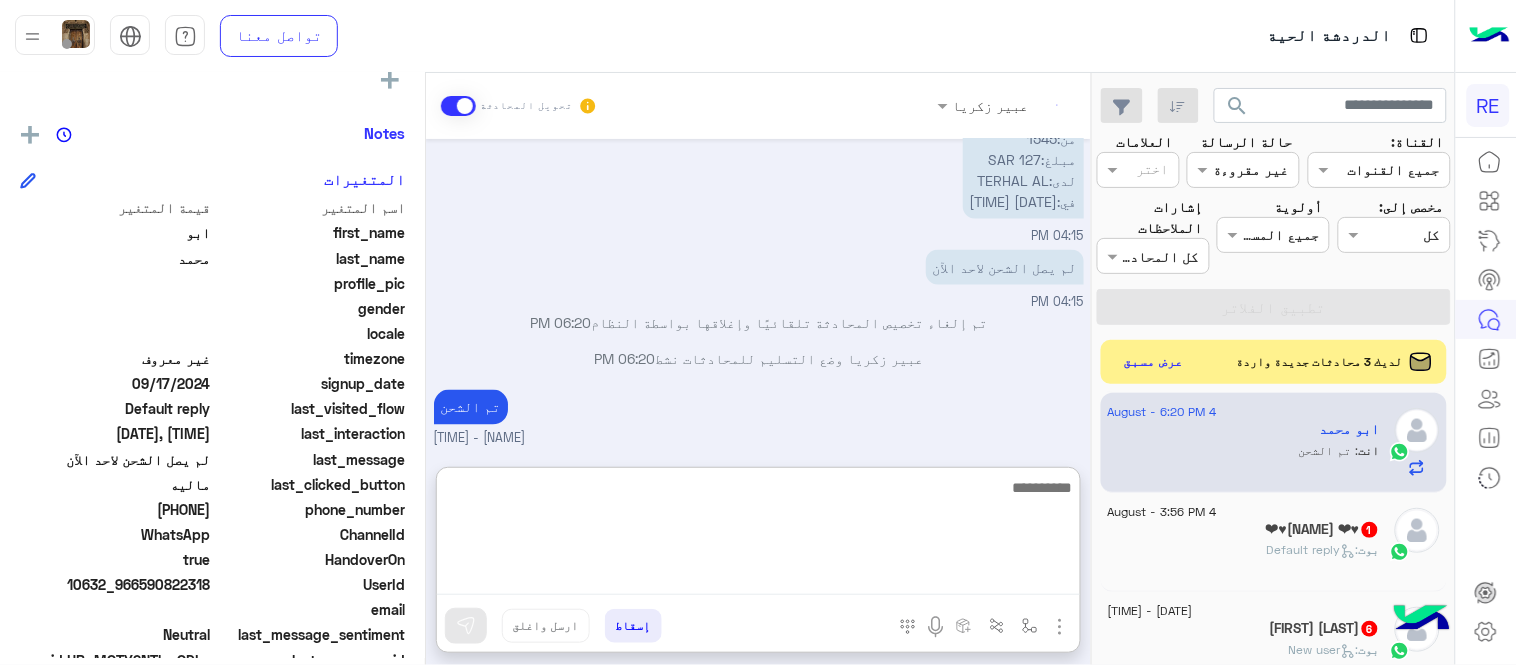 scroll, scrollTop: 783, scrollLeft: 0, axis: vertical 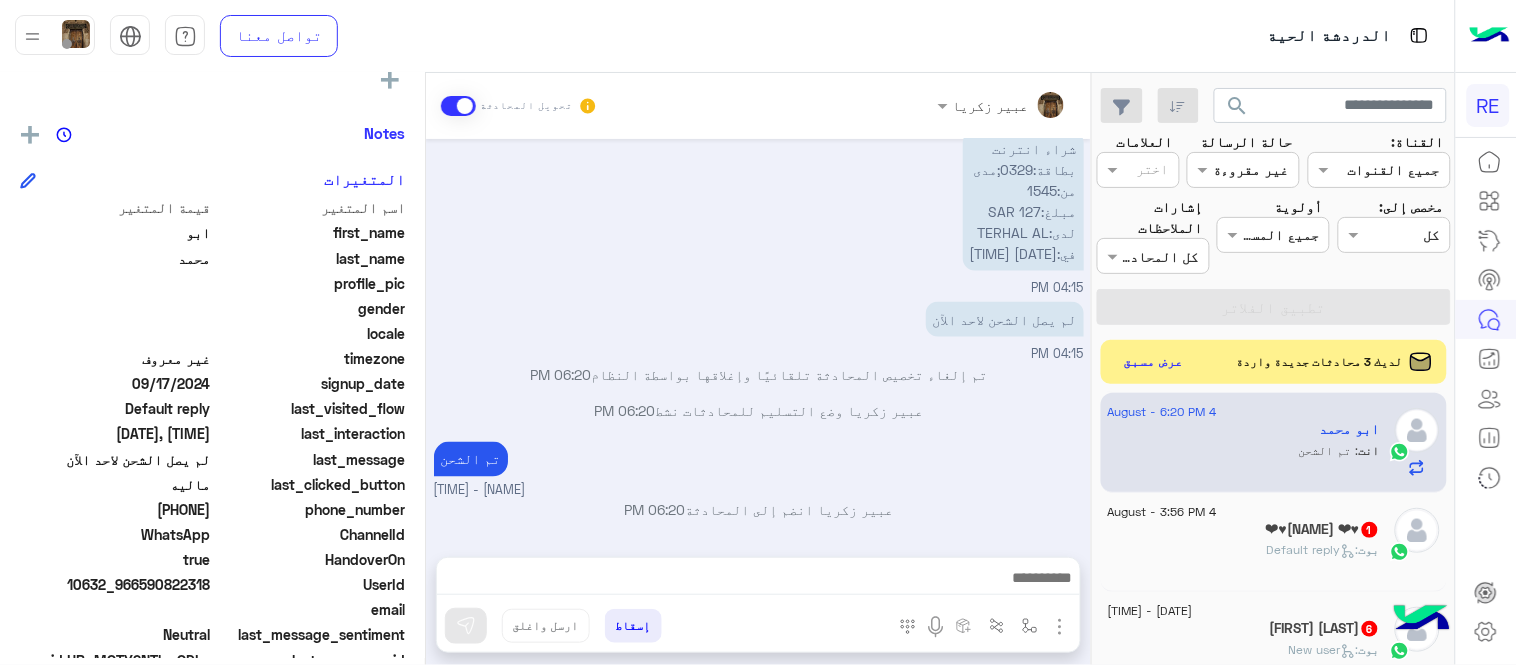 click on "بوت :   Default reply" 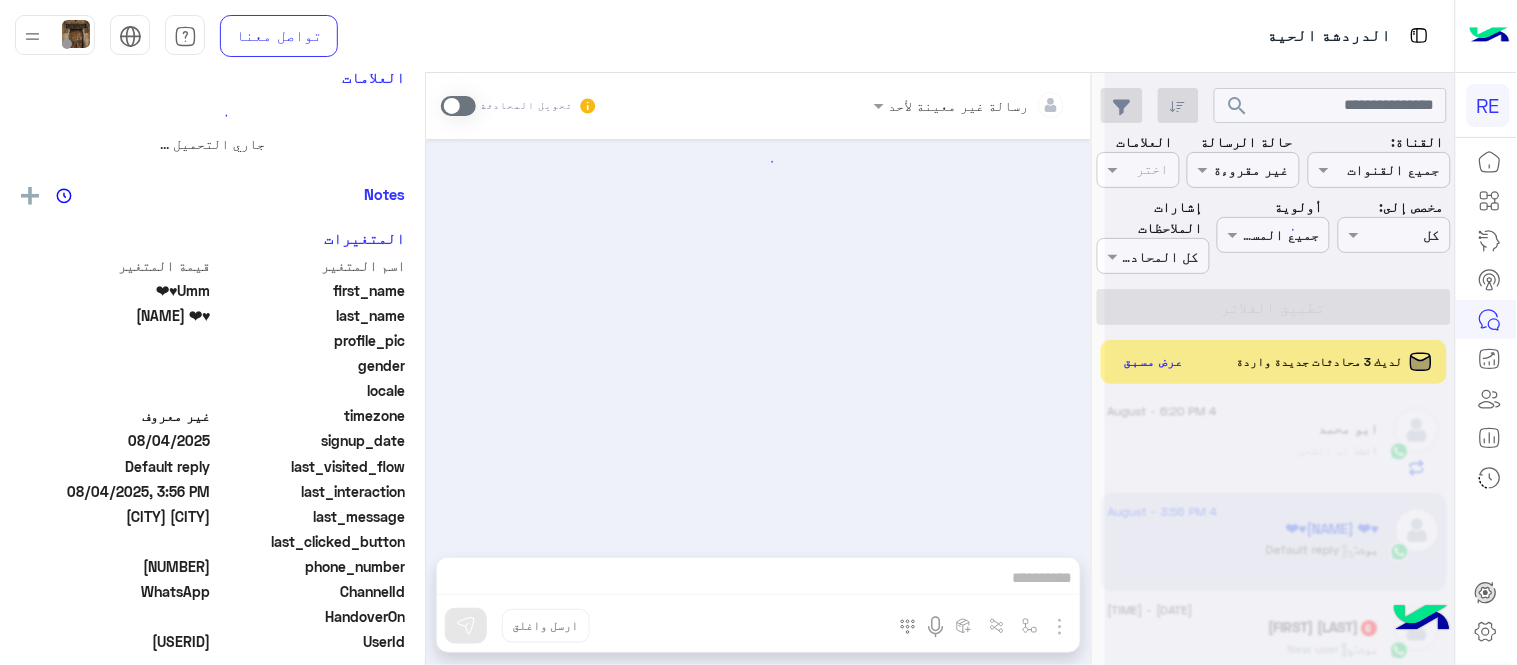 scroll, scrollTop: 0, scrollLeft: 0, axis: both 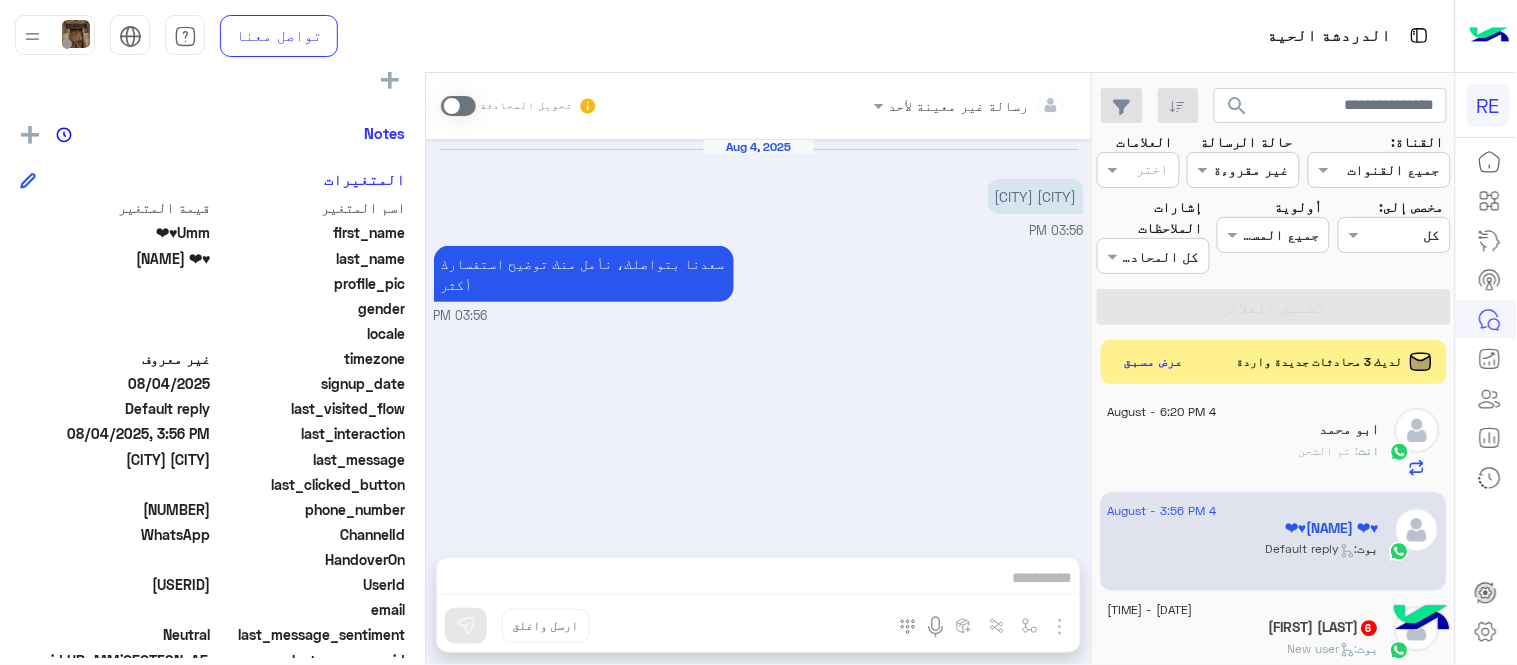 click at bounding box center (458, 106) 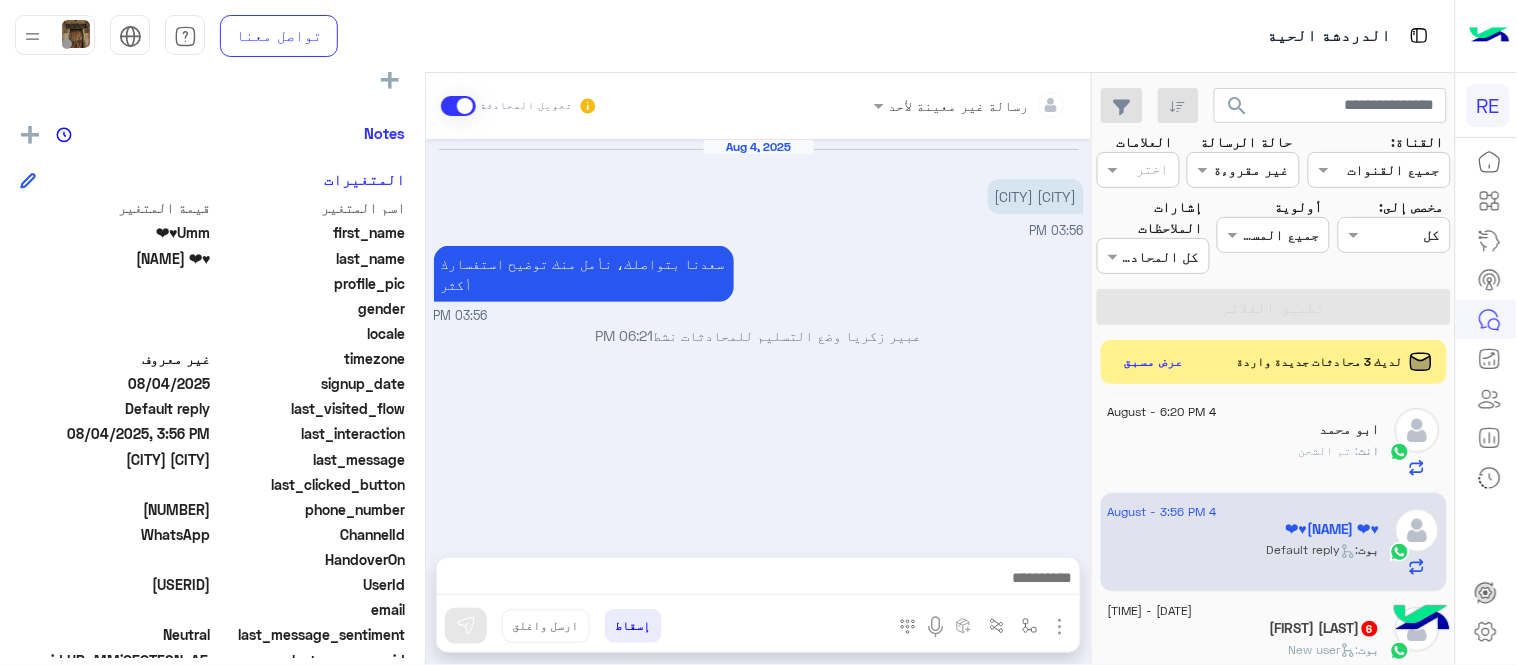 drag, startPoint x: 628, startPoint y: 555, endPoint x: 663, endPoint y: 584, distance: 45.453274 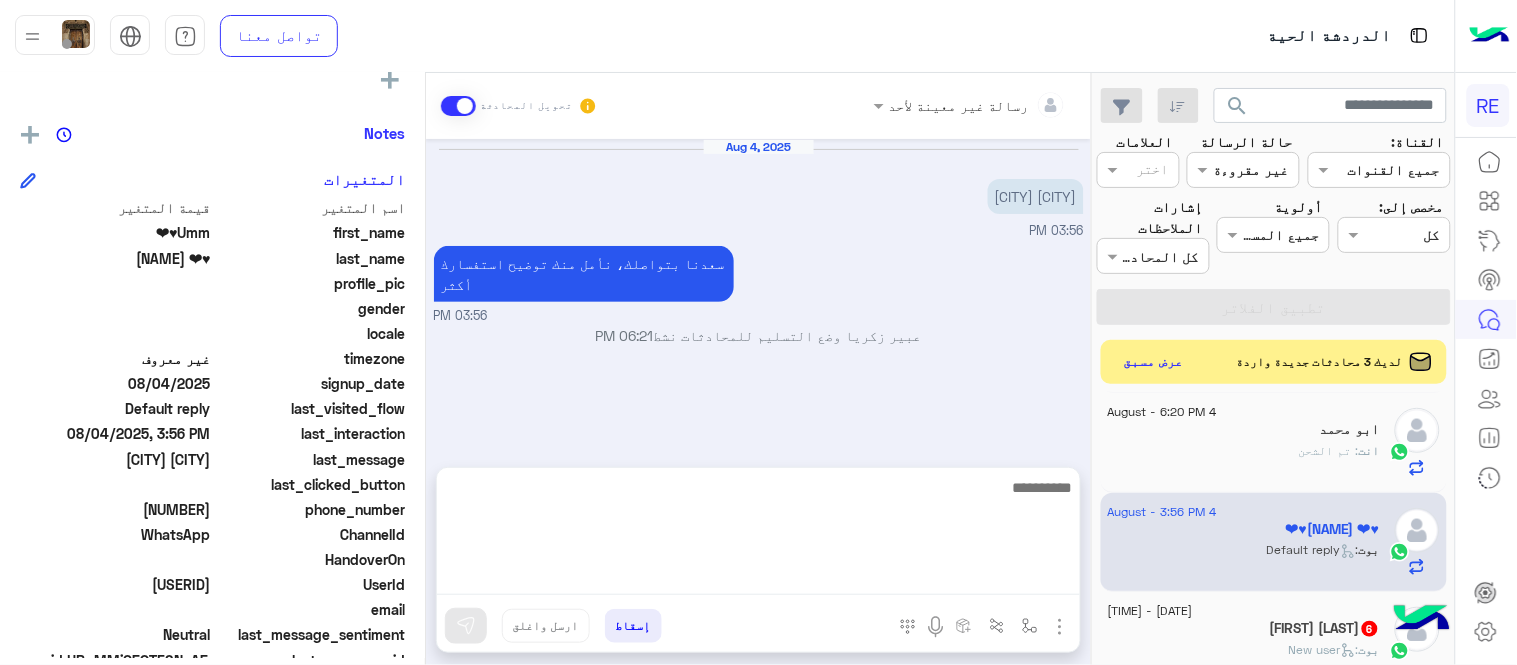 click at bounding box center [758, 535] 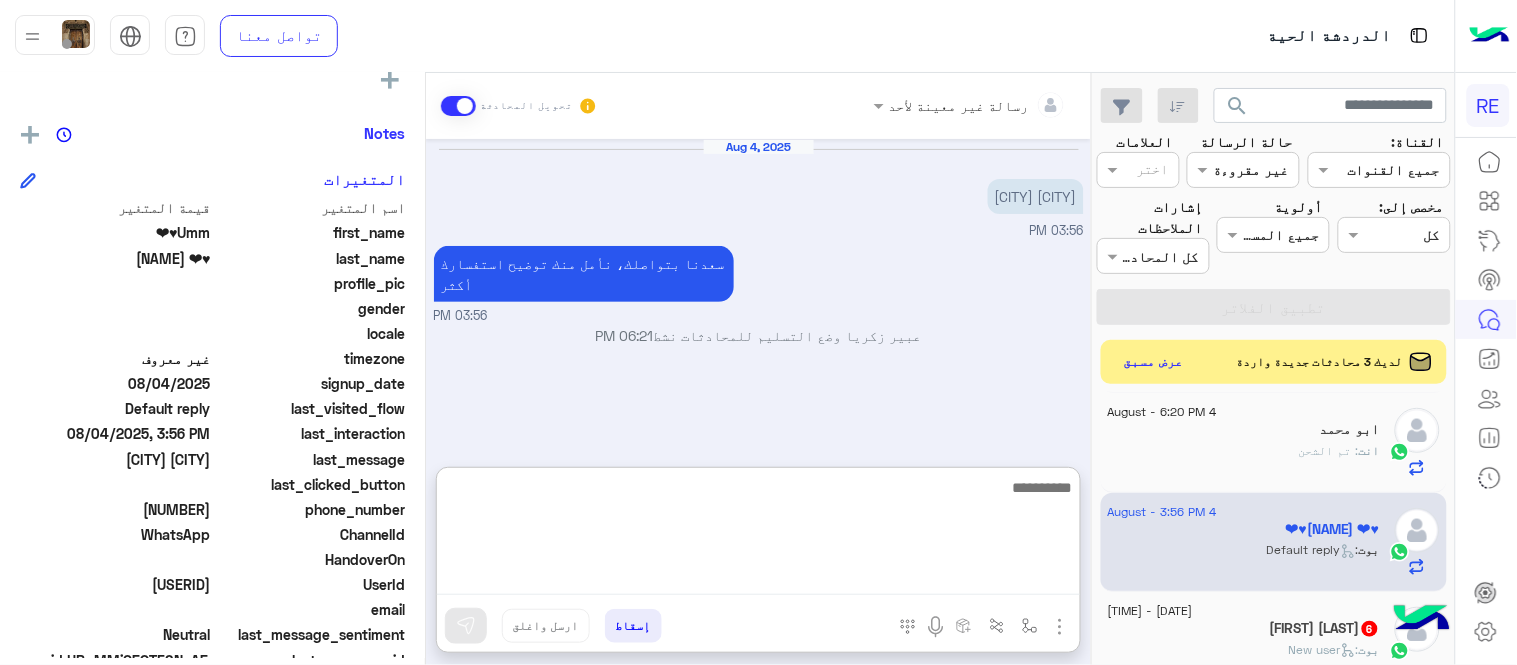 paste on "**********" 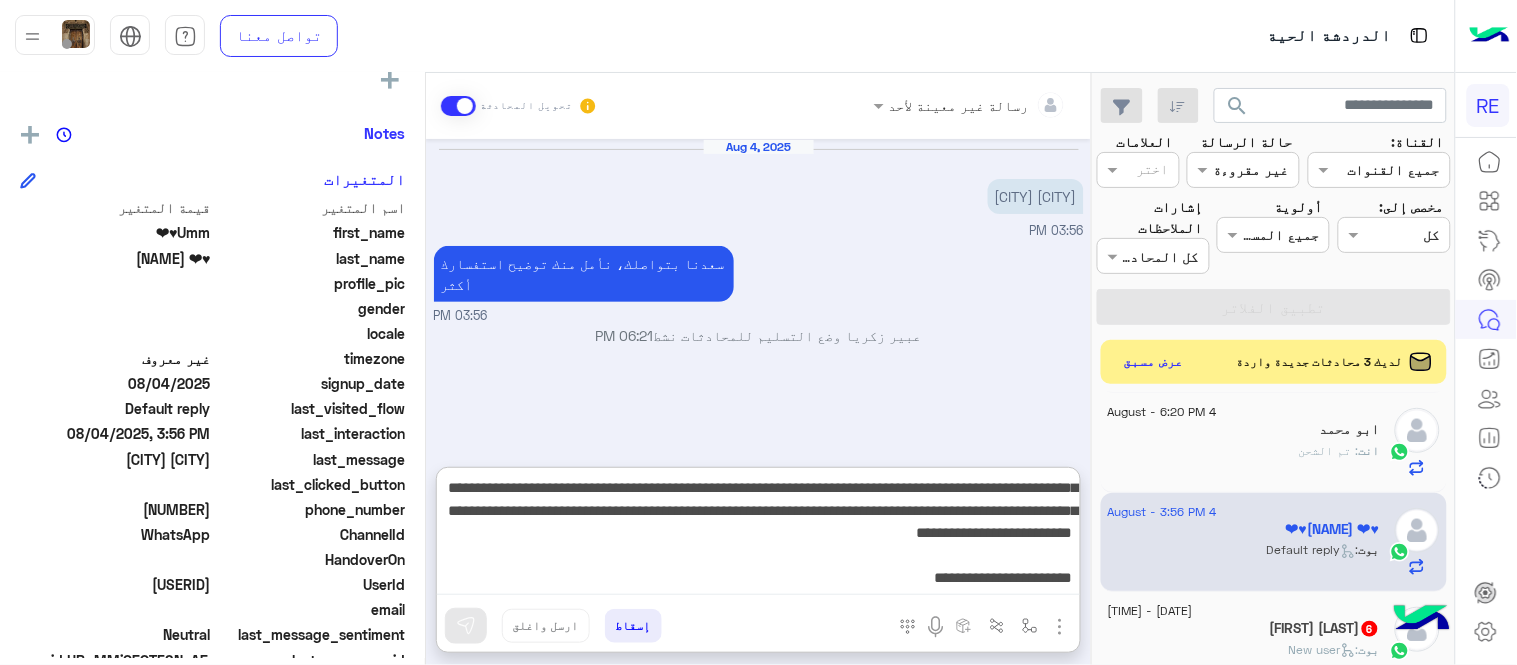 scroll, scrollTop: 0, scrollLeft: 0, axis: both 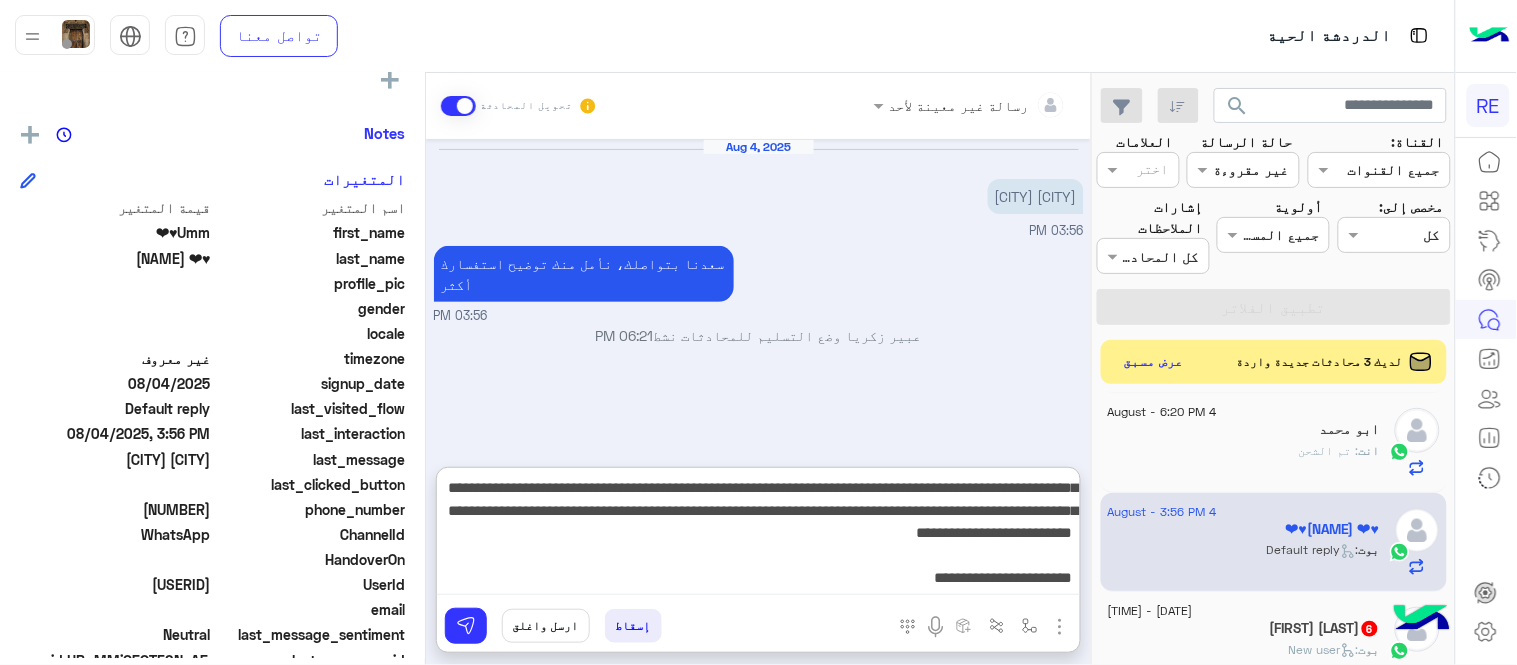 type 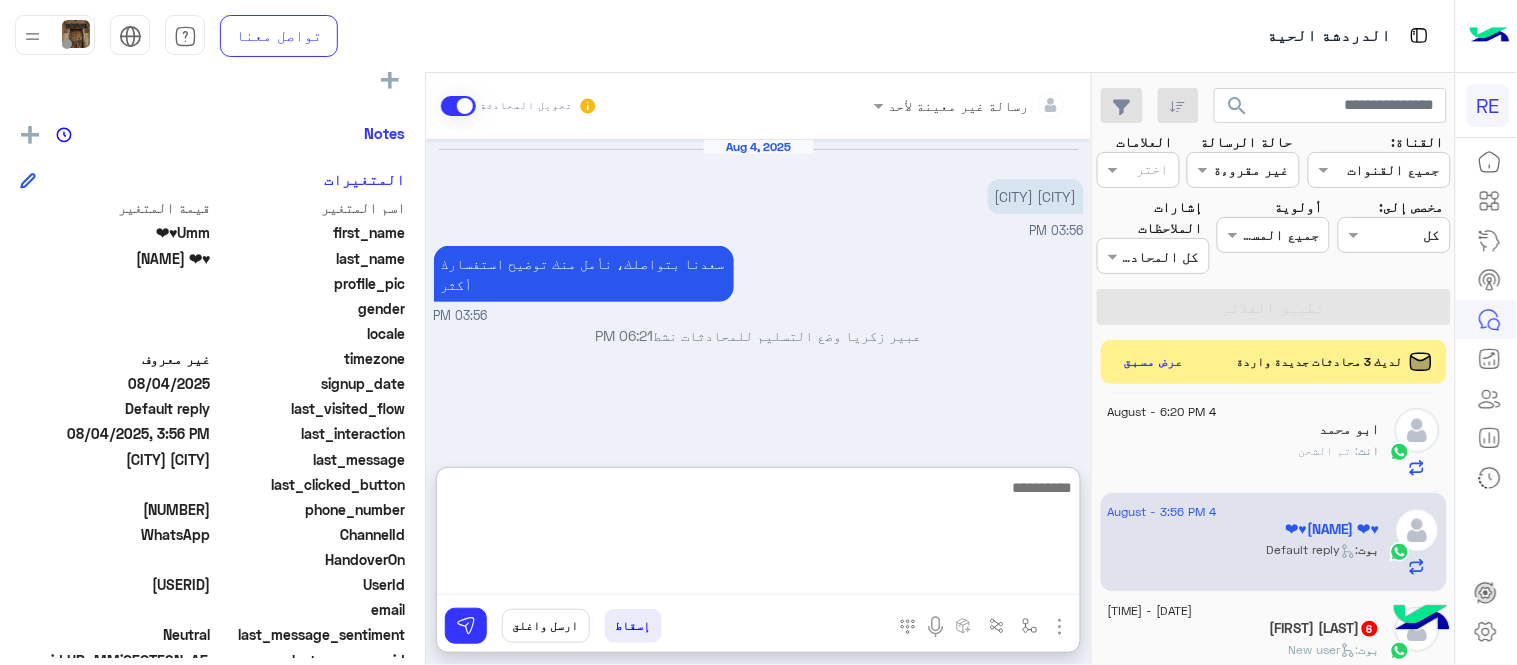 scroll, scrollTop: 62, scrollLeft: 0, axis: vertical 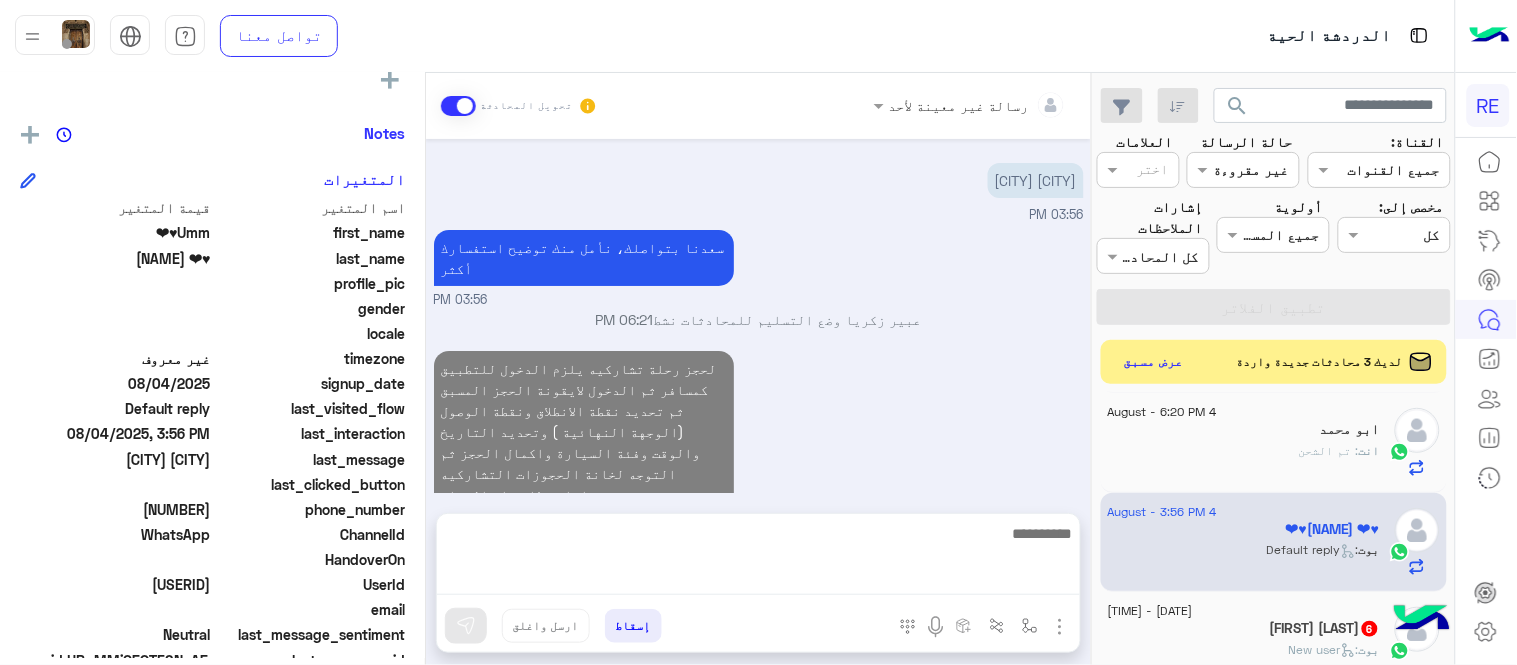 click on "Aug [DAY], [YEAR]  [CITY] [CITY]   [TIME]  سعدنا بتواصلك، نأمل منك توضيح استفسارك أكثر    [TIME]   [NAME] وضع التسليم للمحادثات نشط   [TIME]      لحجز رحلة تشاركيه يلزم الدخول للتطبيق كمسافر ثم الدخول لايقونة الحجز المسبق ثم تحديد نقطة الانطلاق ونقطة الوصول (الوجهة النهائية ) وتحديد التاريخ والوقت وفئة السيارة واكمال الحجز ثم التوجه لخانة الحجوزات التشاركيه واضافة طلب على الرحلة
http://onelink.to/Rehla      [TIME]" at bounding box center [758, 316] 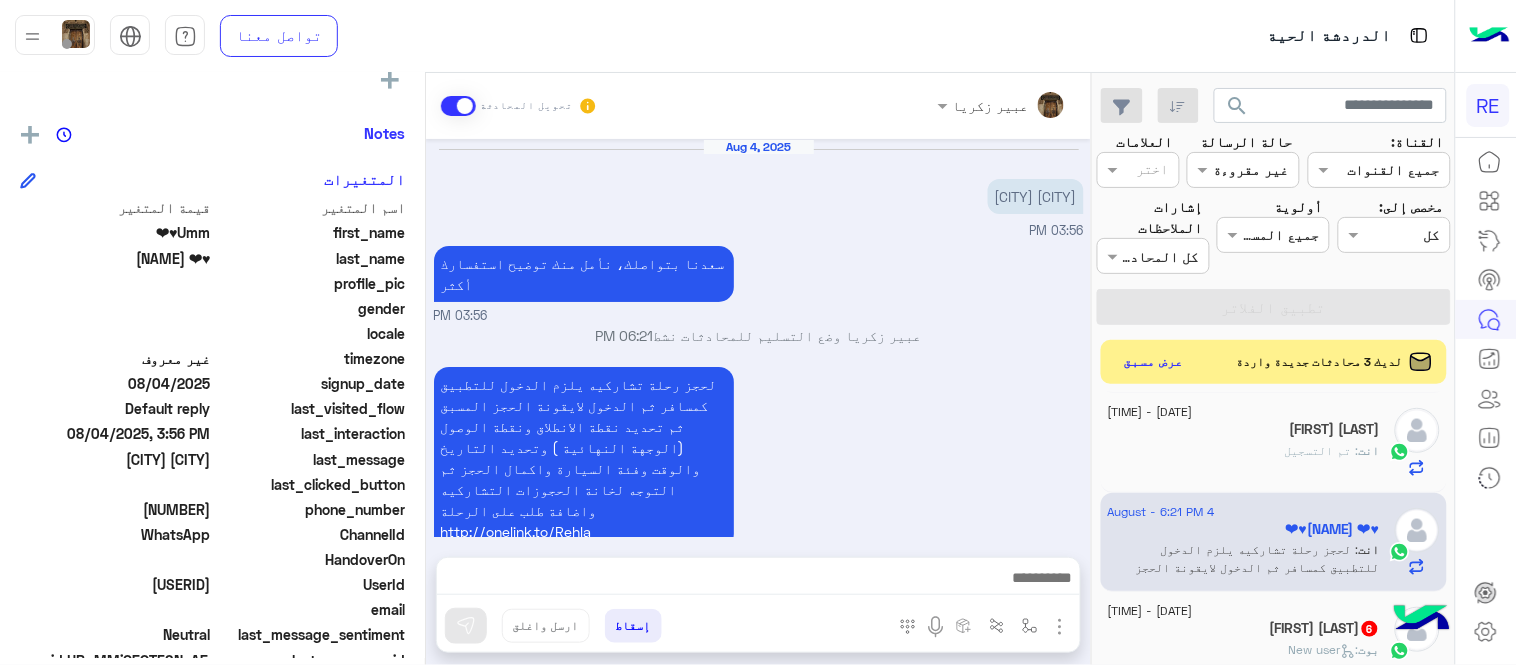 scroll, scrollTop: 8, scrollLeft: 0, axis: vertical 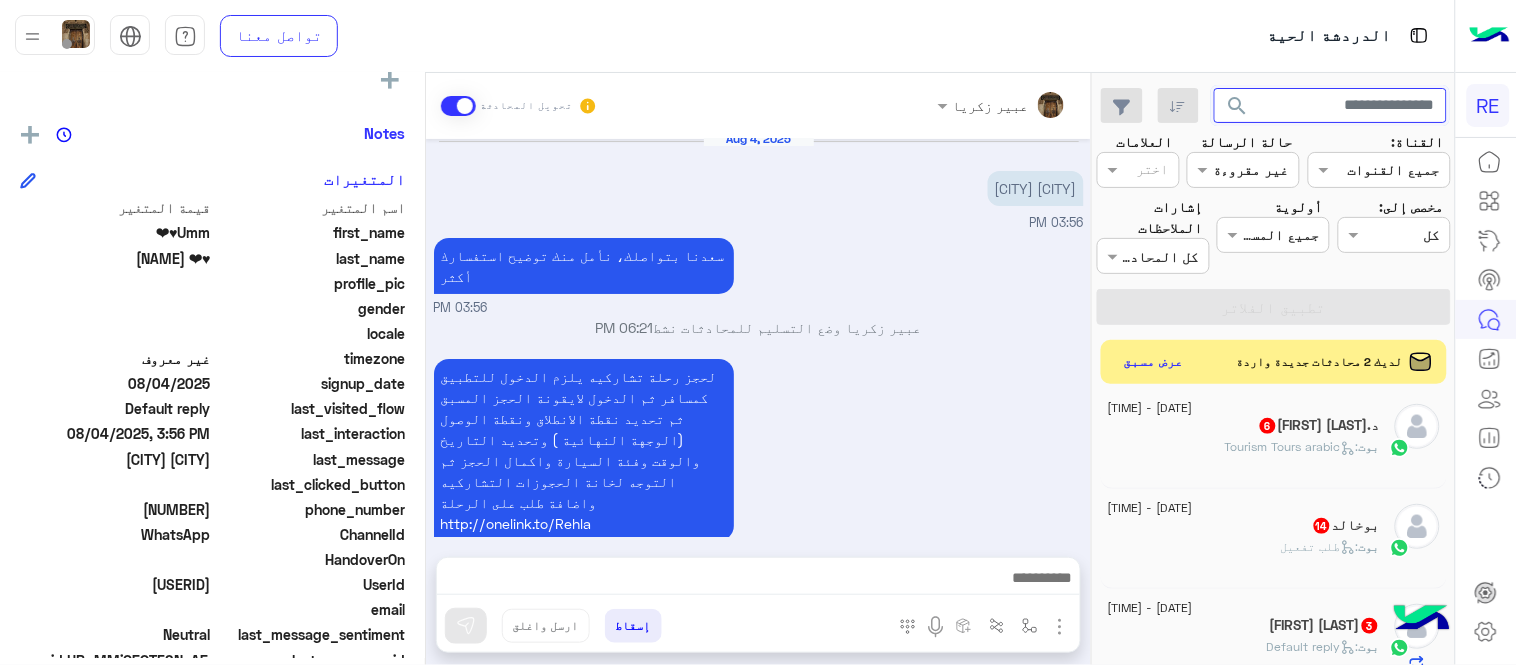 click at bounding box center [1331, 106] 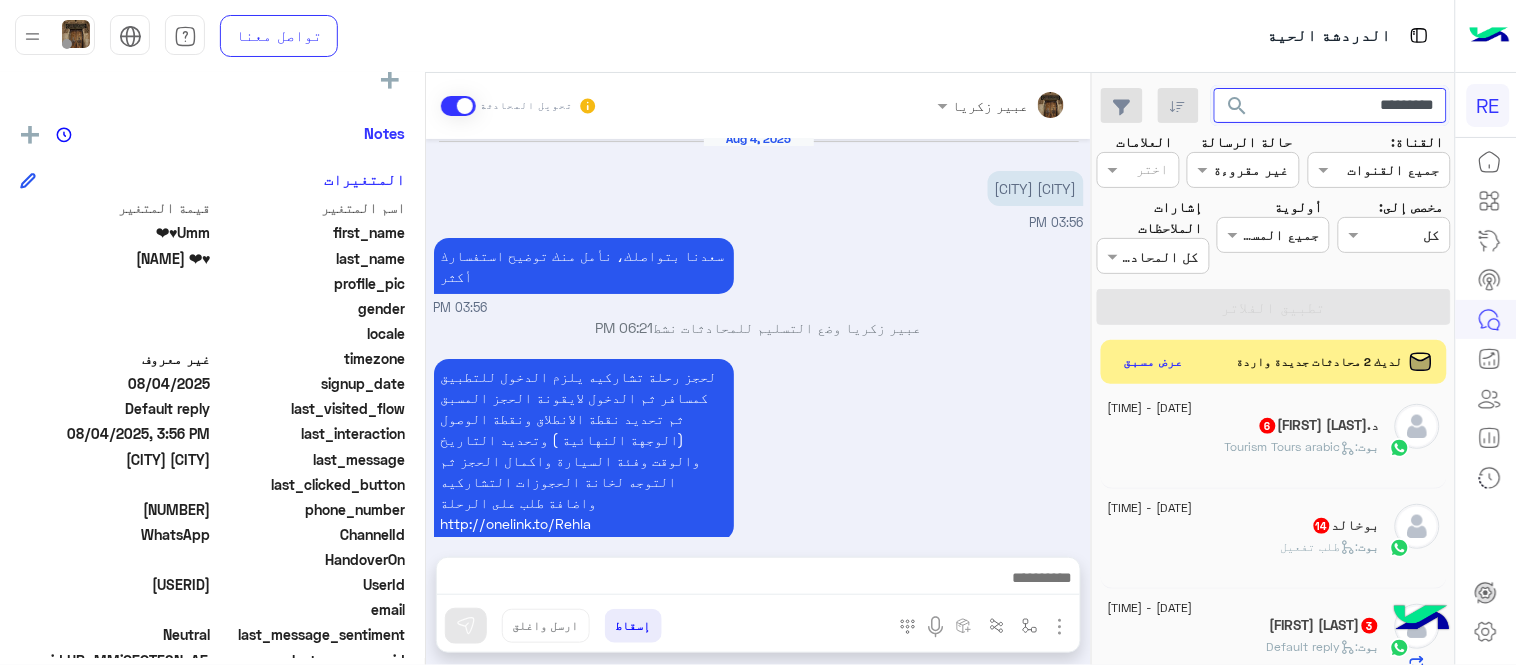 type on "*********" 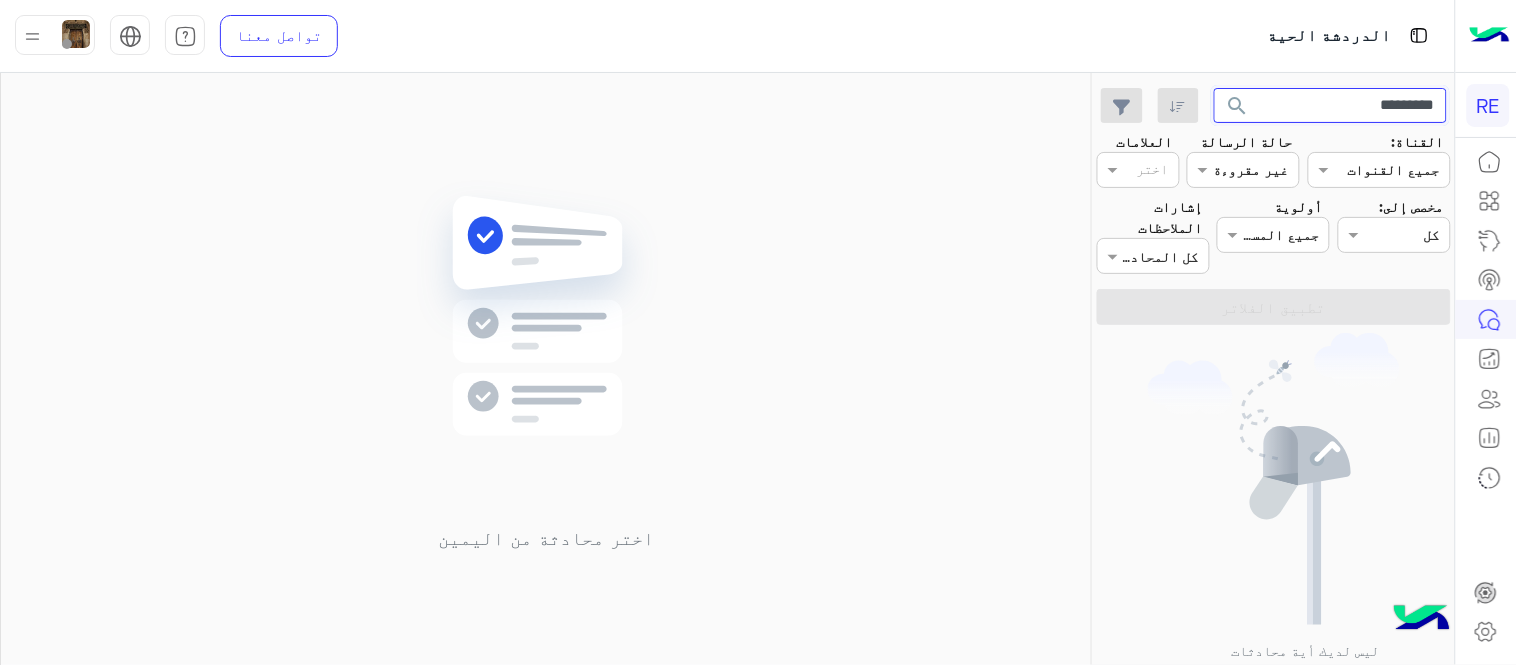 click on "*********" at bounding box center [1331, 106] 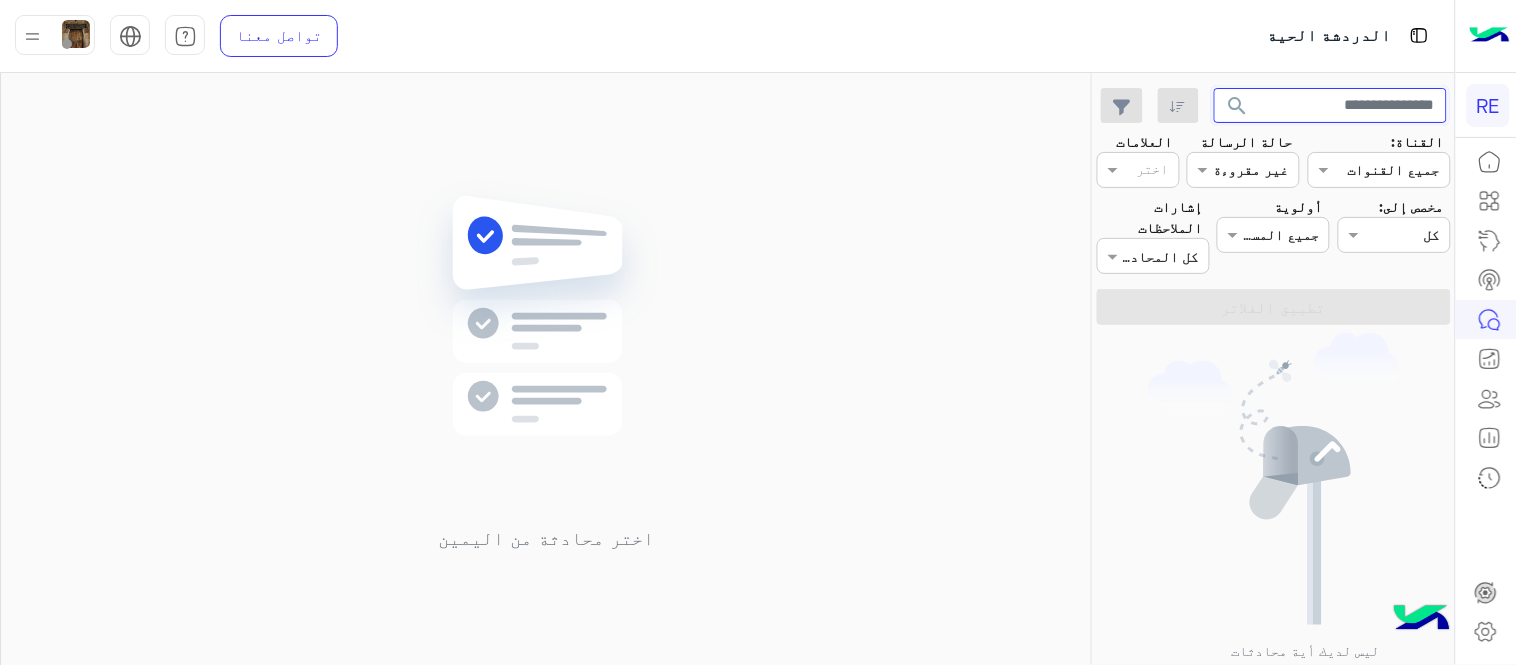 type 